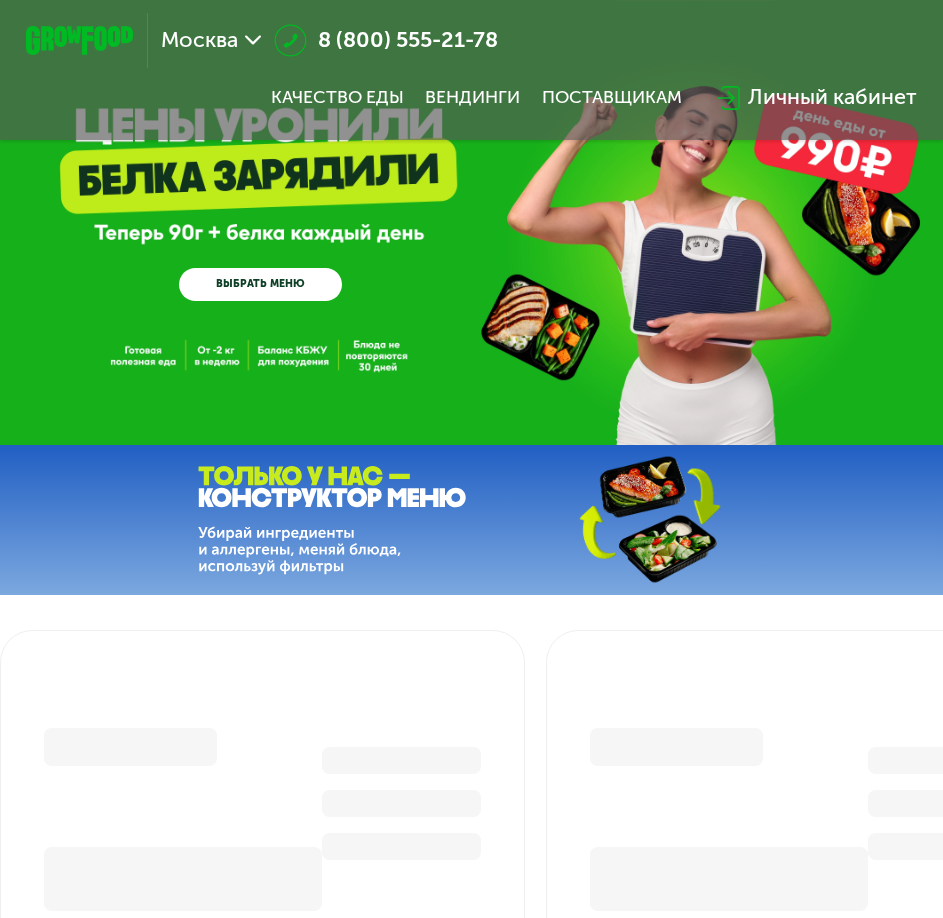 scroll, scrollTop: 0, scrollLeft: 0, axis: both 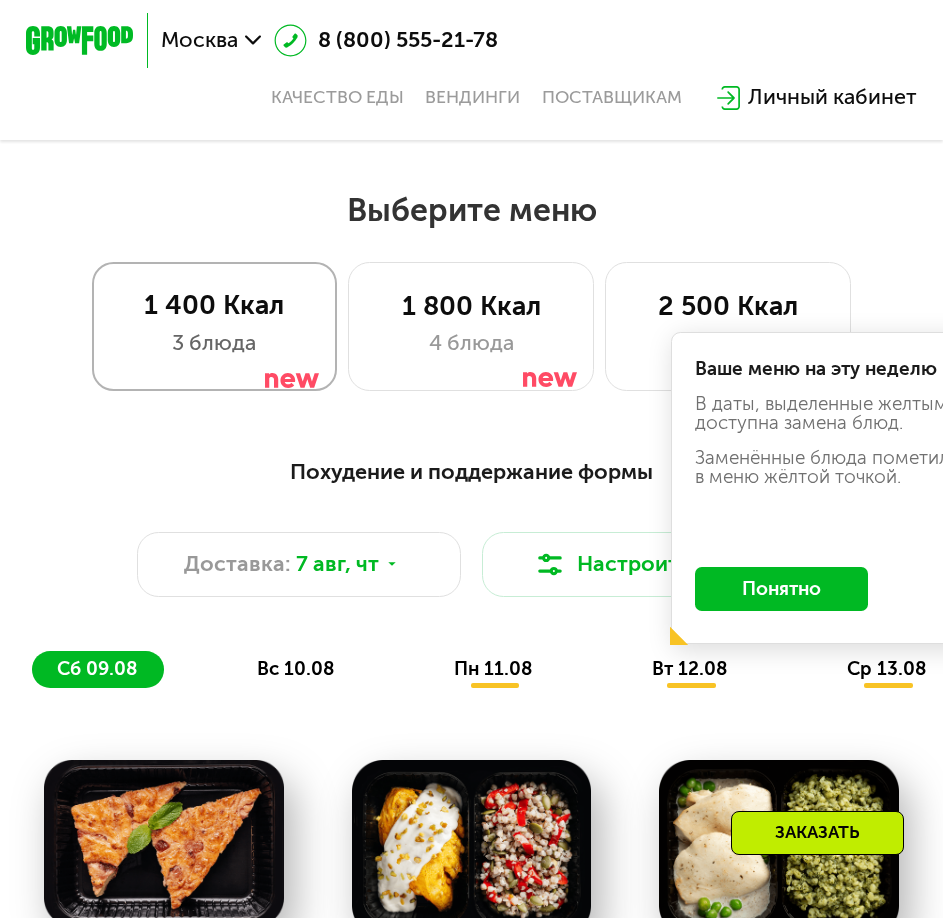 click on "1 400 Ккал" at bounding box center (214, 305) 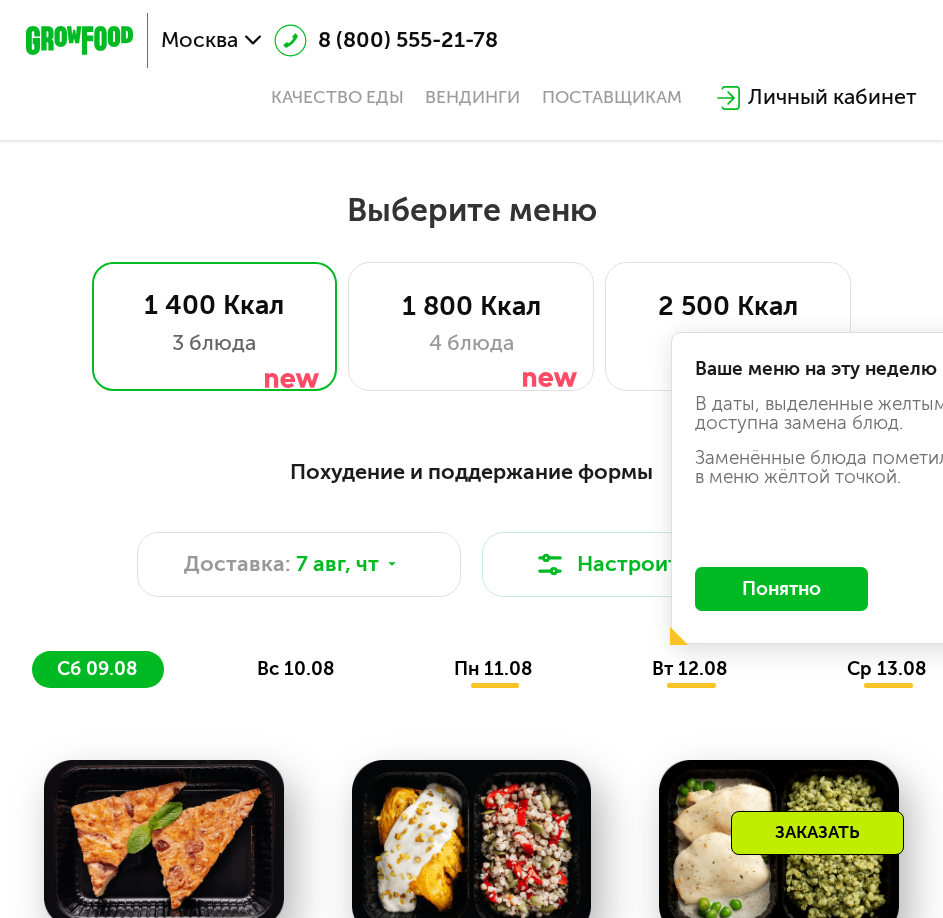 click on "Понятно" 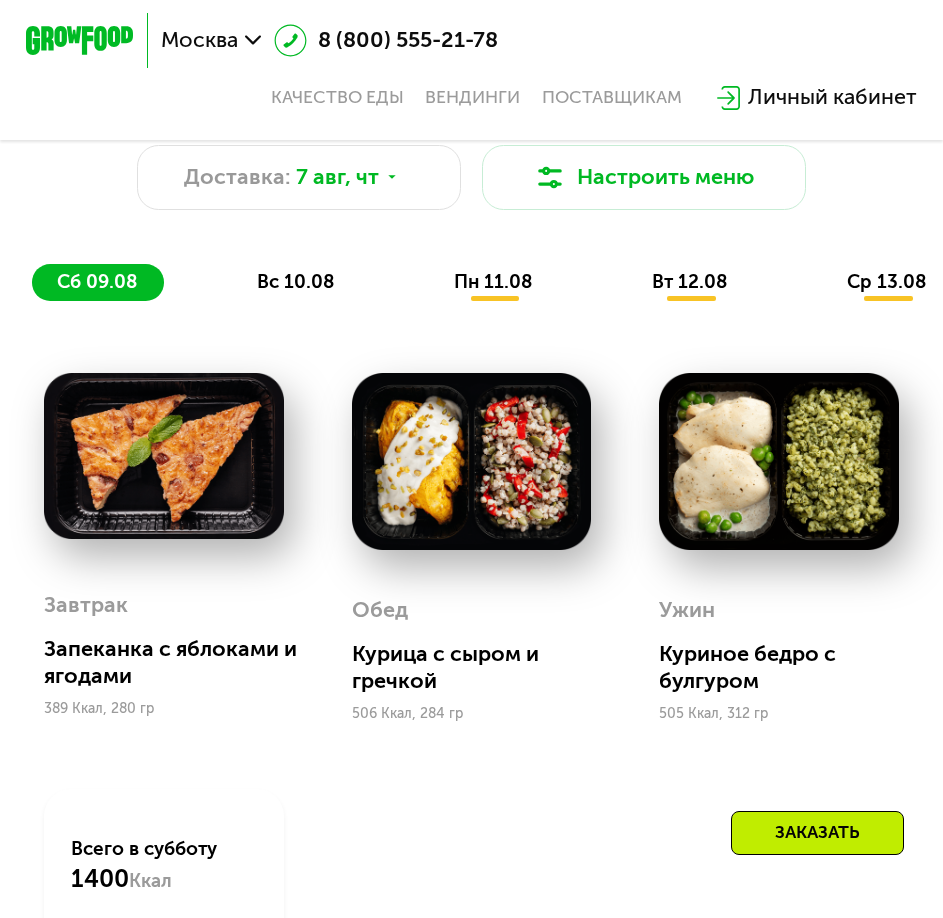 scroll, scrollTop: 900, scrollLeft: 0, axis: vertical 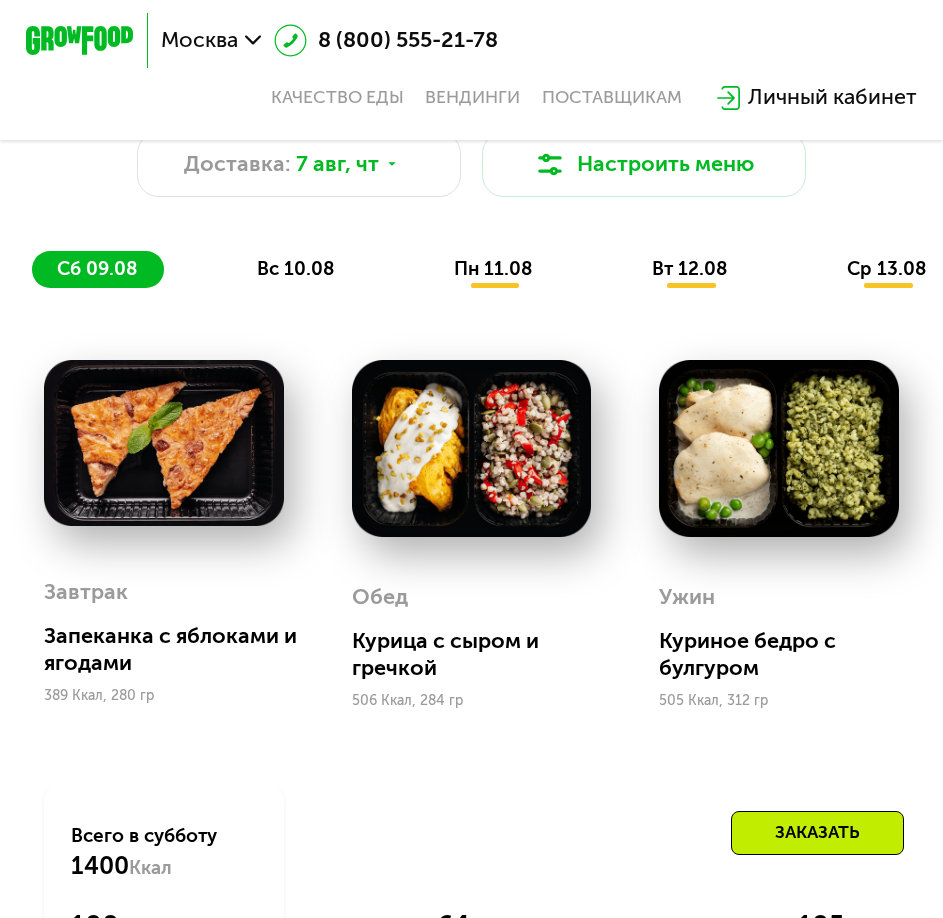 click on "вс 10.08" at bounding box center [296, 268] 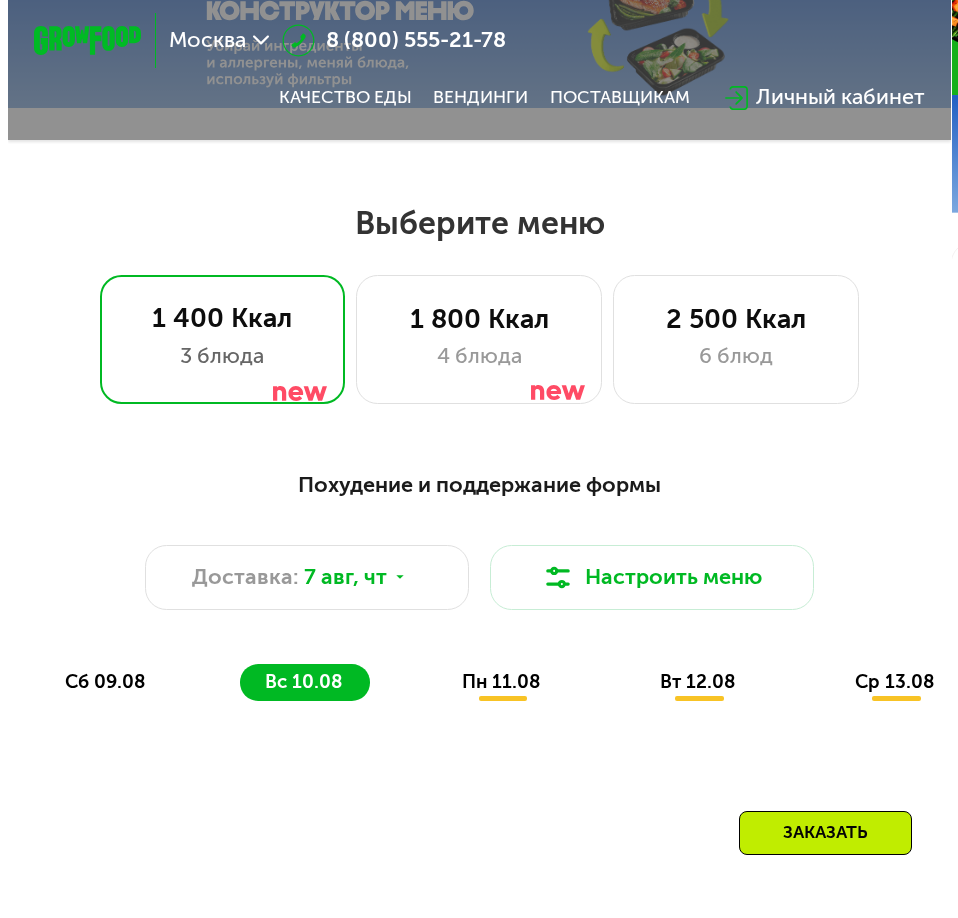 scroll, scrollTop: 500, scrollLeft: 0, axis: vertical 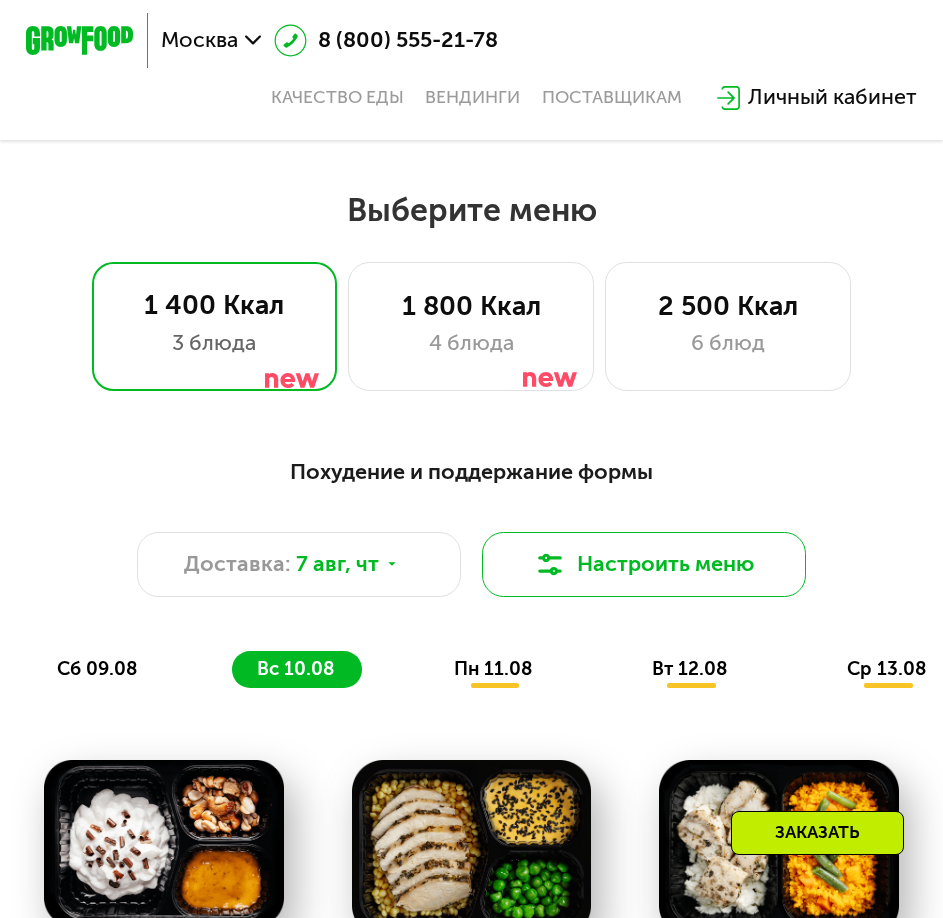 click on "Настроить меню" at bounding box center (643, 564) 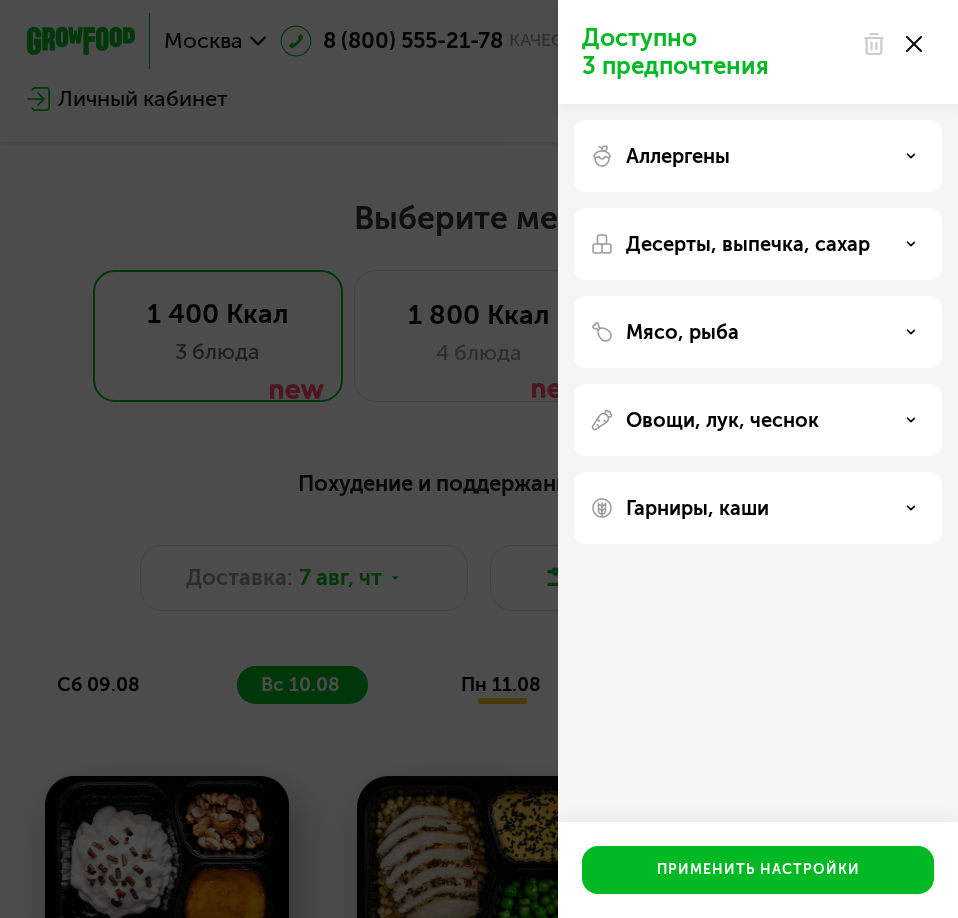 click on "Аллергены" at bounding box center [758, 156] 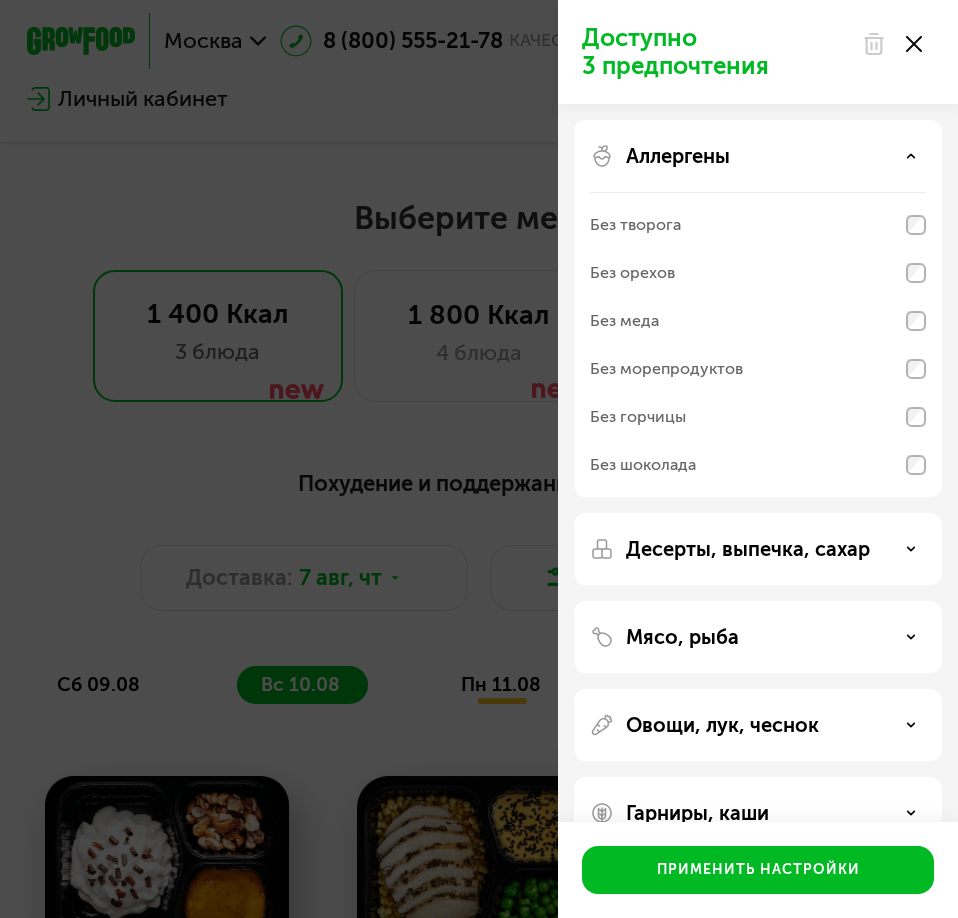 click on "Десерты, выпечка, сахар" at bounding box center [758, 549] 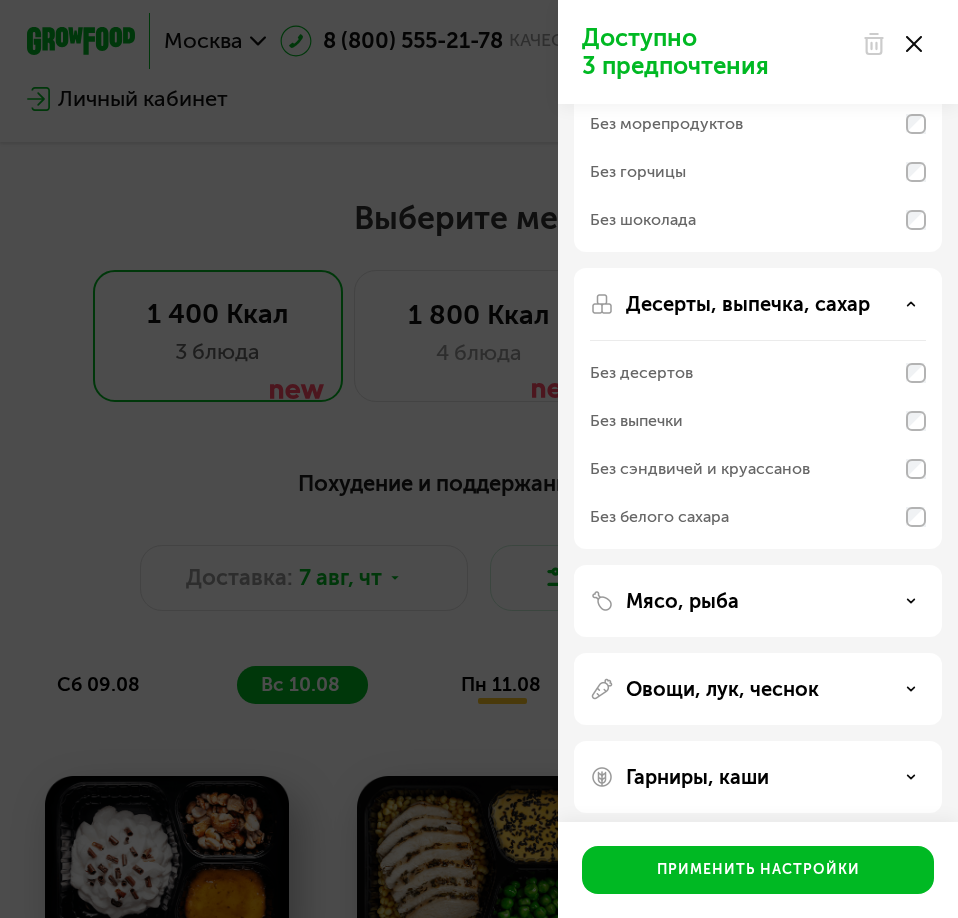 scroll, scrollTop: 256, scrollLeft: 0, axis: vertical 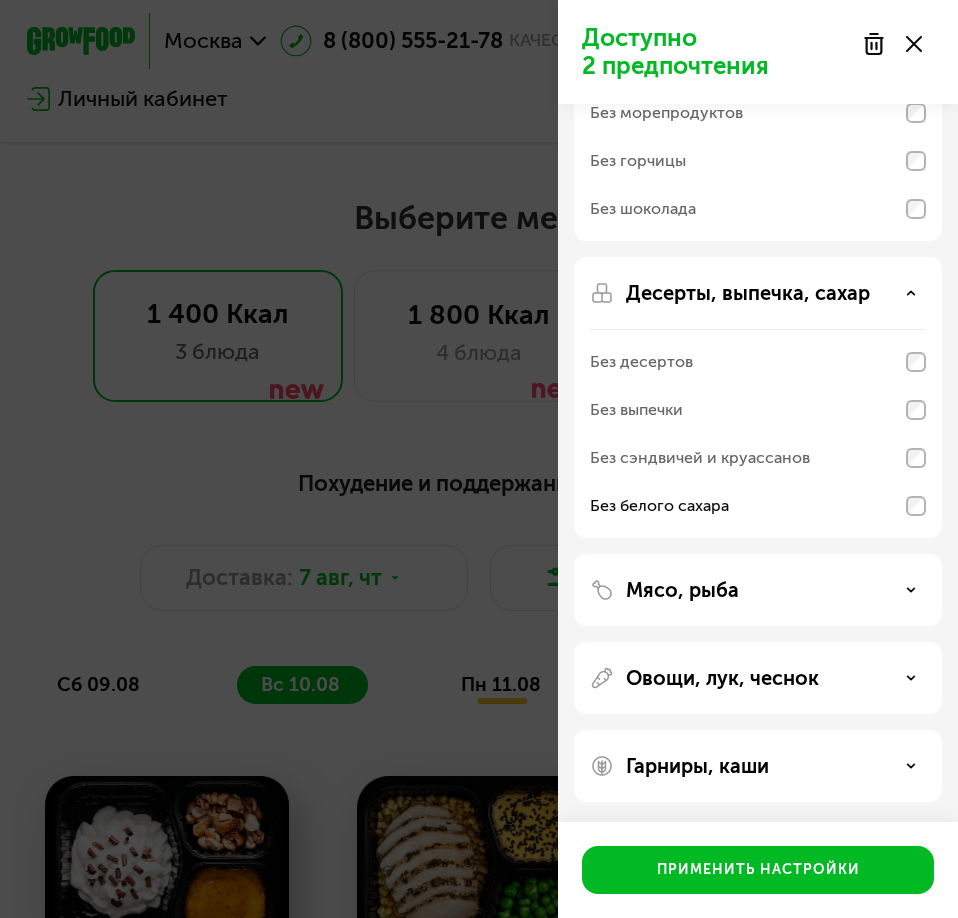 click 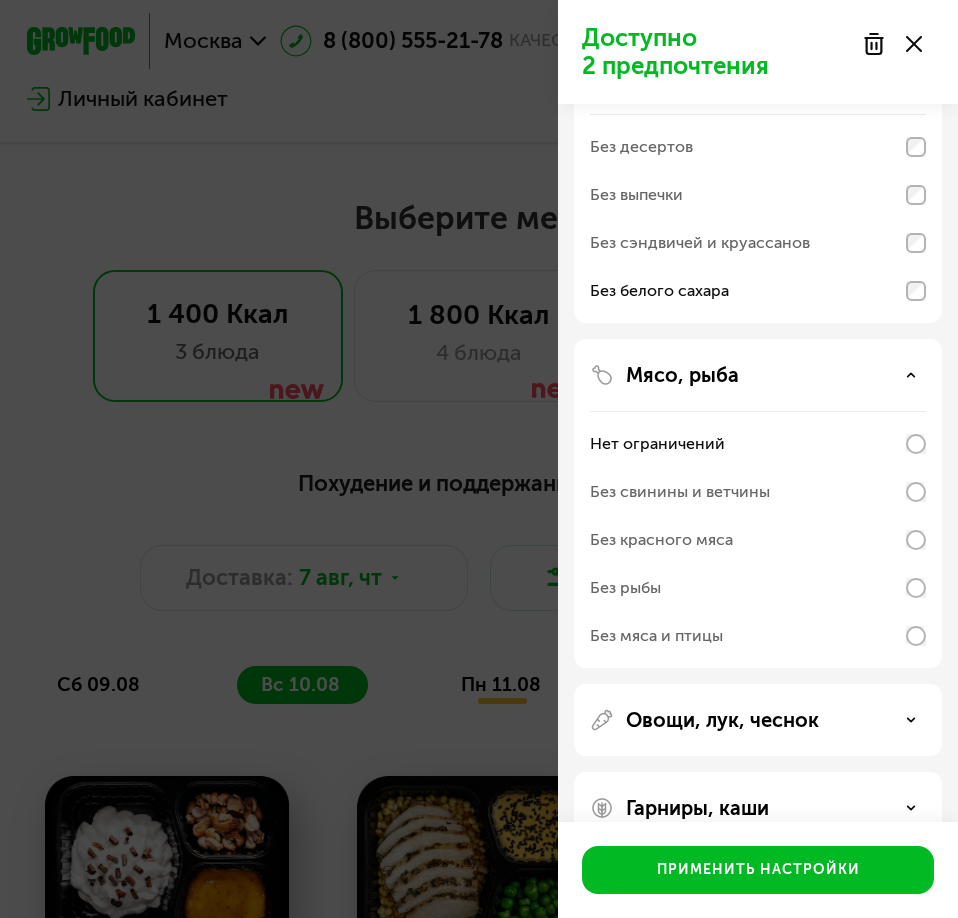 scroll, scrollTop: 513, scrollLeft: 0, axis: vertical 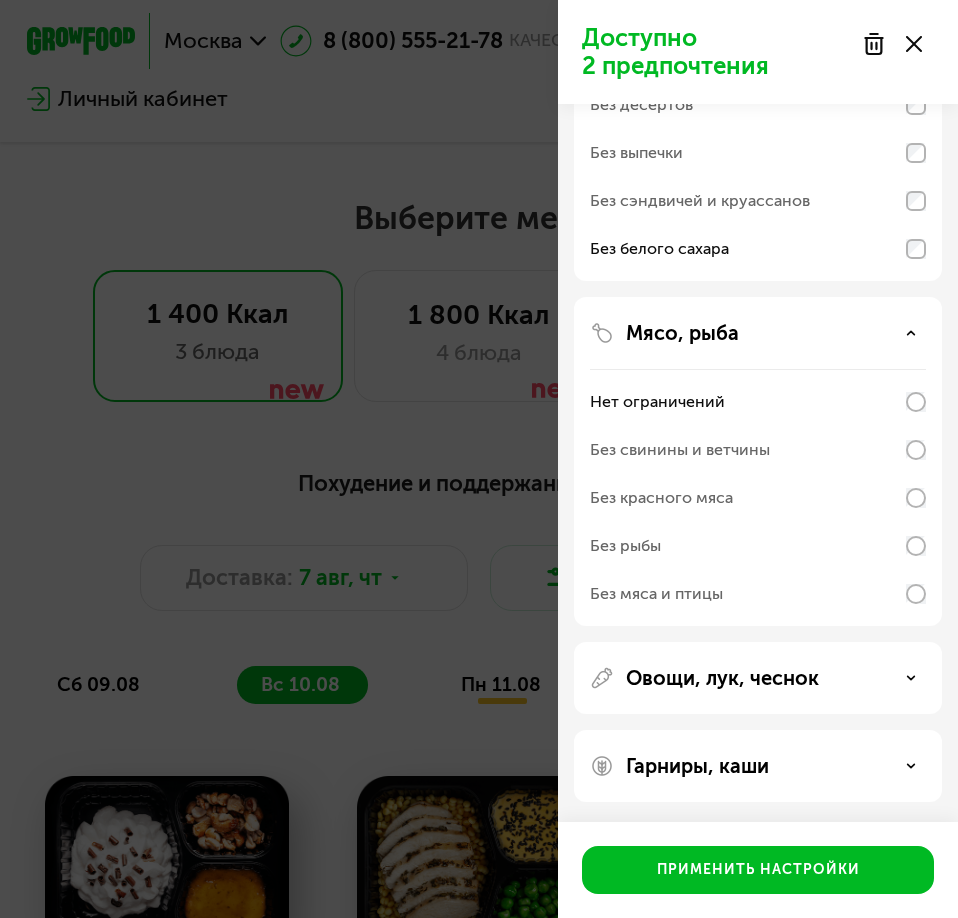 click 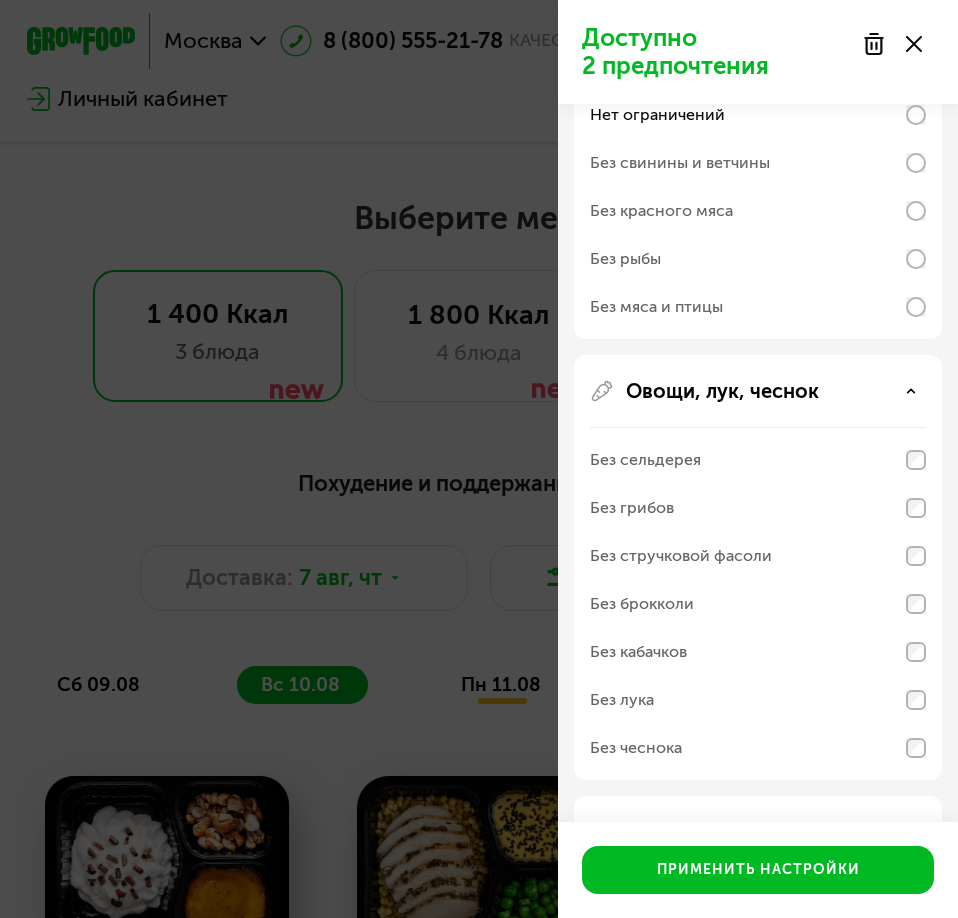 scroll, scrollTop: 866, scrollLeft: 0, axis: vertical 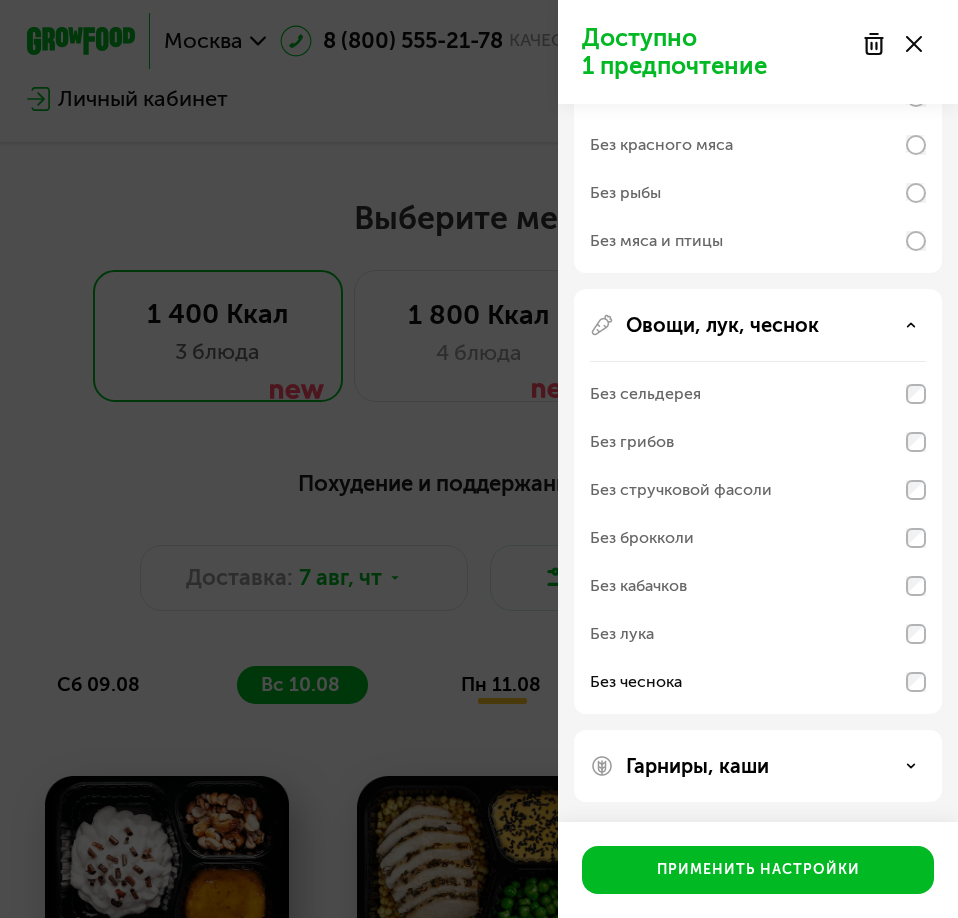 click 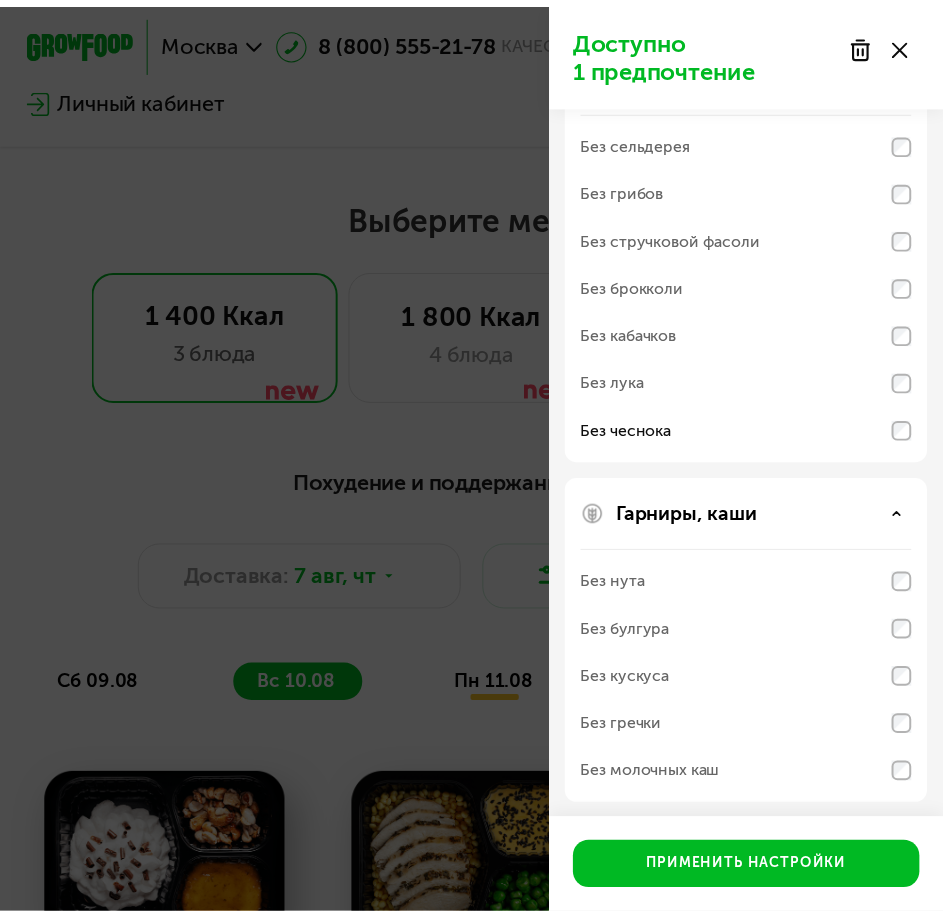 scroll, scrollTop: 1123, scrollLeft: 0, axis: vertical 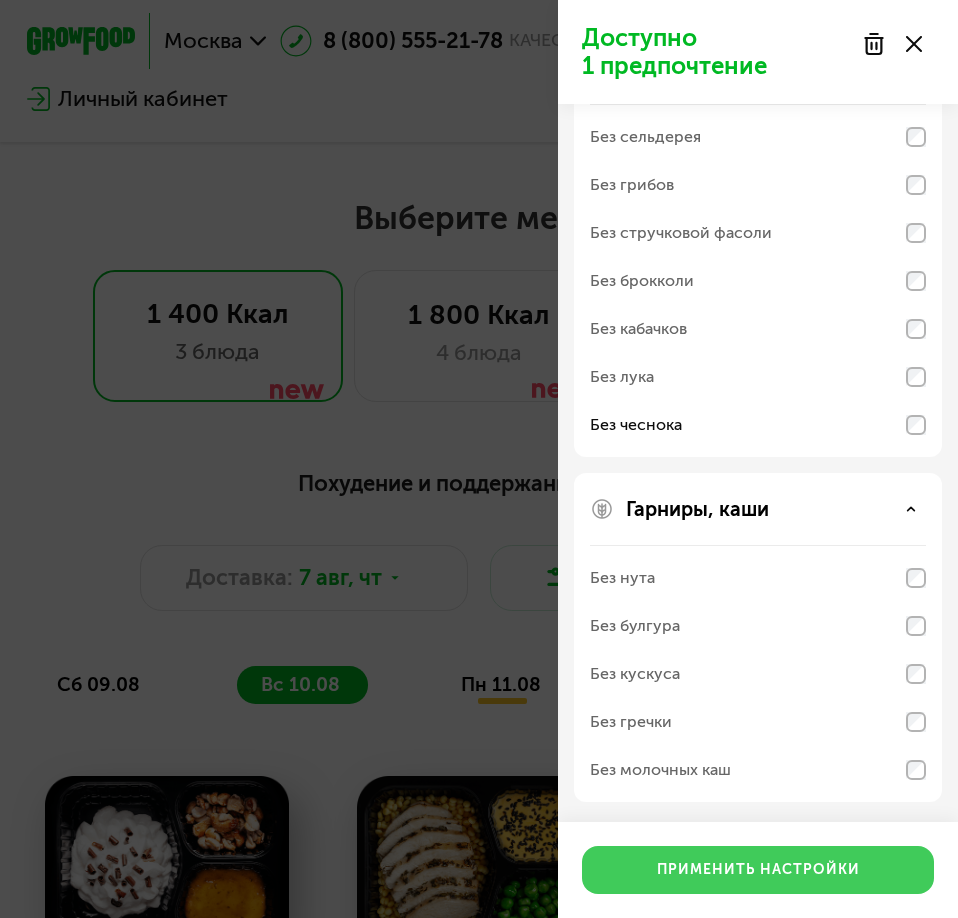 click on "Применить настройки" at bounding box center (758, 870) 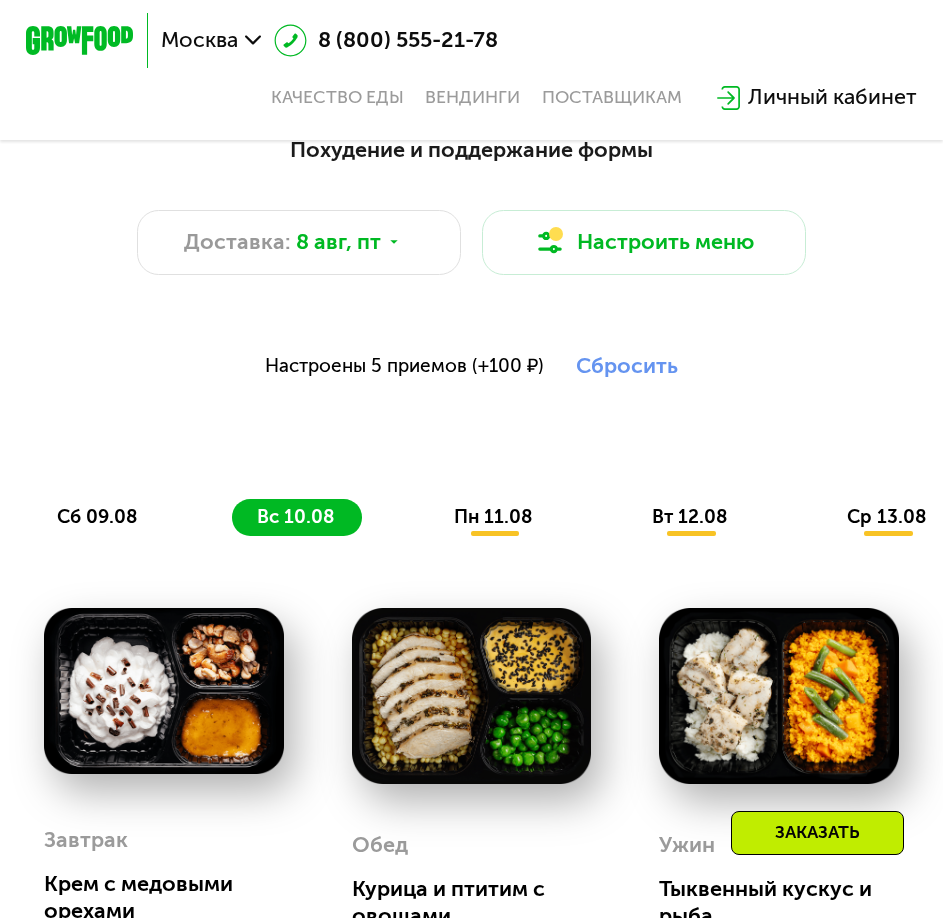 scroll, scrollTop: 900, scrollLeft: 0, axis: vertical 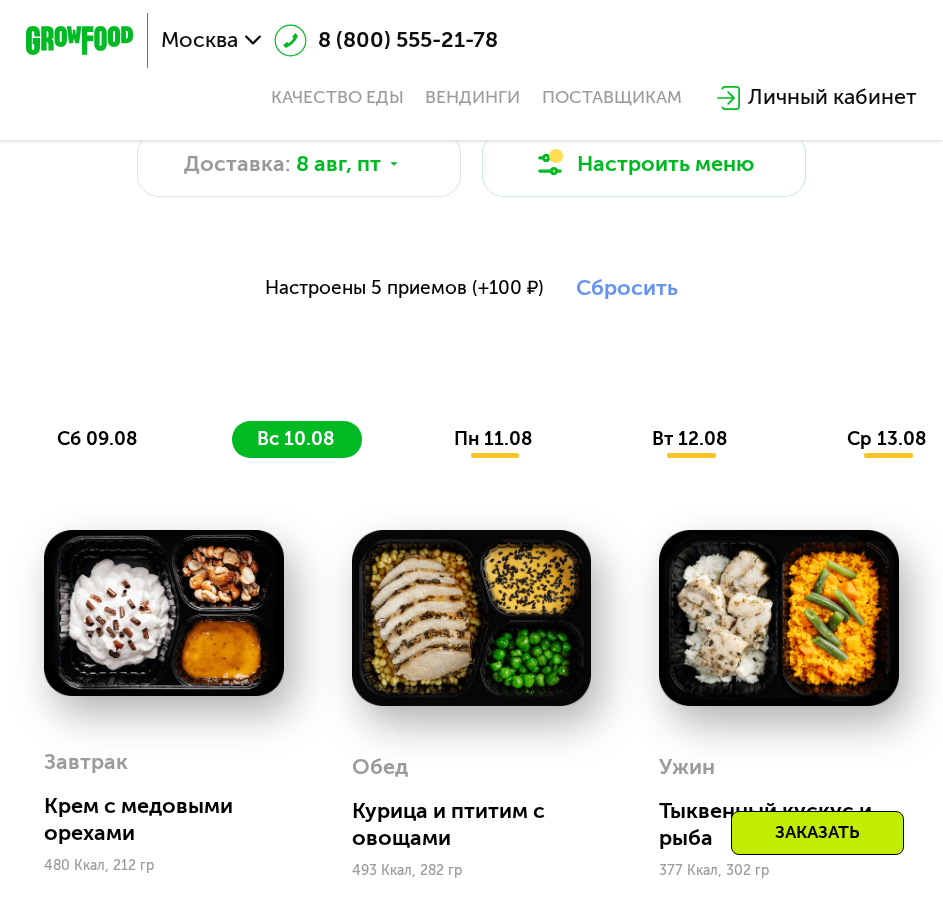 click on "сб 09.08" at bounding box center (97, 438) 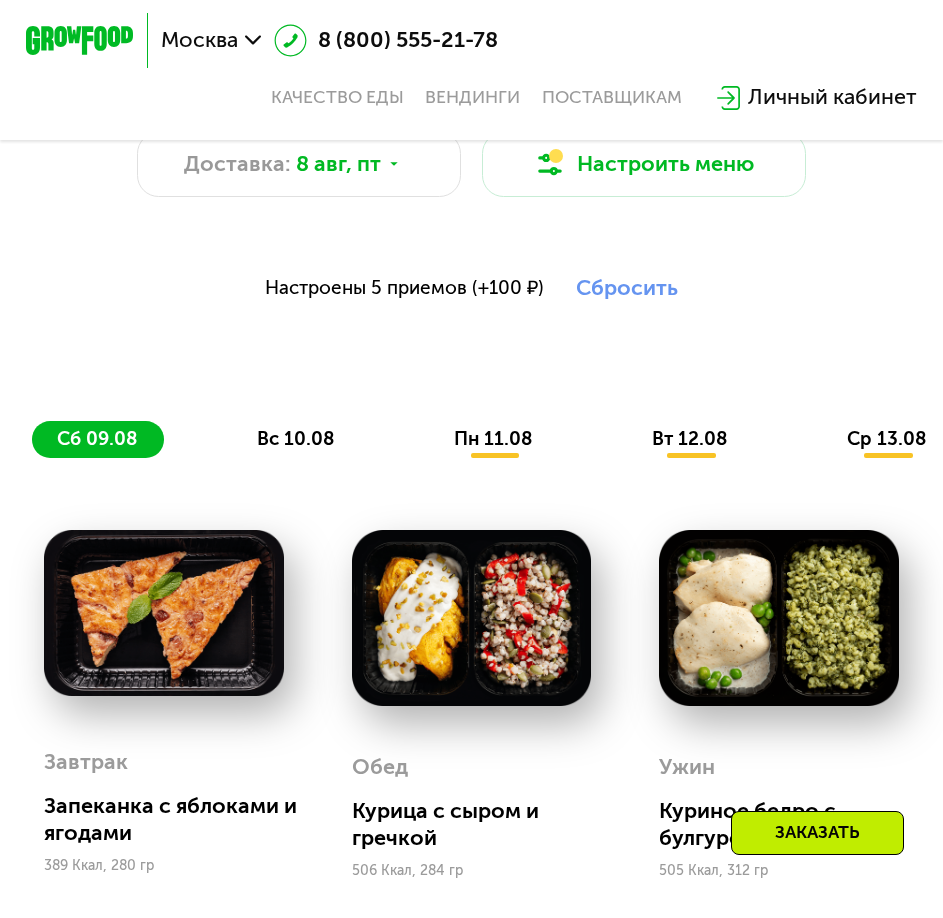 click on "вс 10.08" at bounding box center [296, 438] 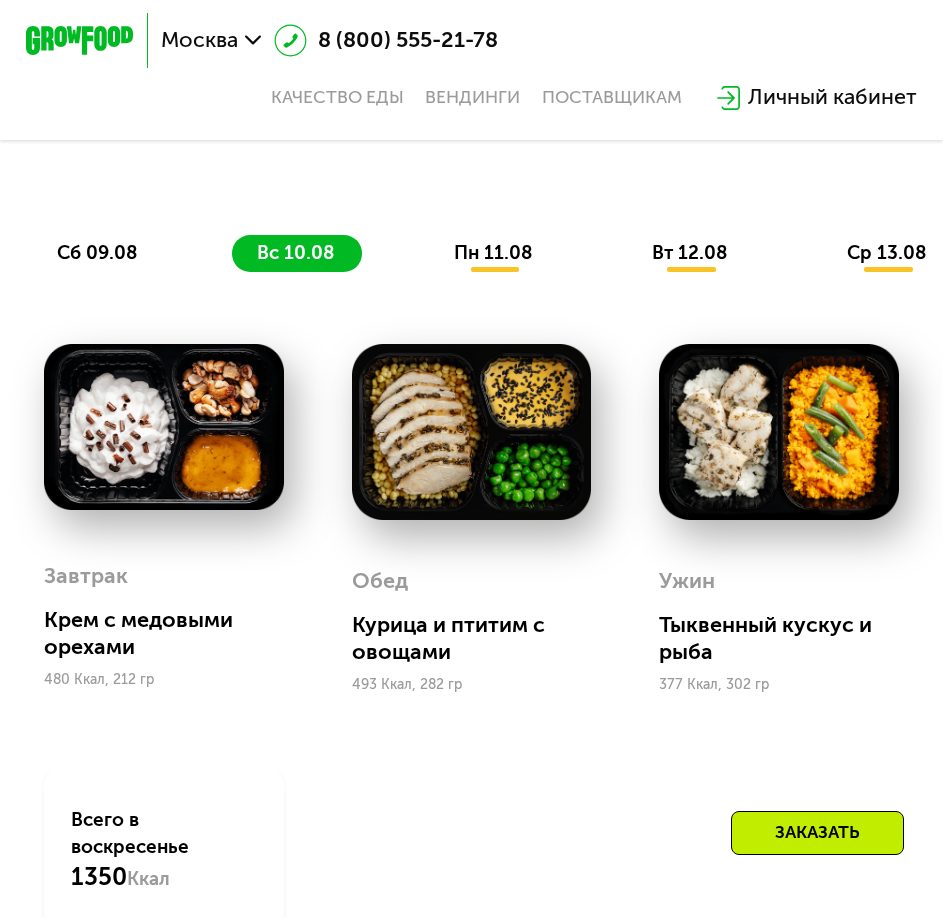 scroll, scrollTop: 1100, scrollLeft: 0, axis: vertical 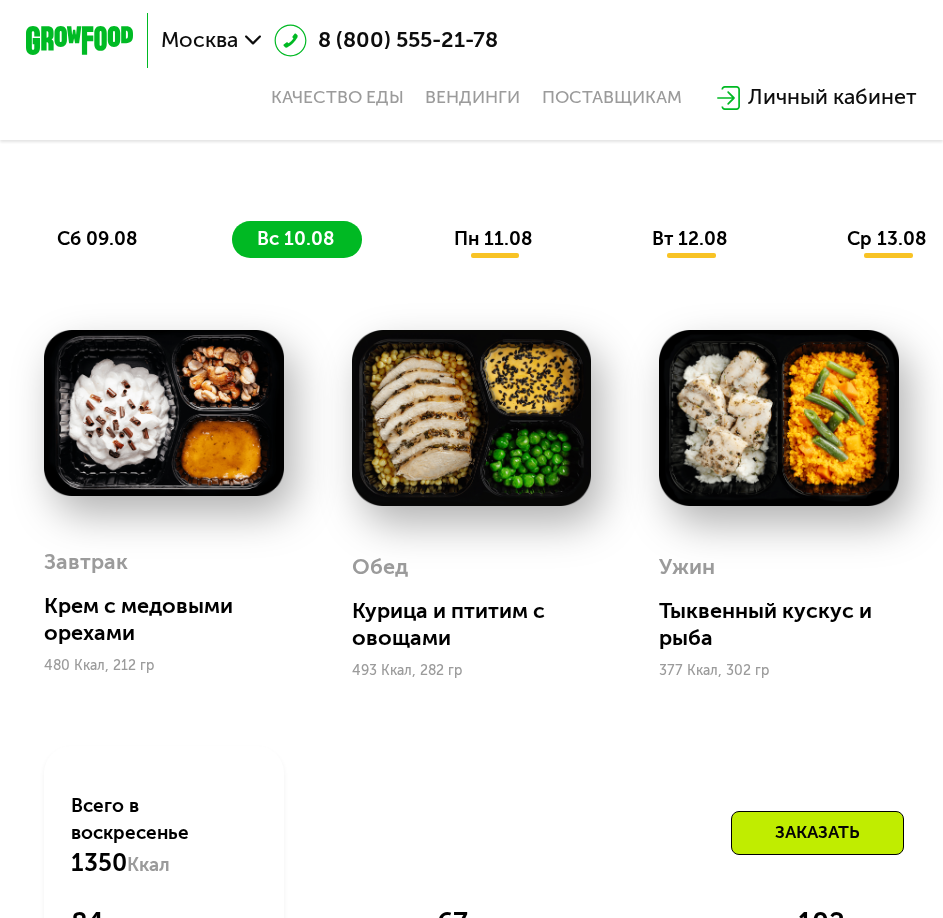 click on "пн 11.08" at bounding box center [493, 238] 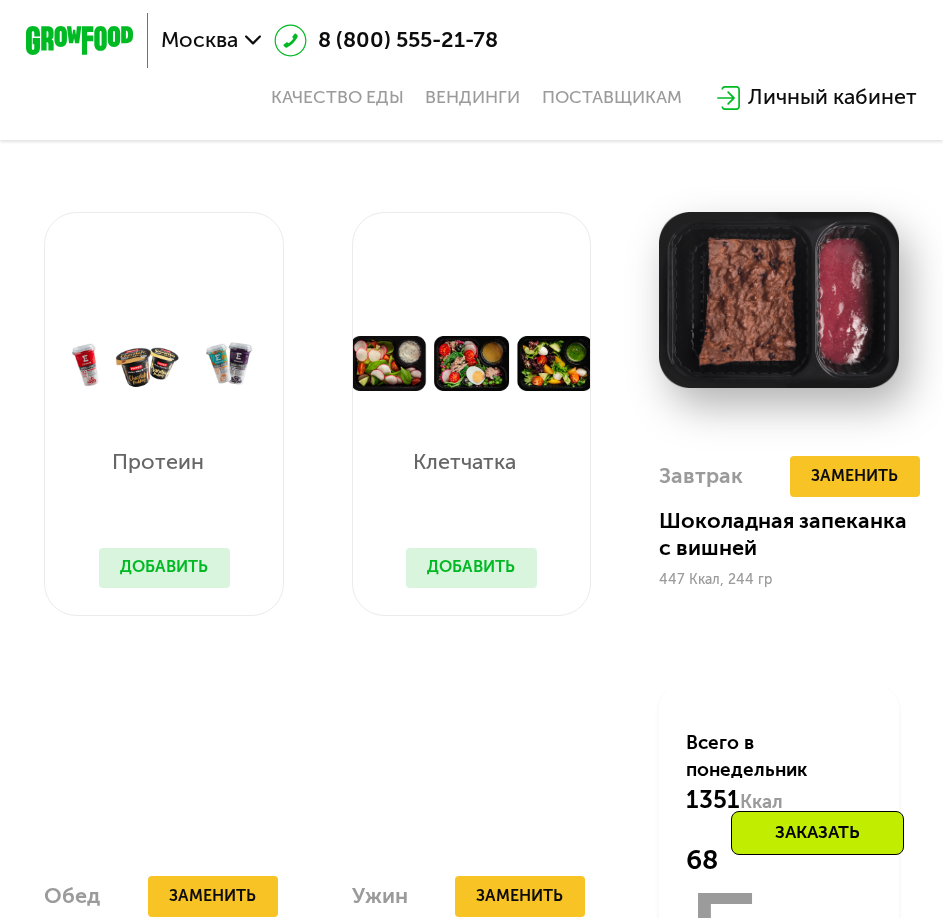 scroll, scrollTop: 1200, scrollLeft: 0, axis: vertical 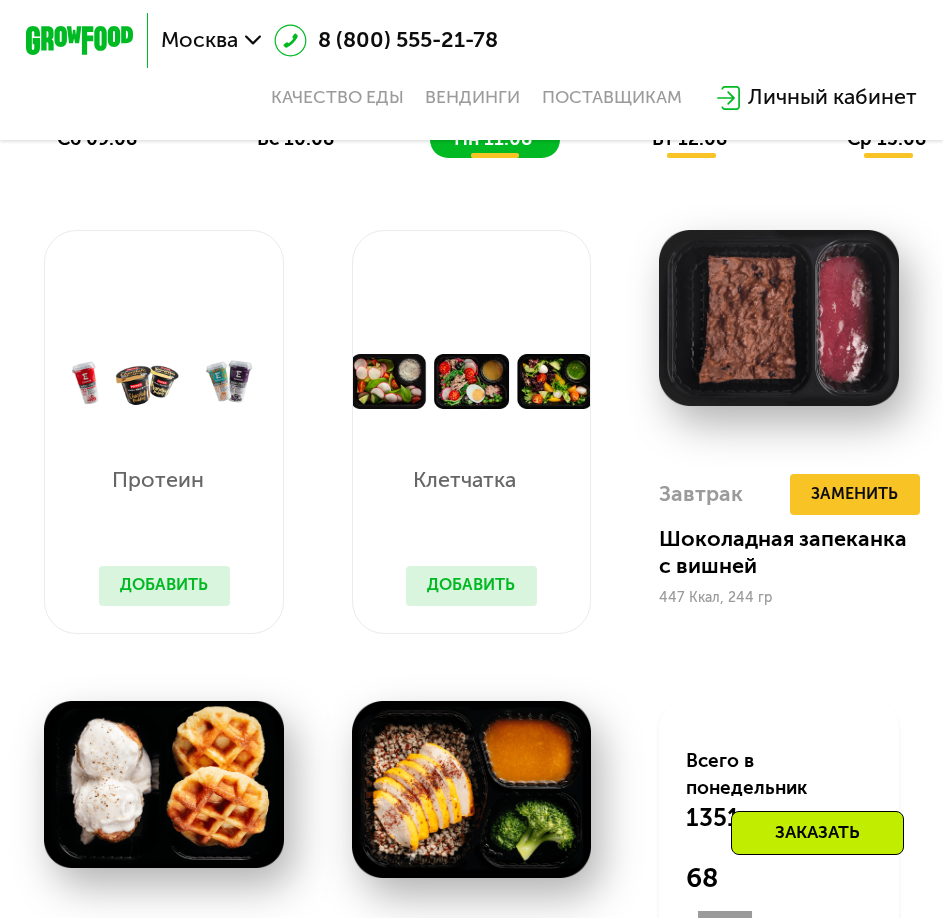 click on "вт 12.08" at bounding box center [690, 138] 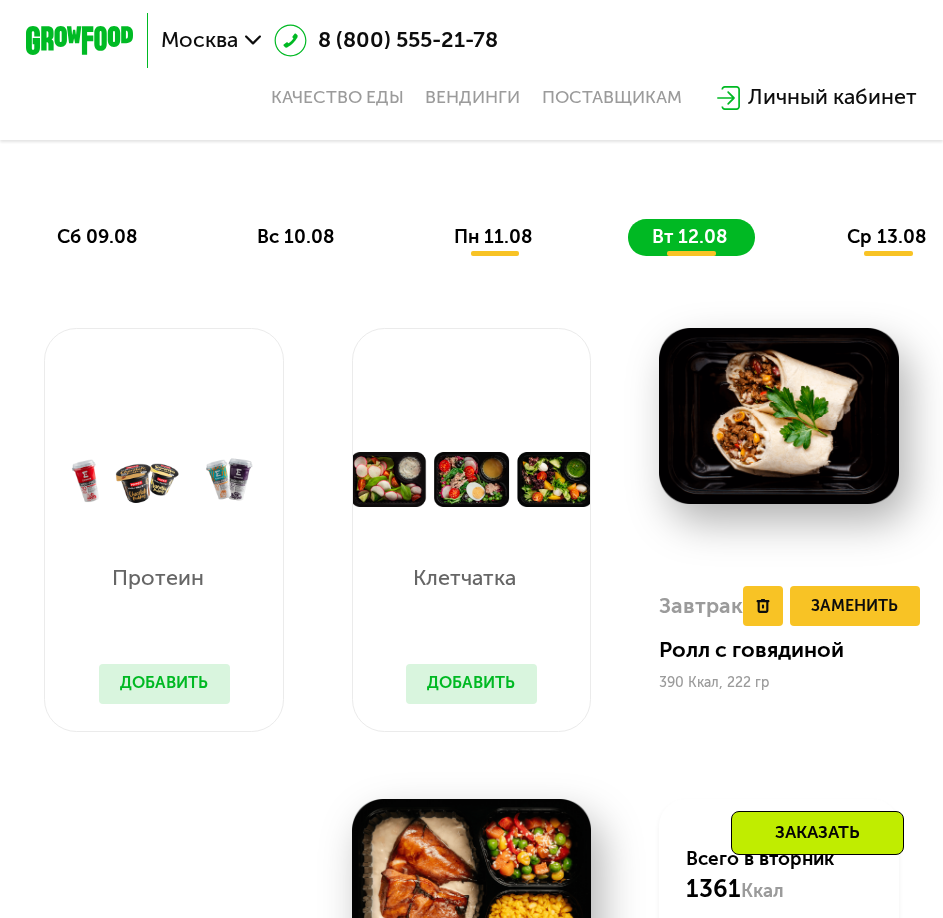 scroll, scrollTop: 1100, scrollLeft: 0, axis: vertical 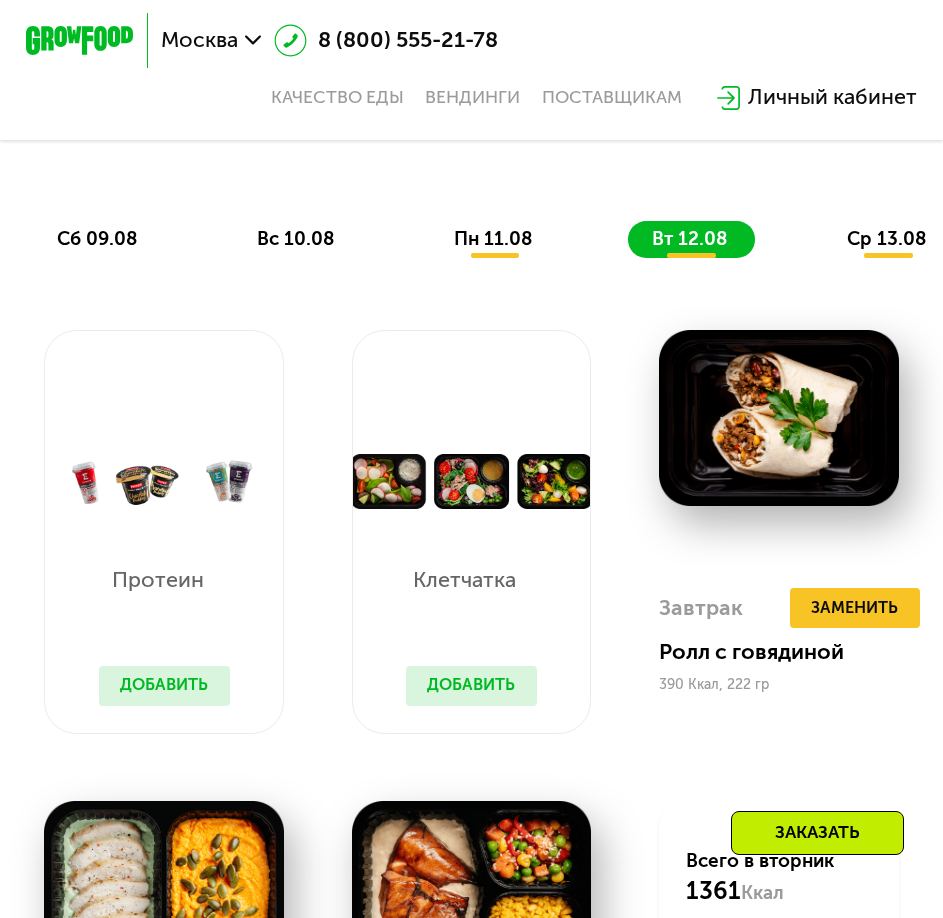 click on "ср 13.08" at bounding box center [887, 238] 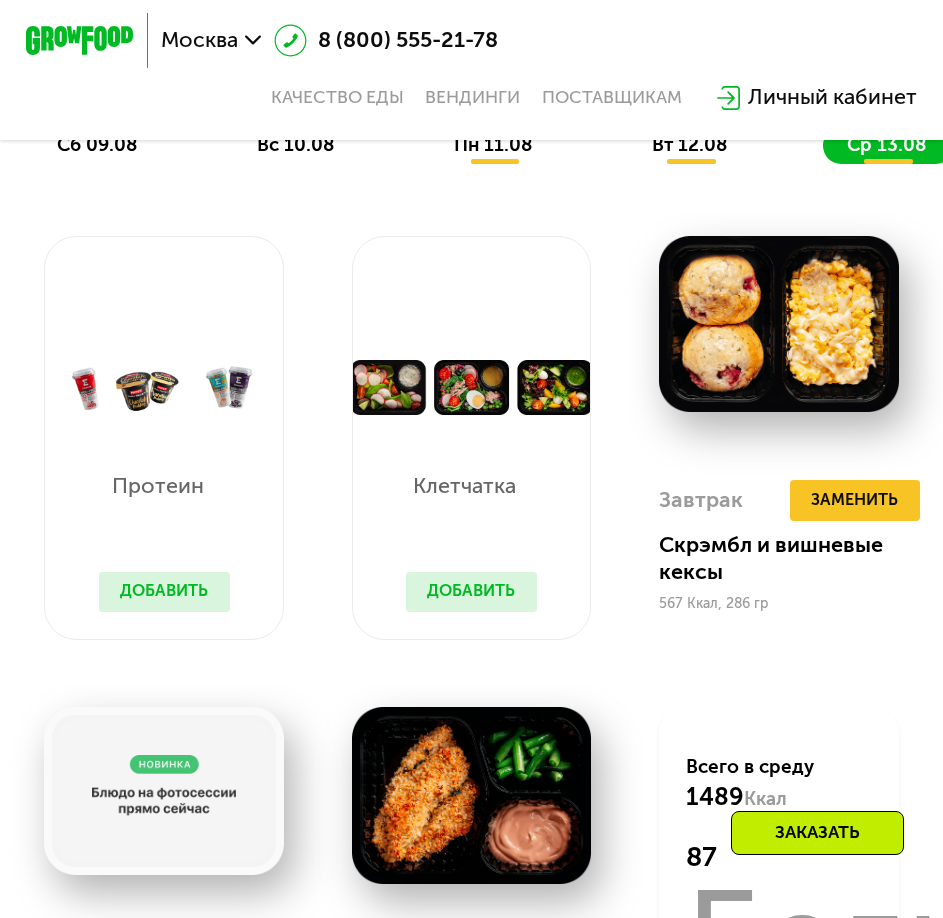 scroll, scrollTop: 1100, scrollLeft: 0, axis: vertical 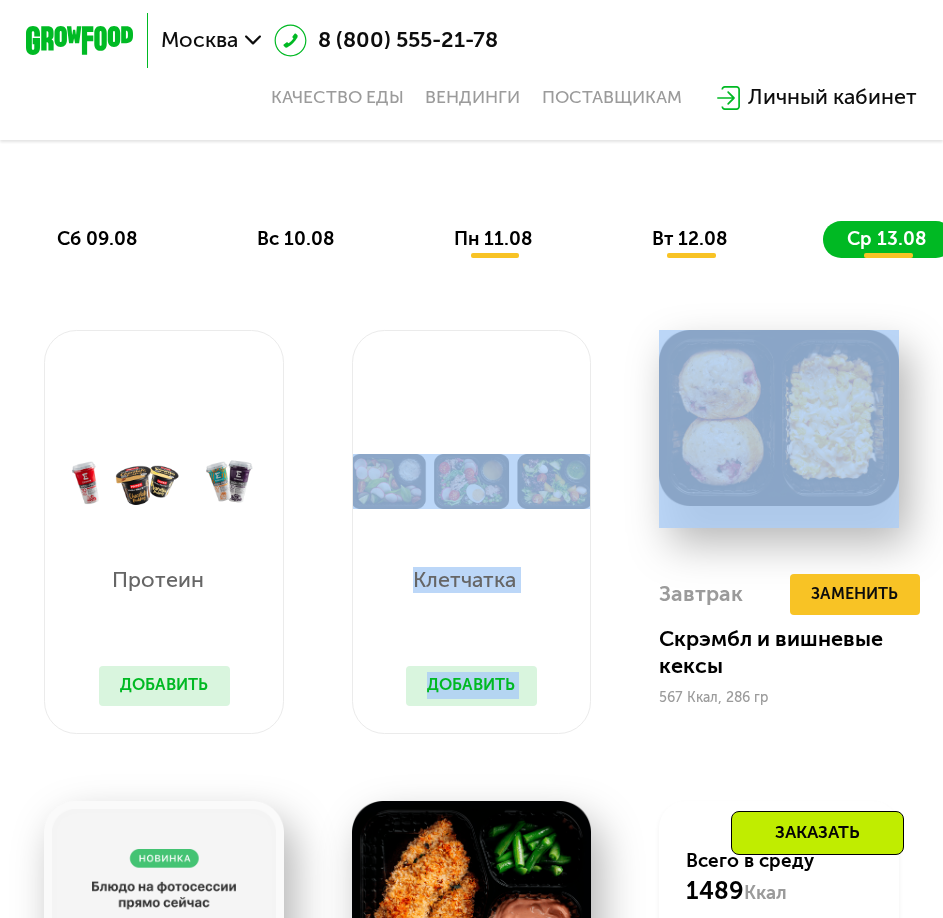 drag, startPoint x: 698, startPoint y: 331, endPoint x: 553, endPoint y: 339, distance: 145.22052 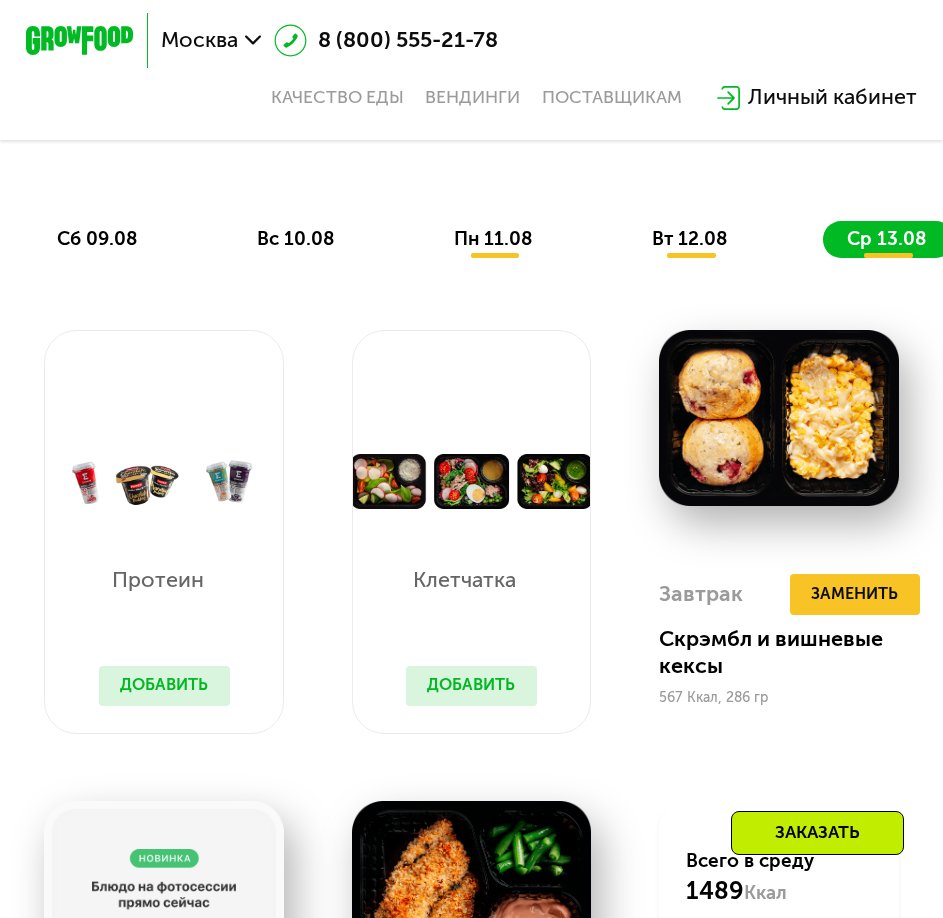 click on "пн 11.08" at bounding box center (493, 238) 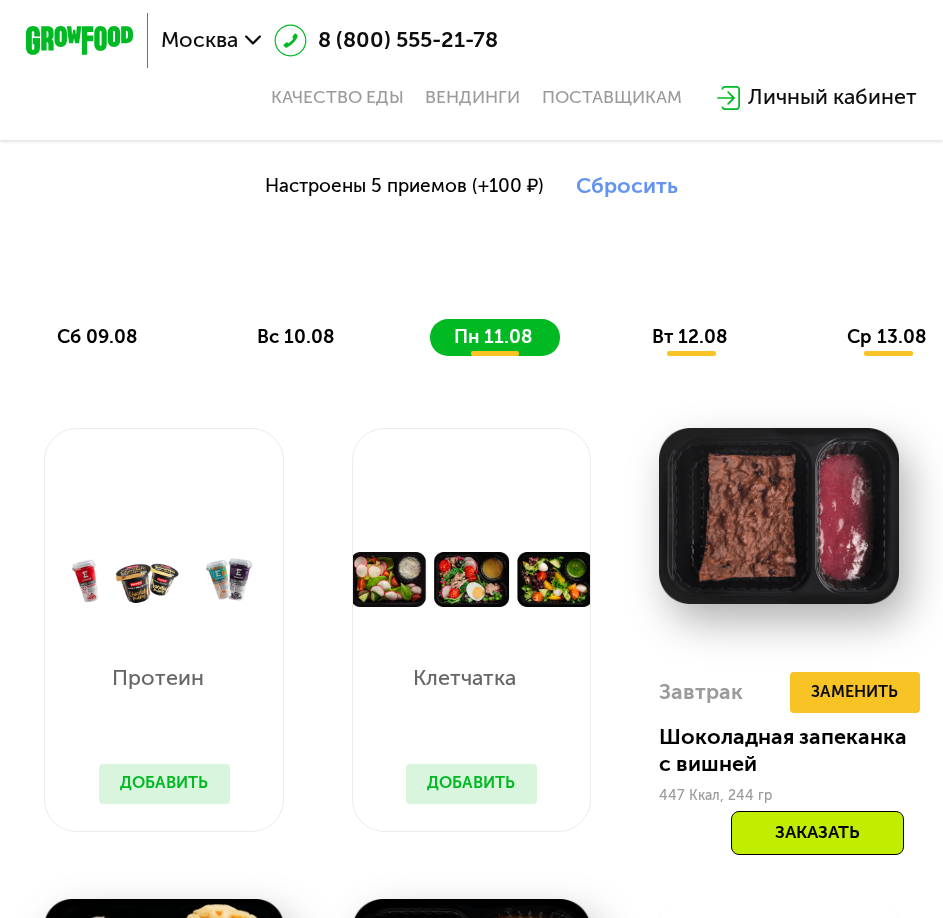 scroll, scrollTop: 1000, scrollLeft: 0, axis: vertical 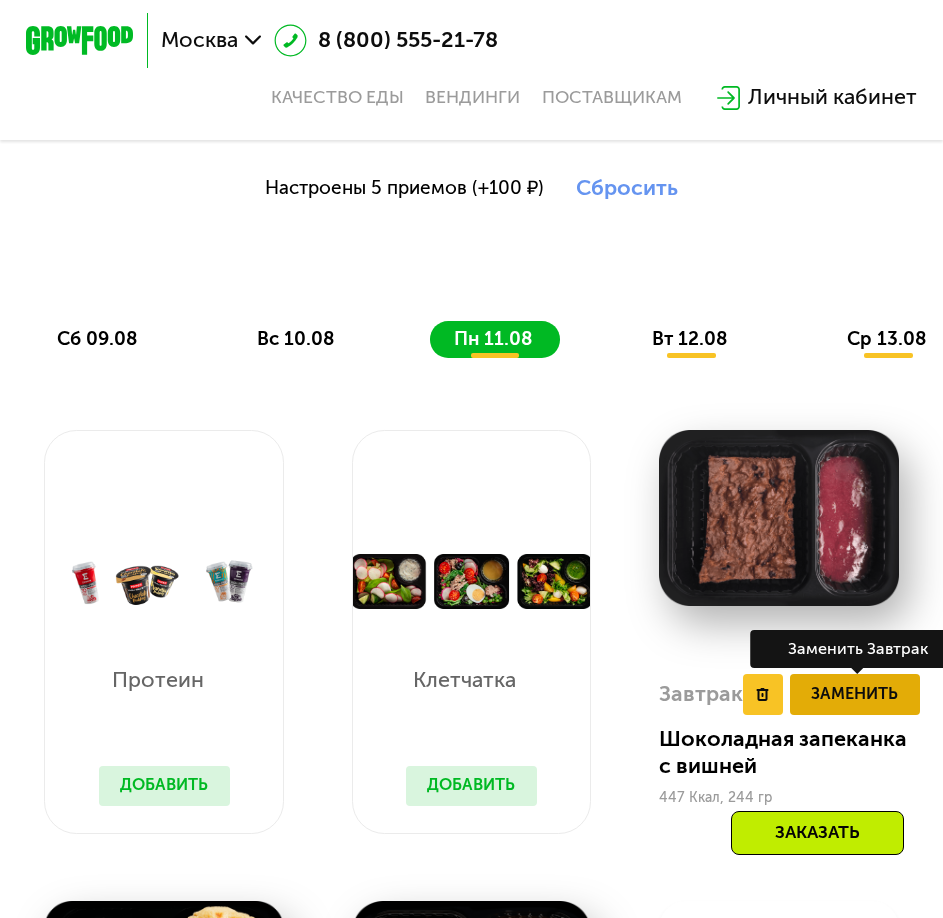 click on "Заменить" at bounding box center (854, 694) 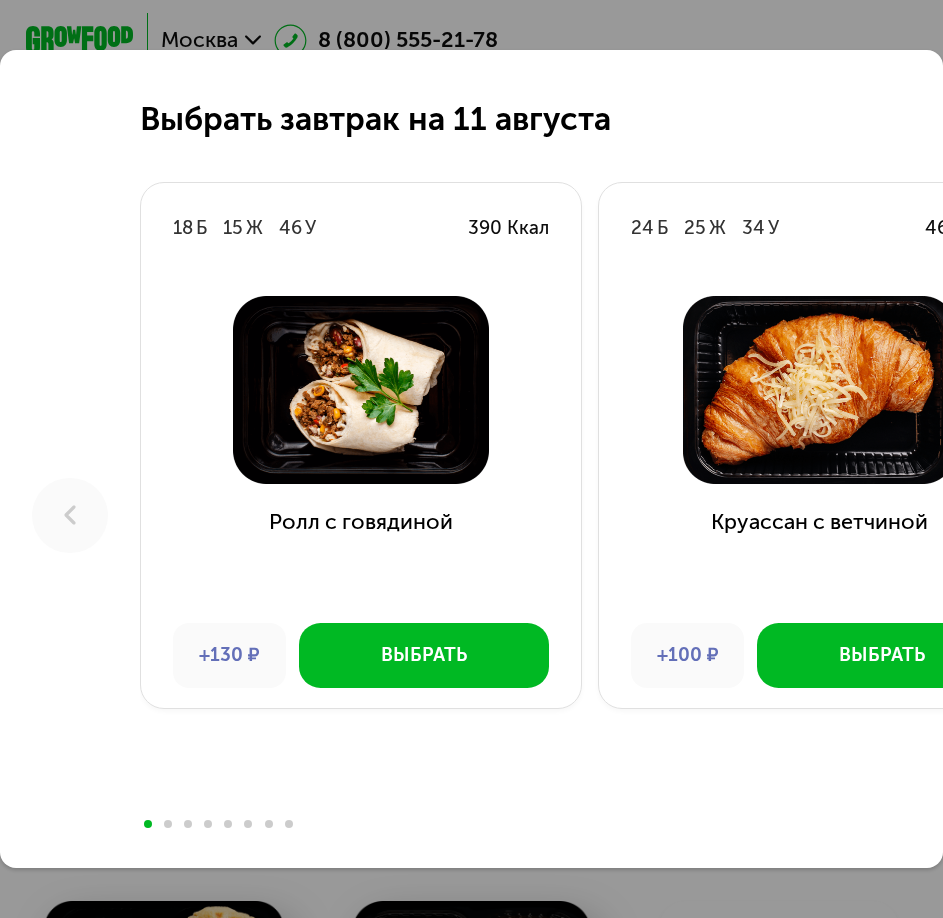 click at bounding box center (168, 824) 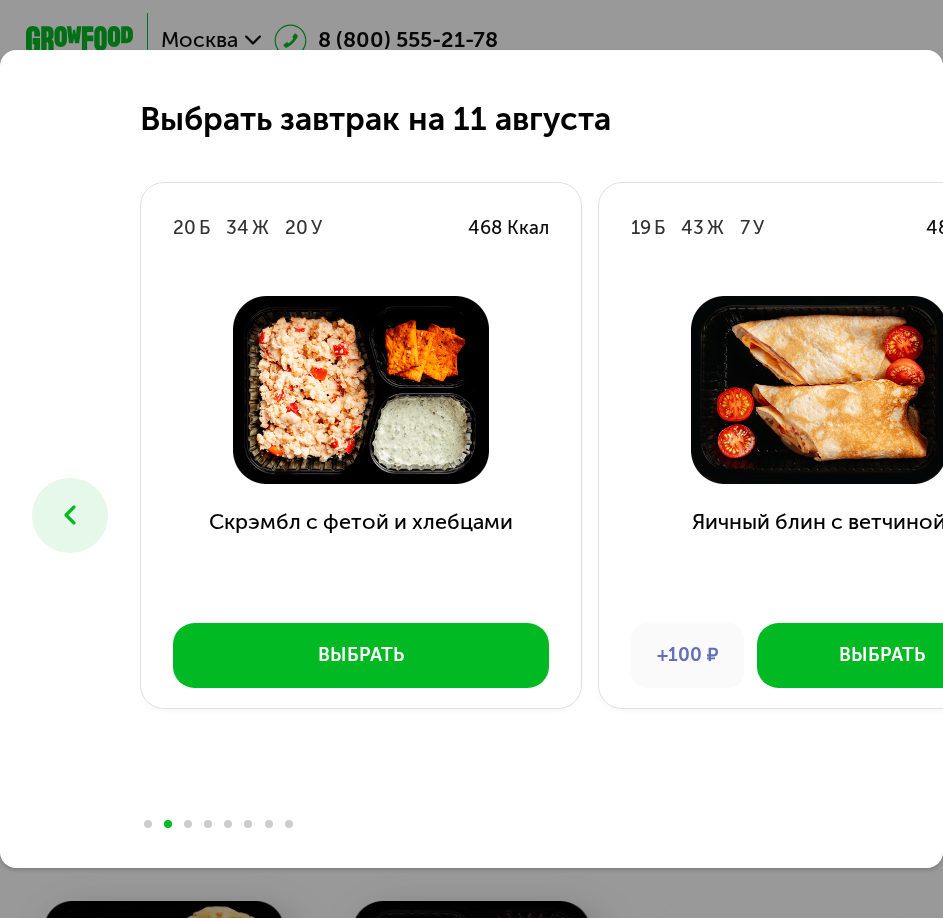 click at bounding box center [188, 824] 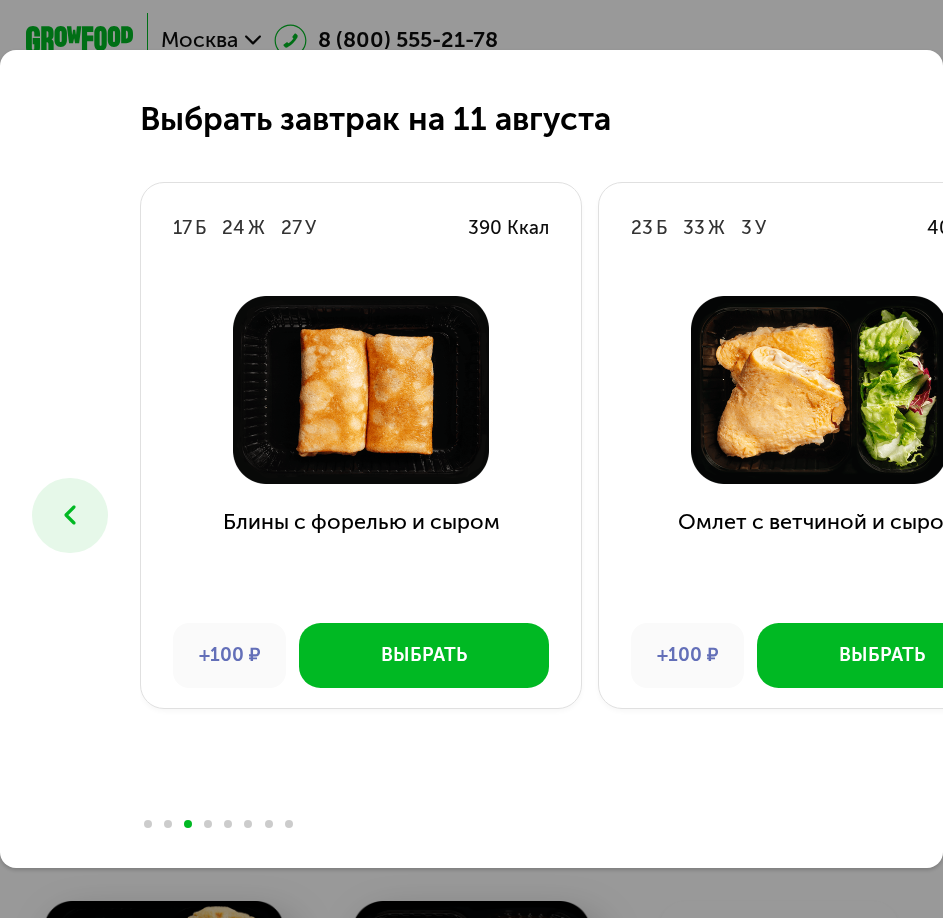 click at bounding box center [208, 824] 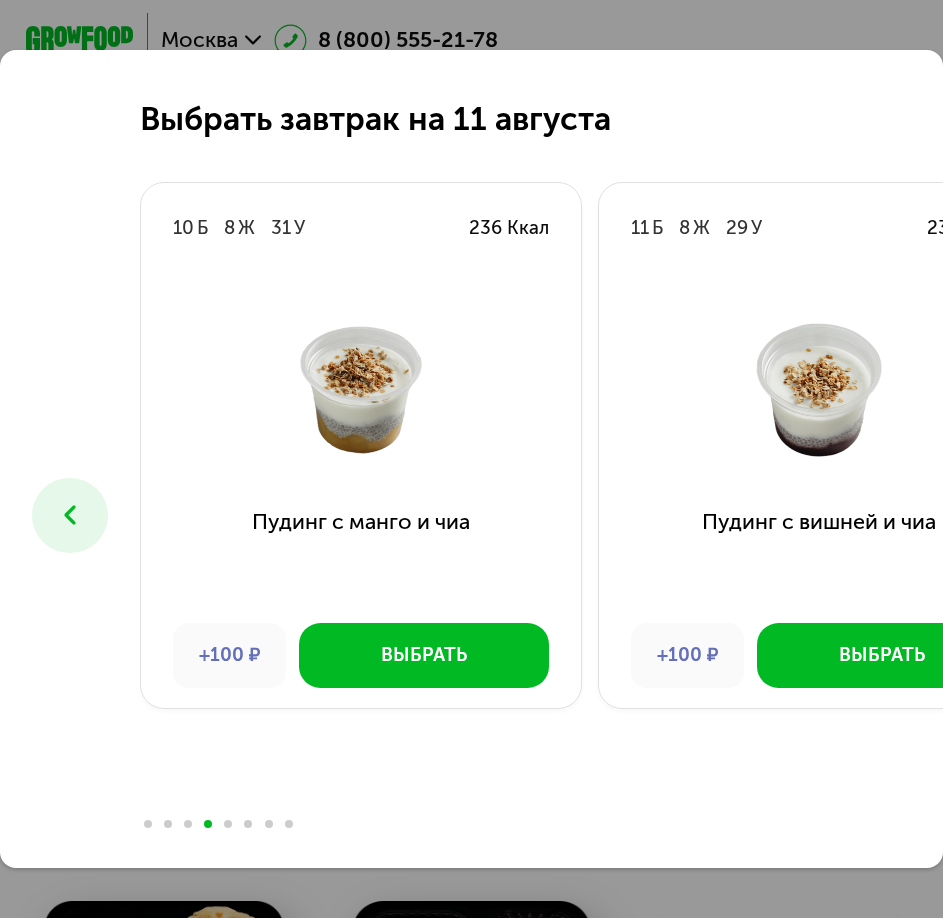 click at bounding box center (228, 824) 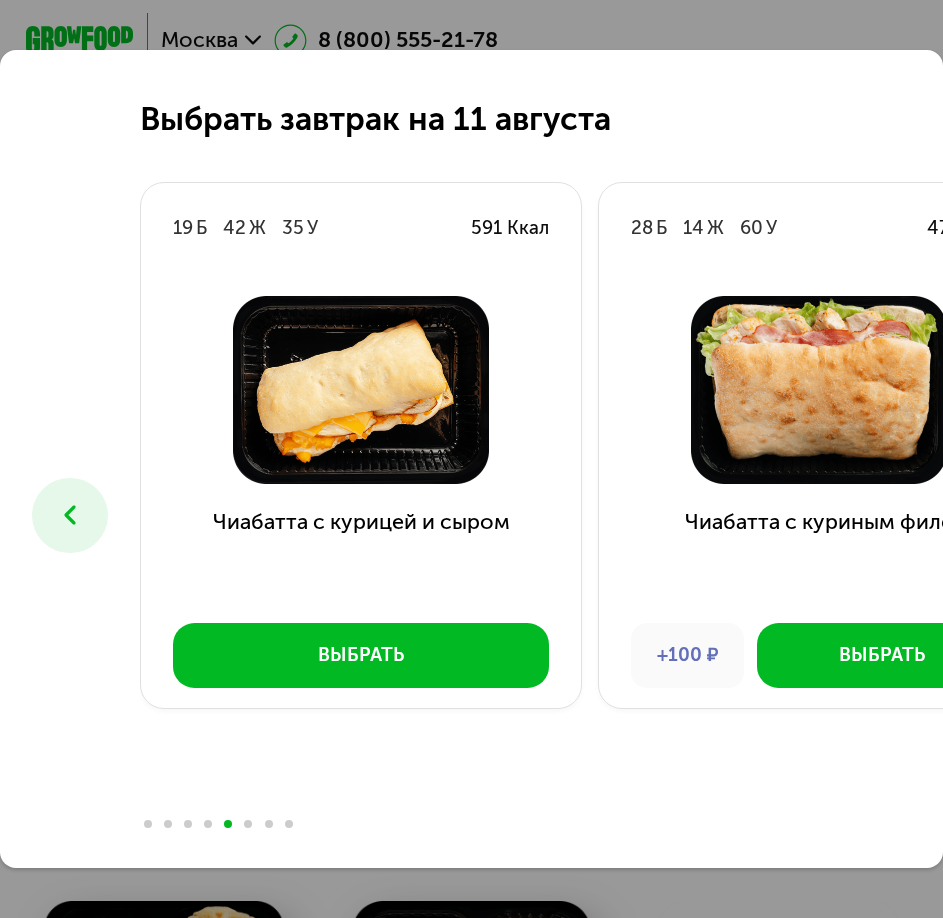 click at bounding box center (248, 824) 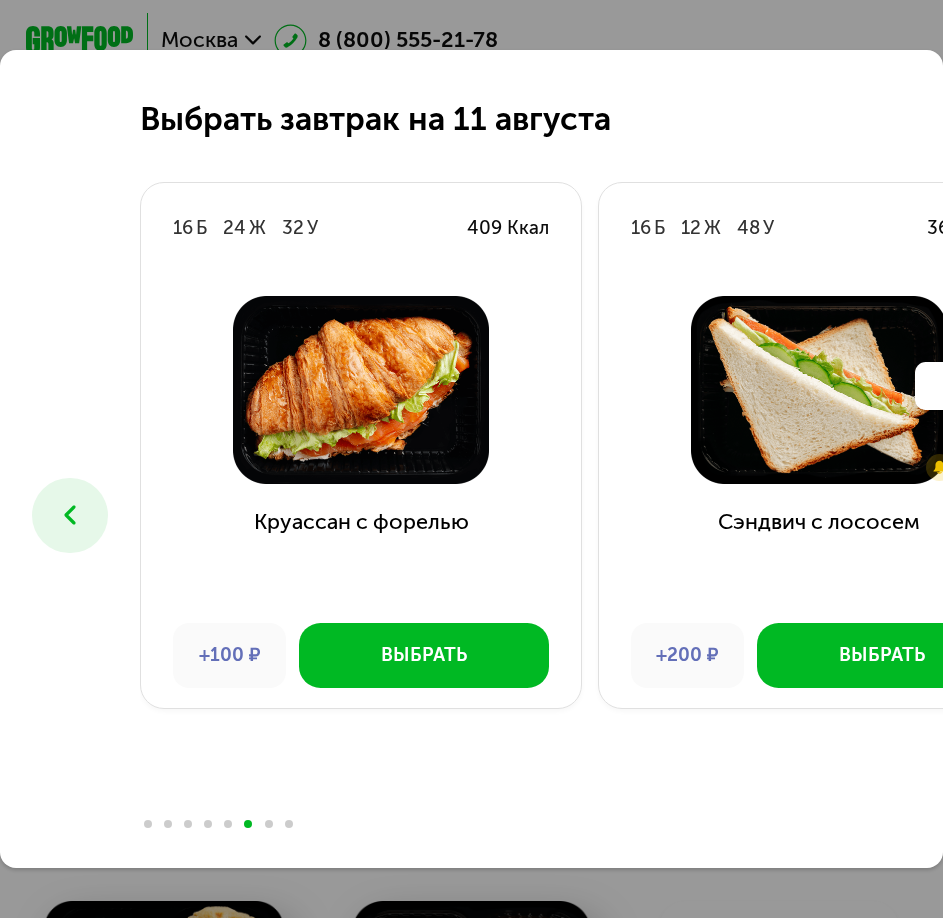 click at bounding box center [269, 824] 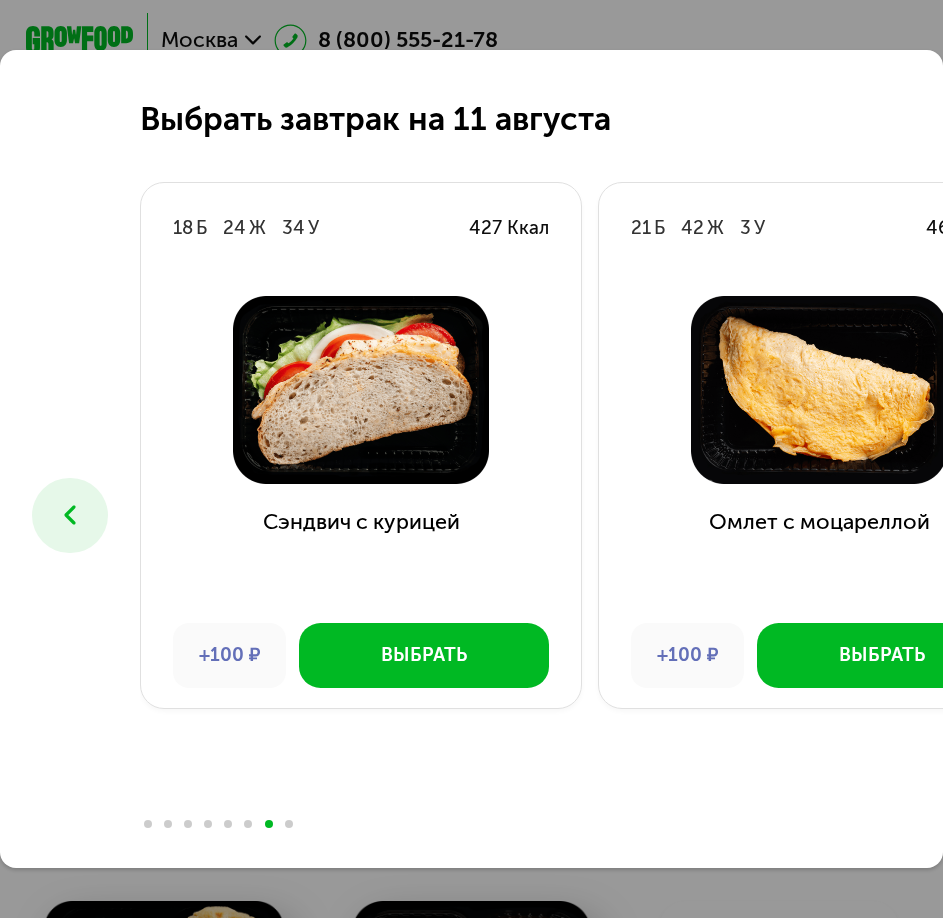 click at bounding box center [289, 824] 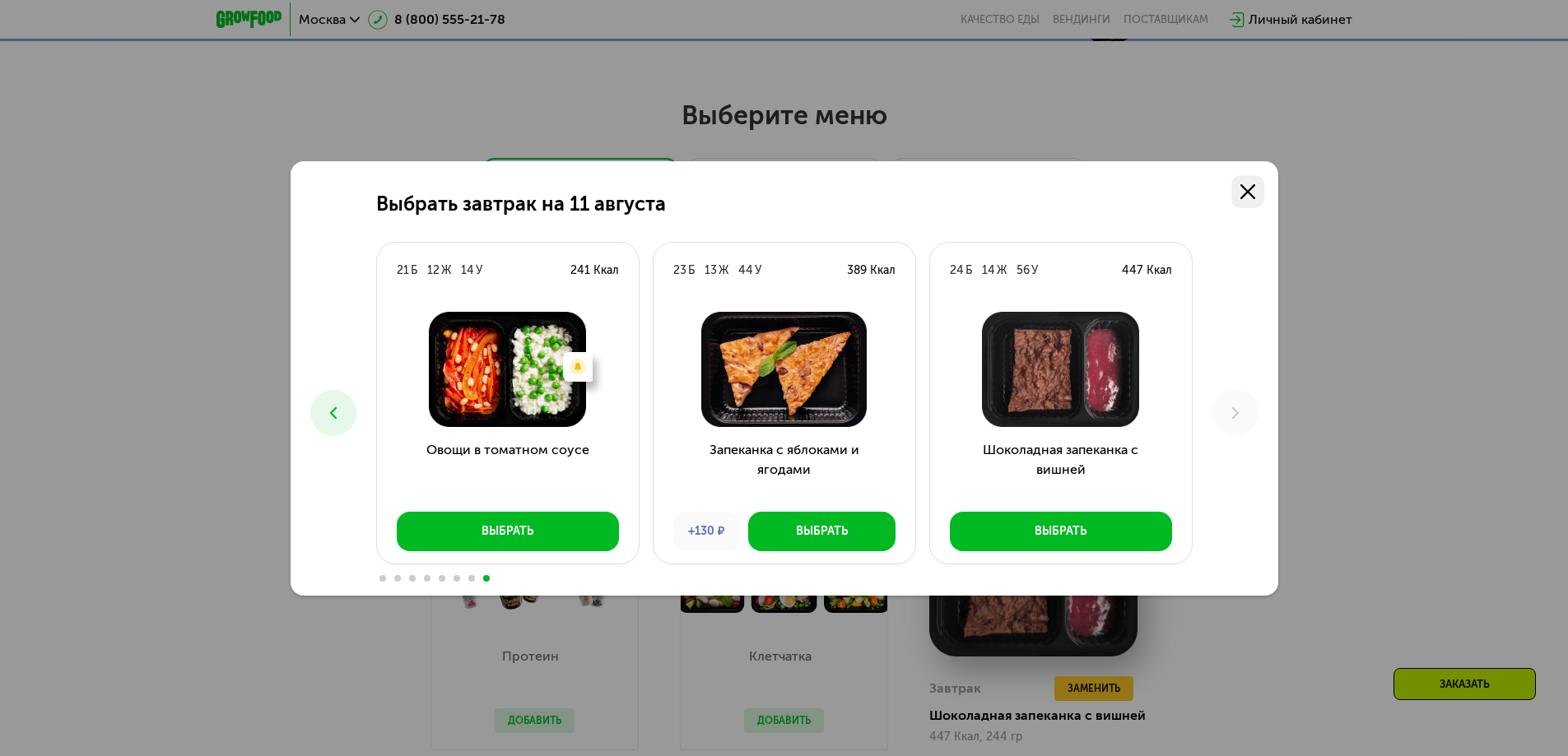 click 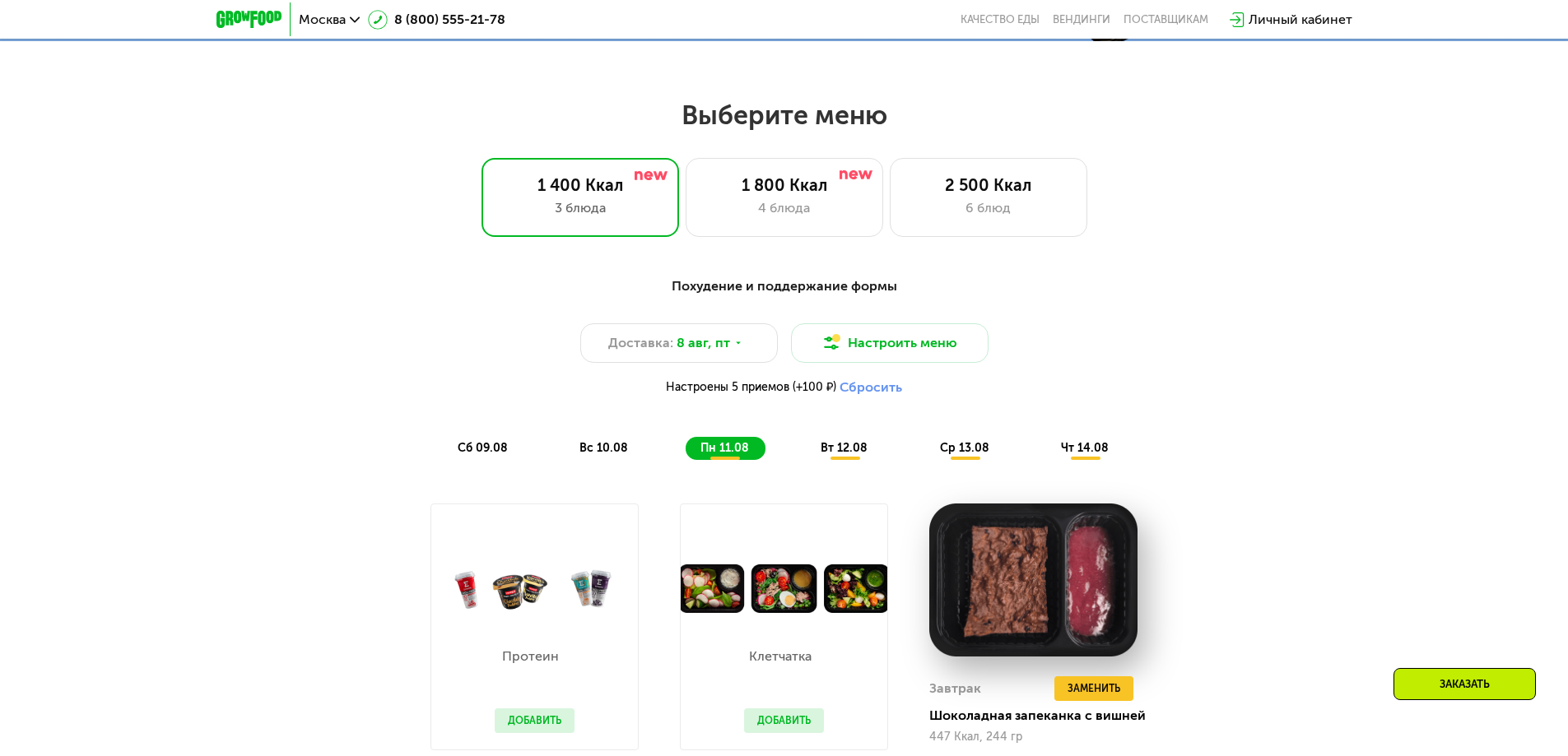 click on "сб 09.08" at bounding box center [482, 448] 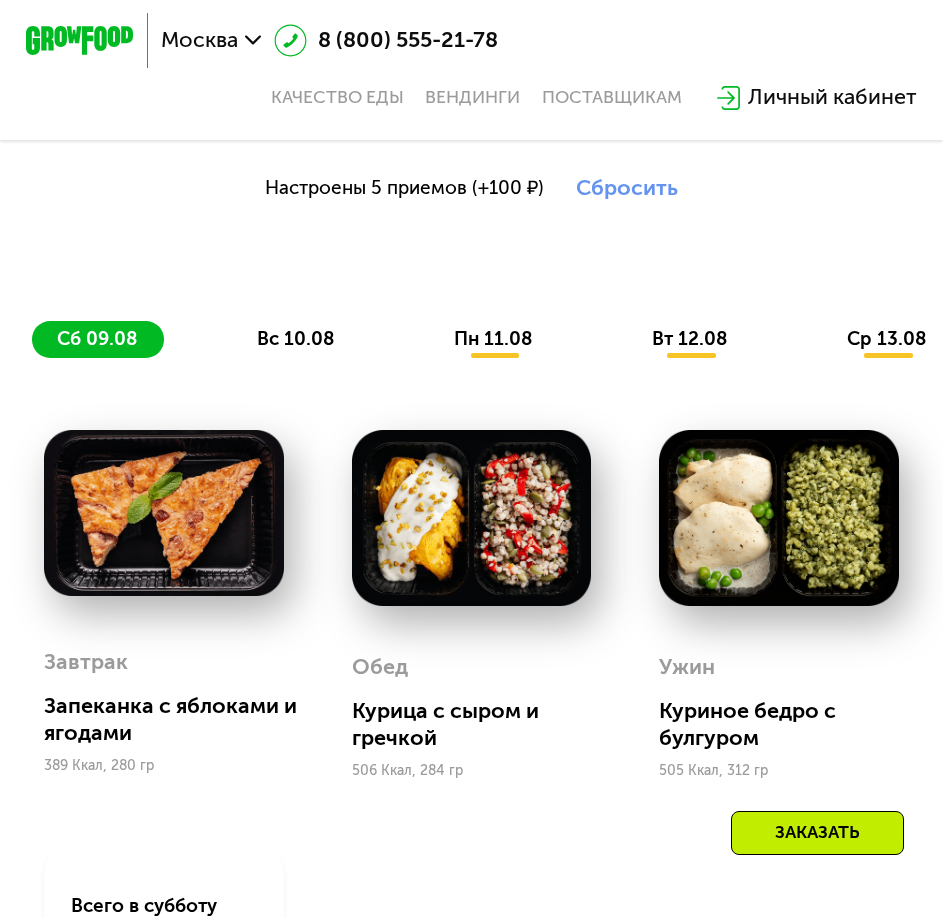click on "Сбросить" at bounding box center (627, 188) 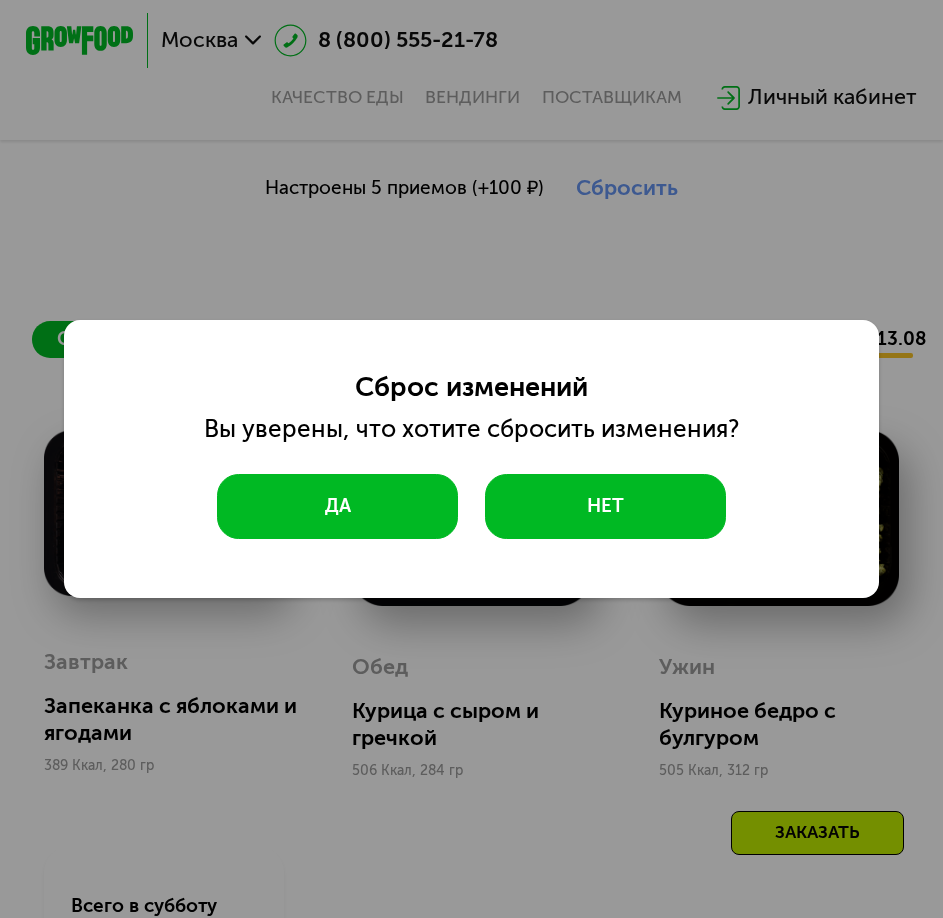 click on "Да" at bounding box center (337, 506) 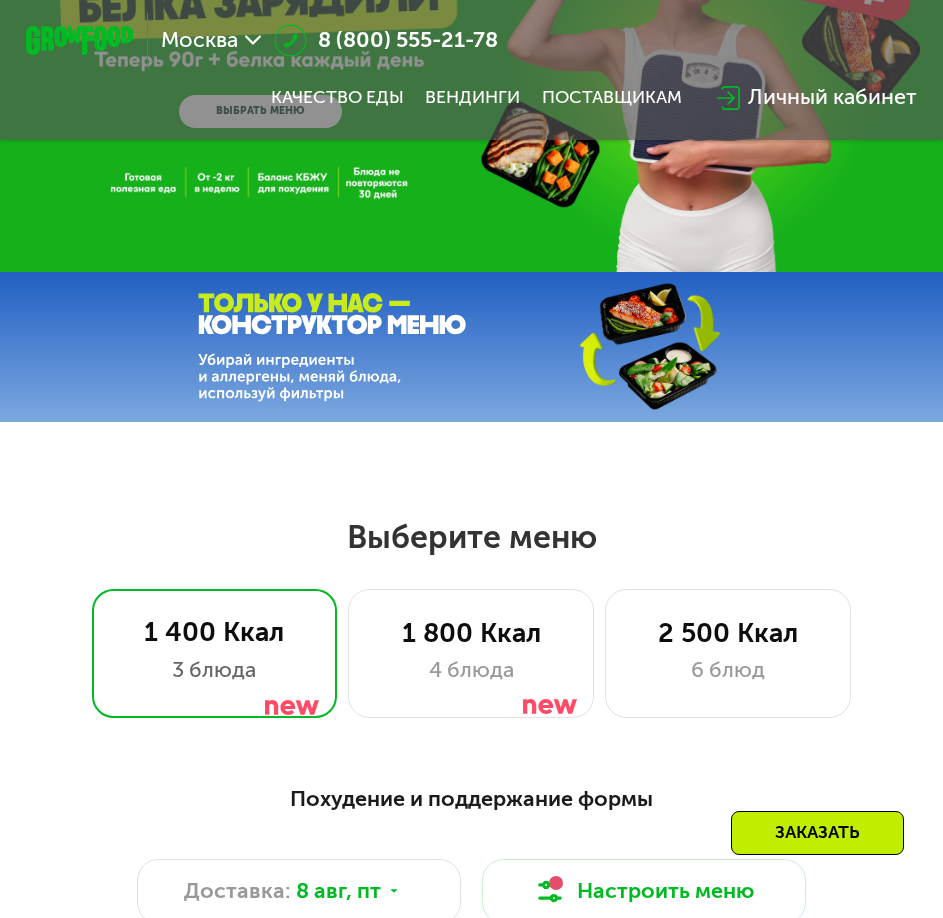 scroll, scrollTop: 500, scrollLeft: 0, axis: vertical 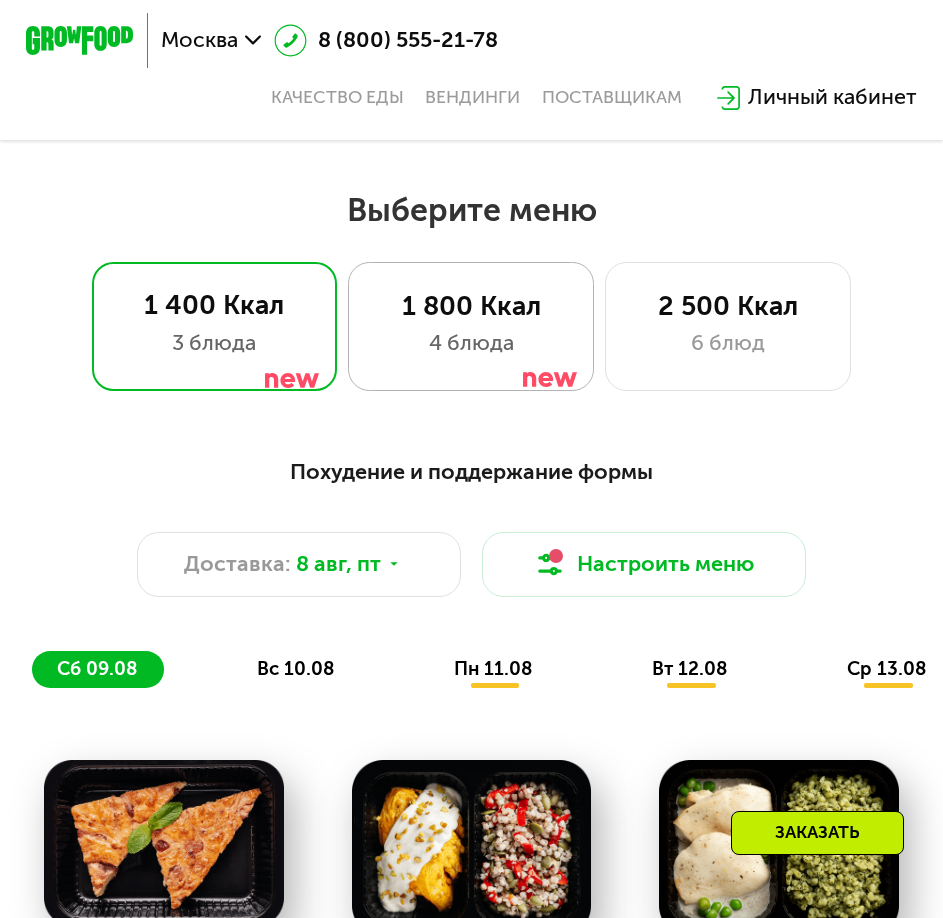 click on "1 800 Ккал" at bounding box center (471, 306) 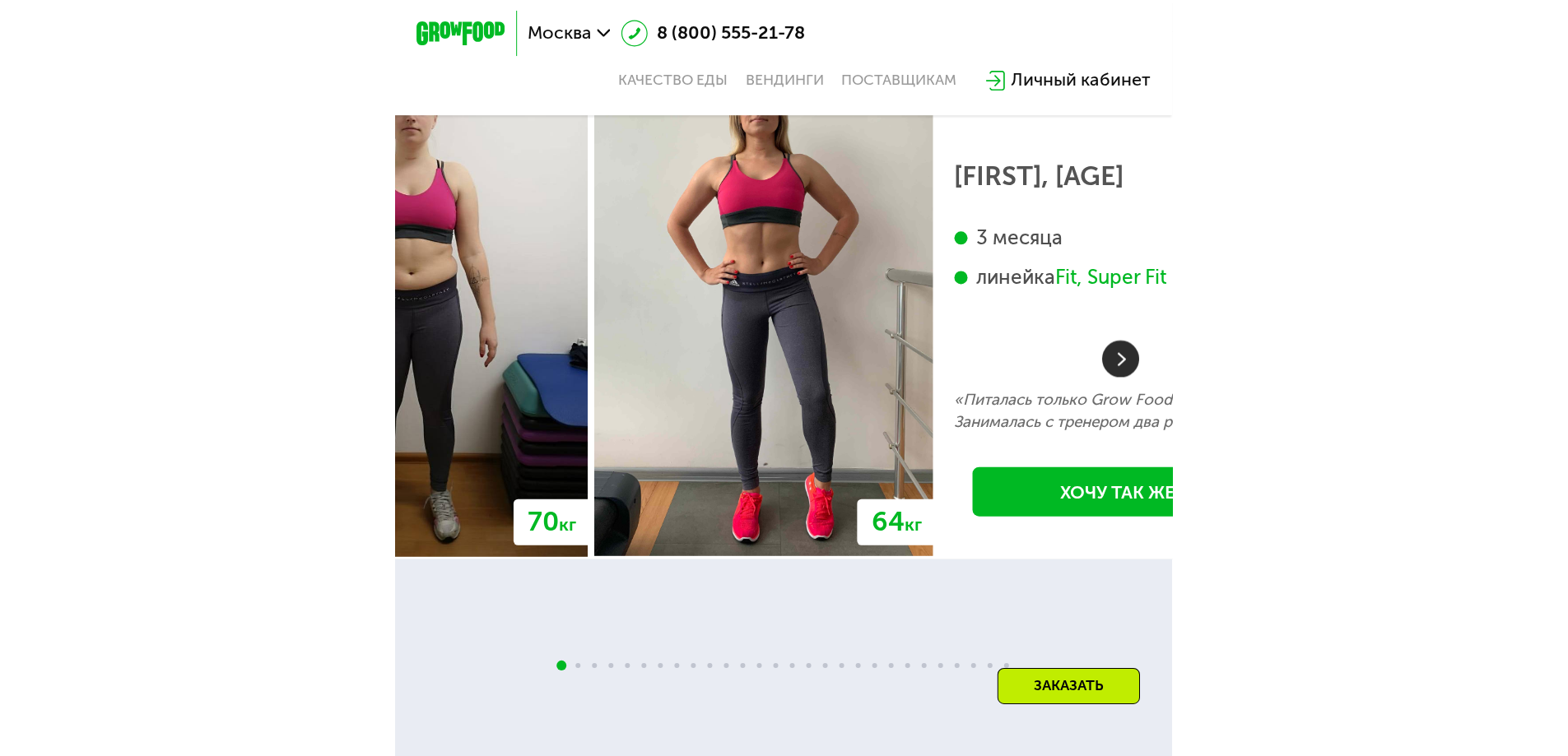 scroll, scrollTop: 3784, scrollLeft: 0, axis: vertical 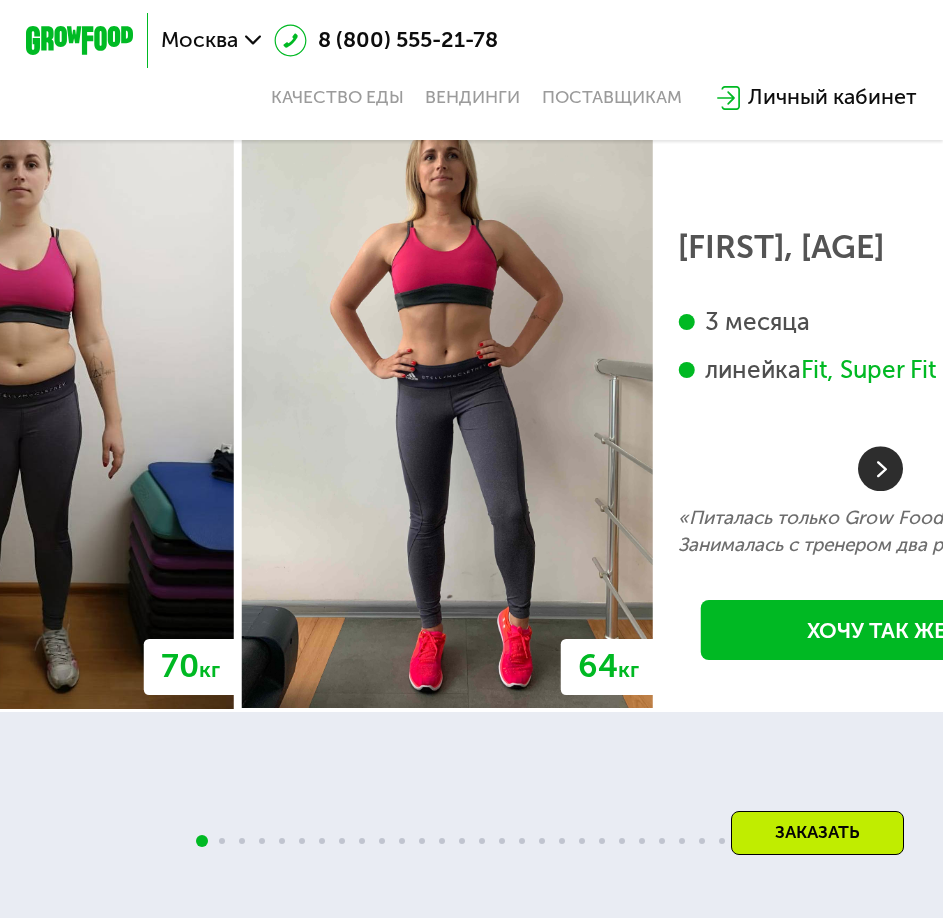 click at bounding box center (471, 804) 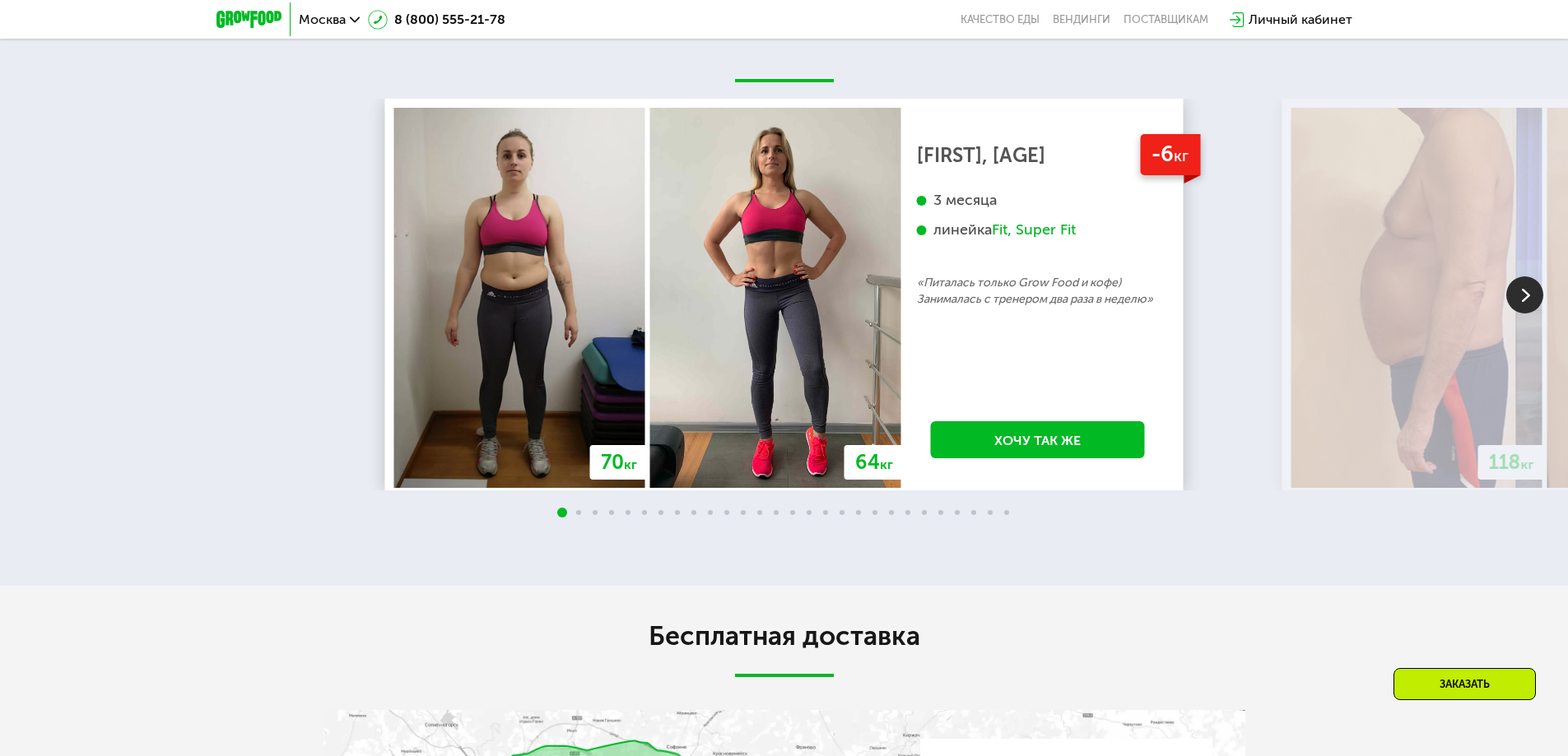 scroll, scrollTop: 3040, scrollLeft: 0, axis: vertical 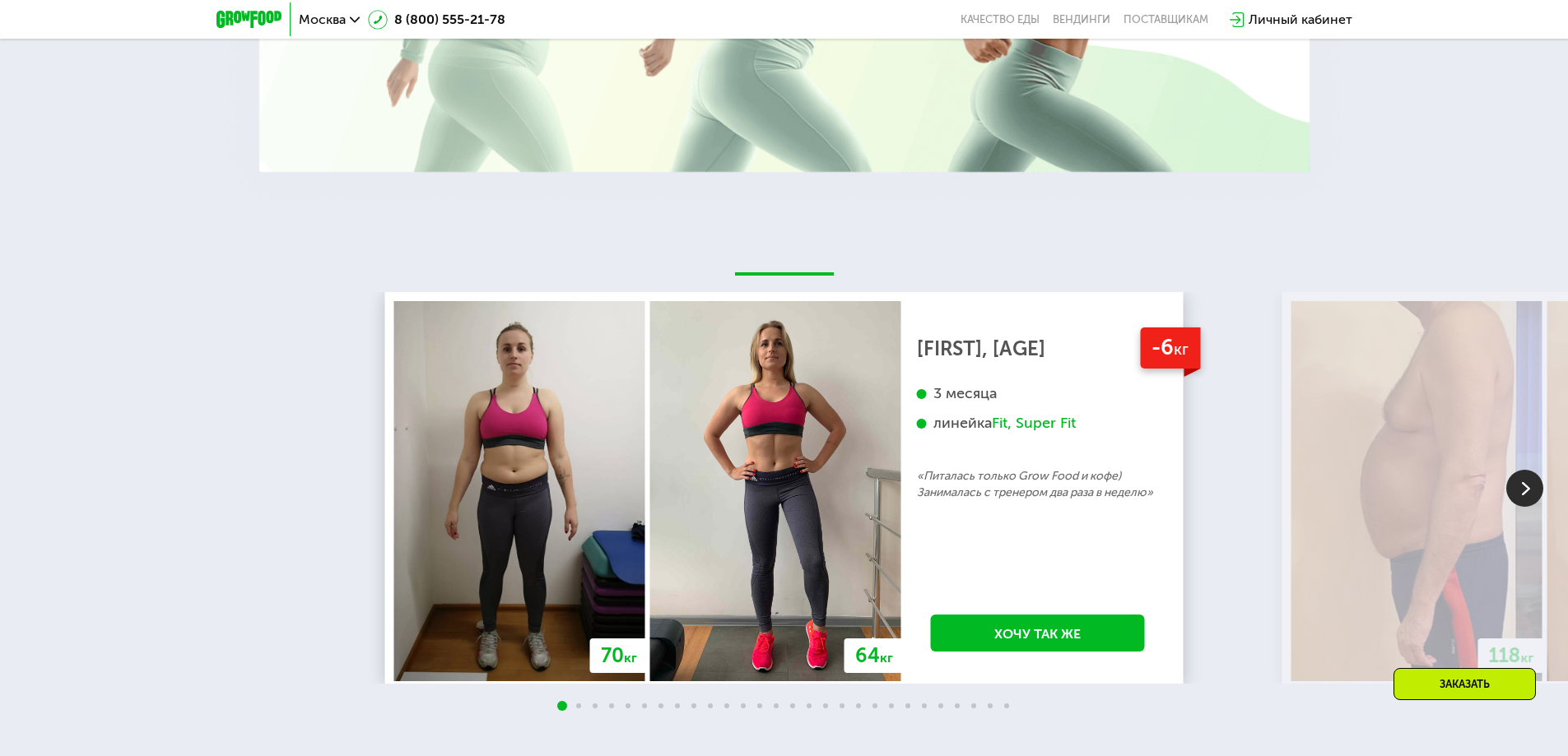 click at bounding box center [1524, 488] 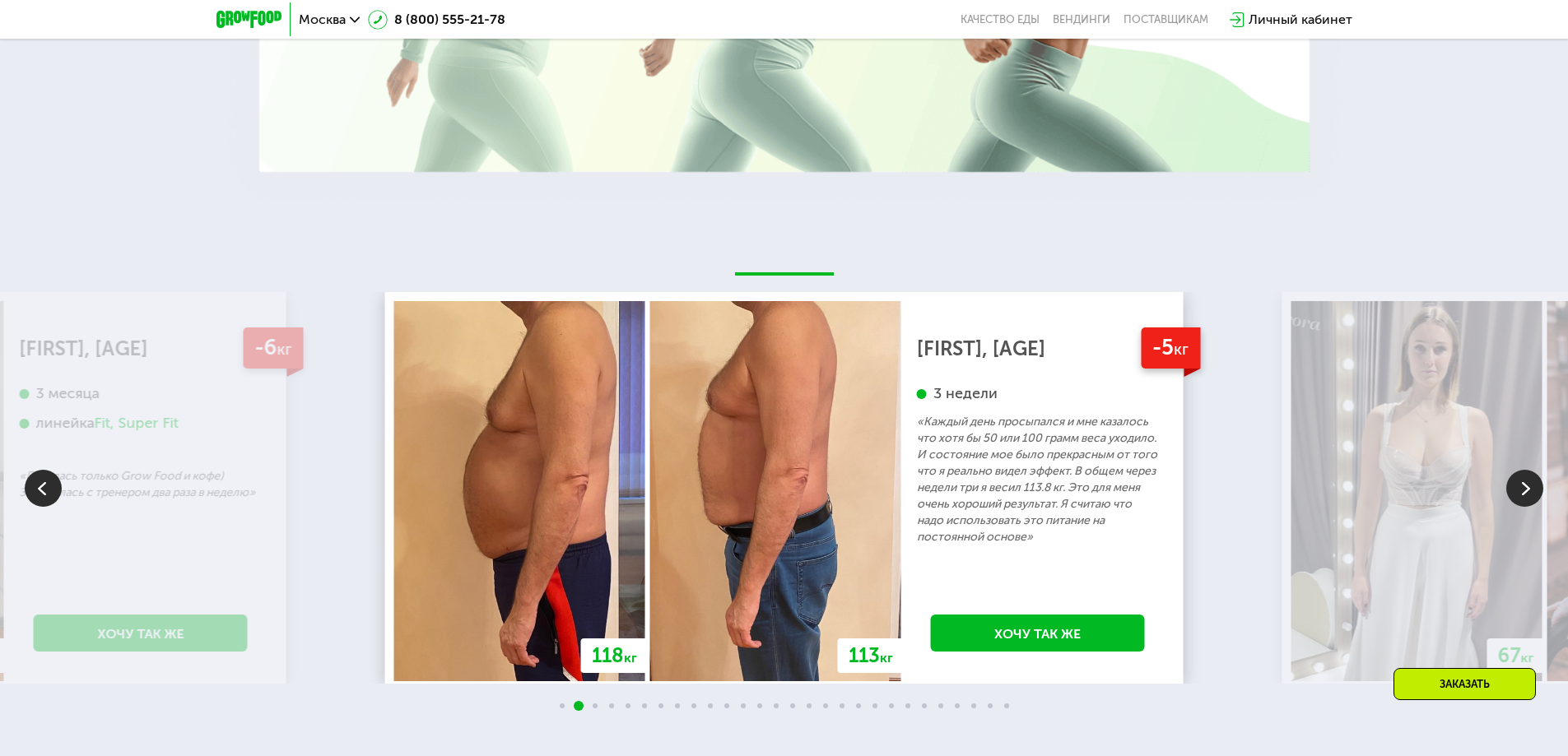 click at bounding box center [1524, 488] 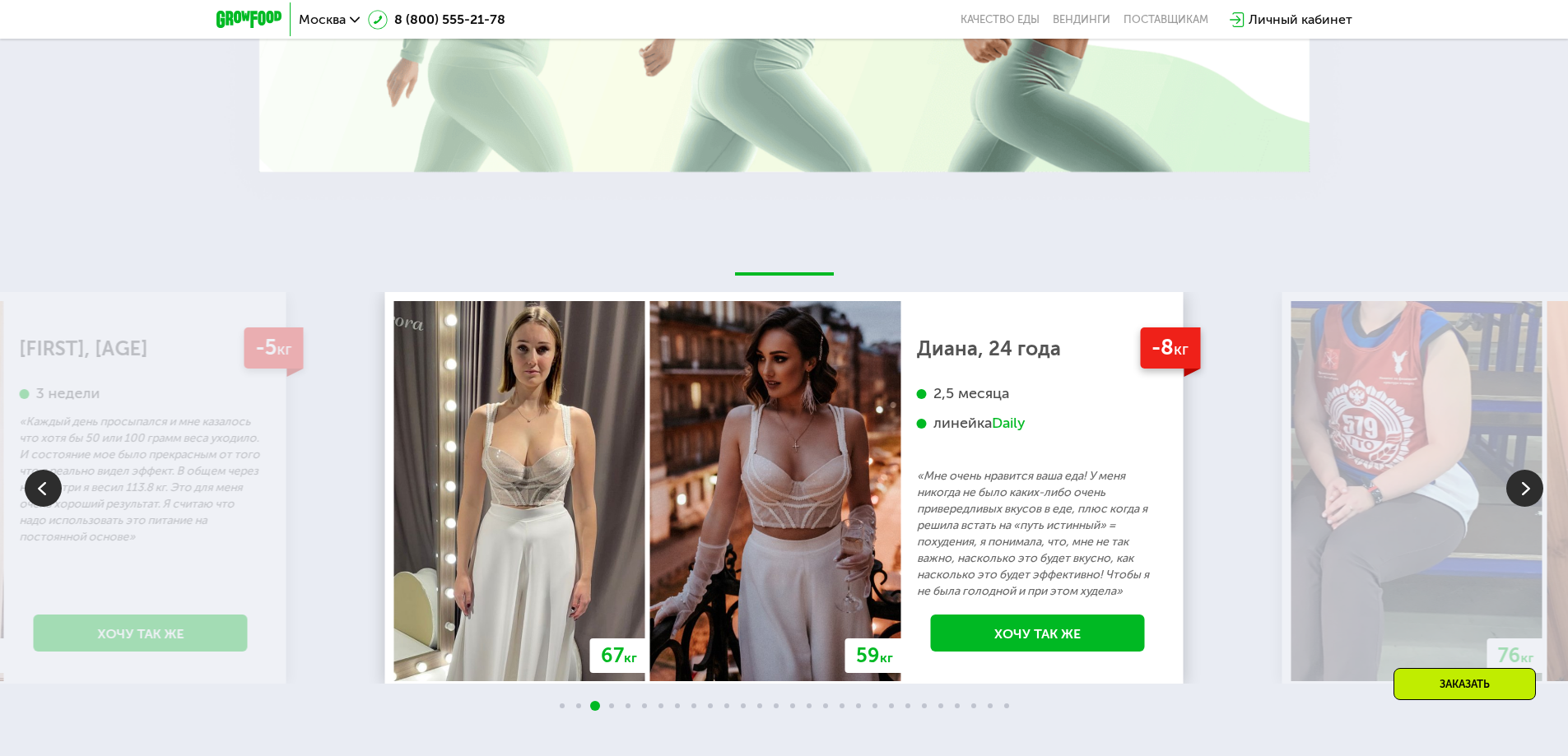 click at bounding box center [1524, 488] 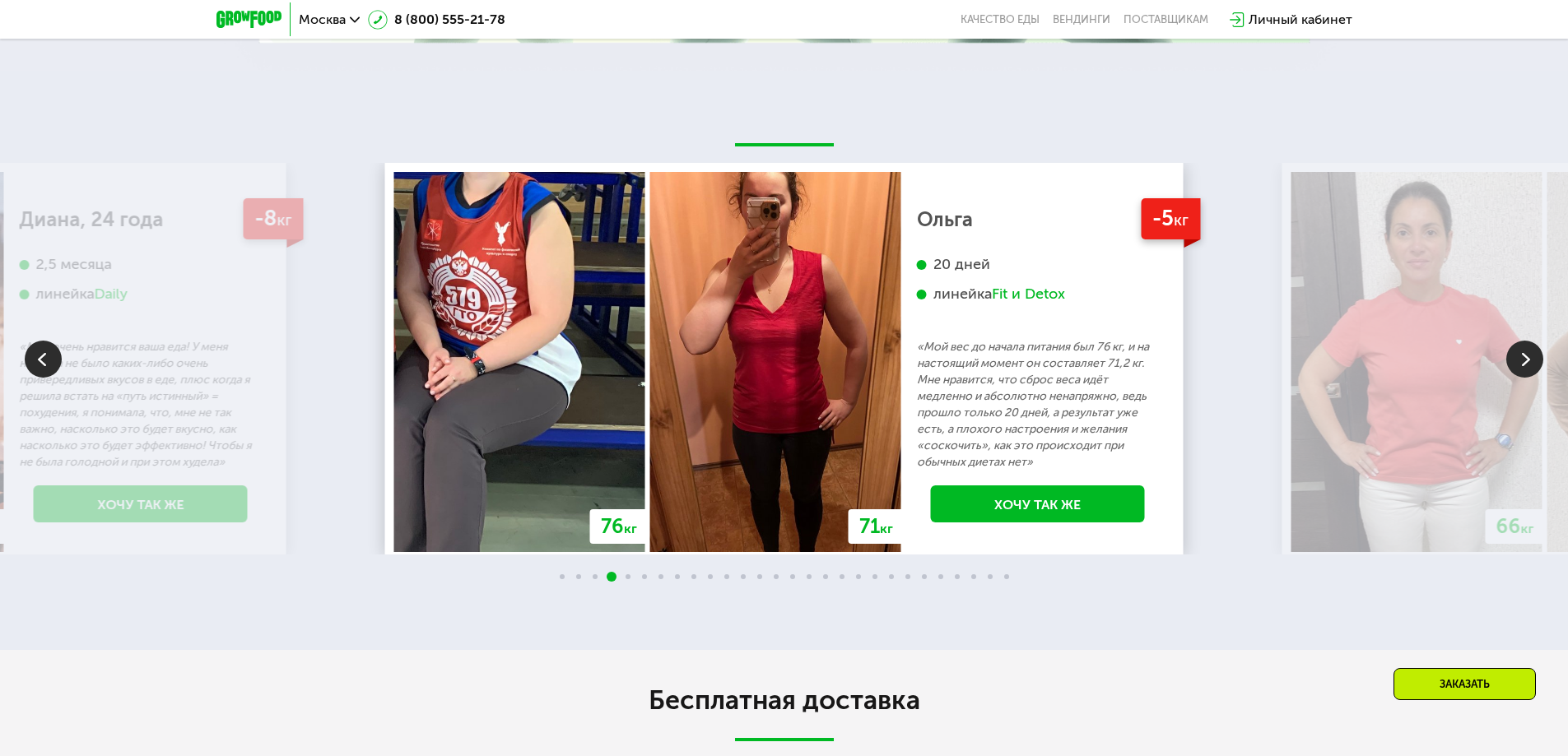 scroll, scrollTop: 3205, scrollLeft: 0, axis: vertical 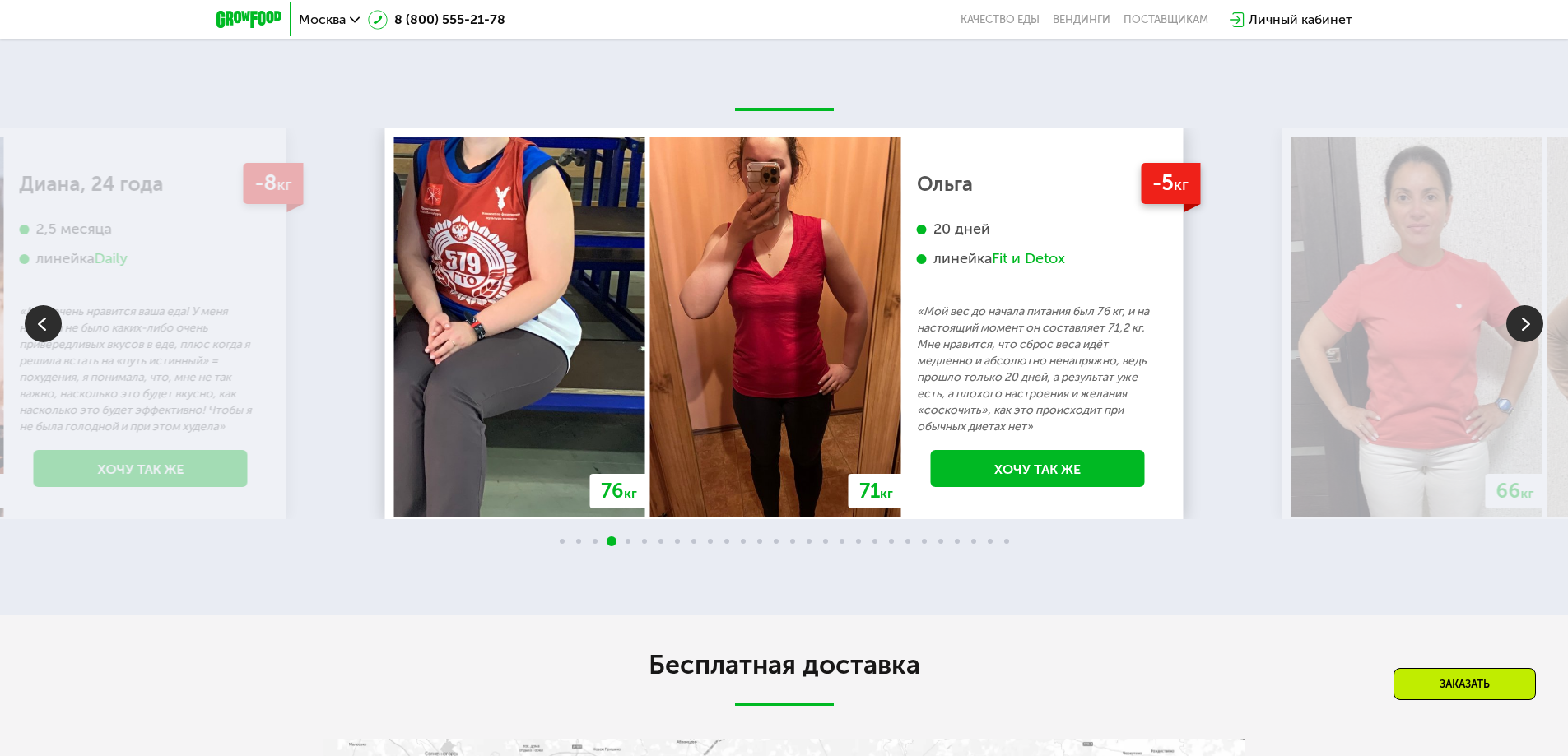 click at bounding box center (1524, 323) 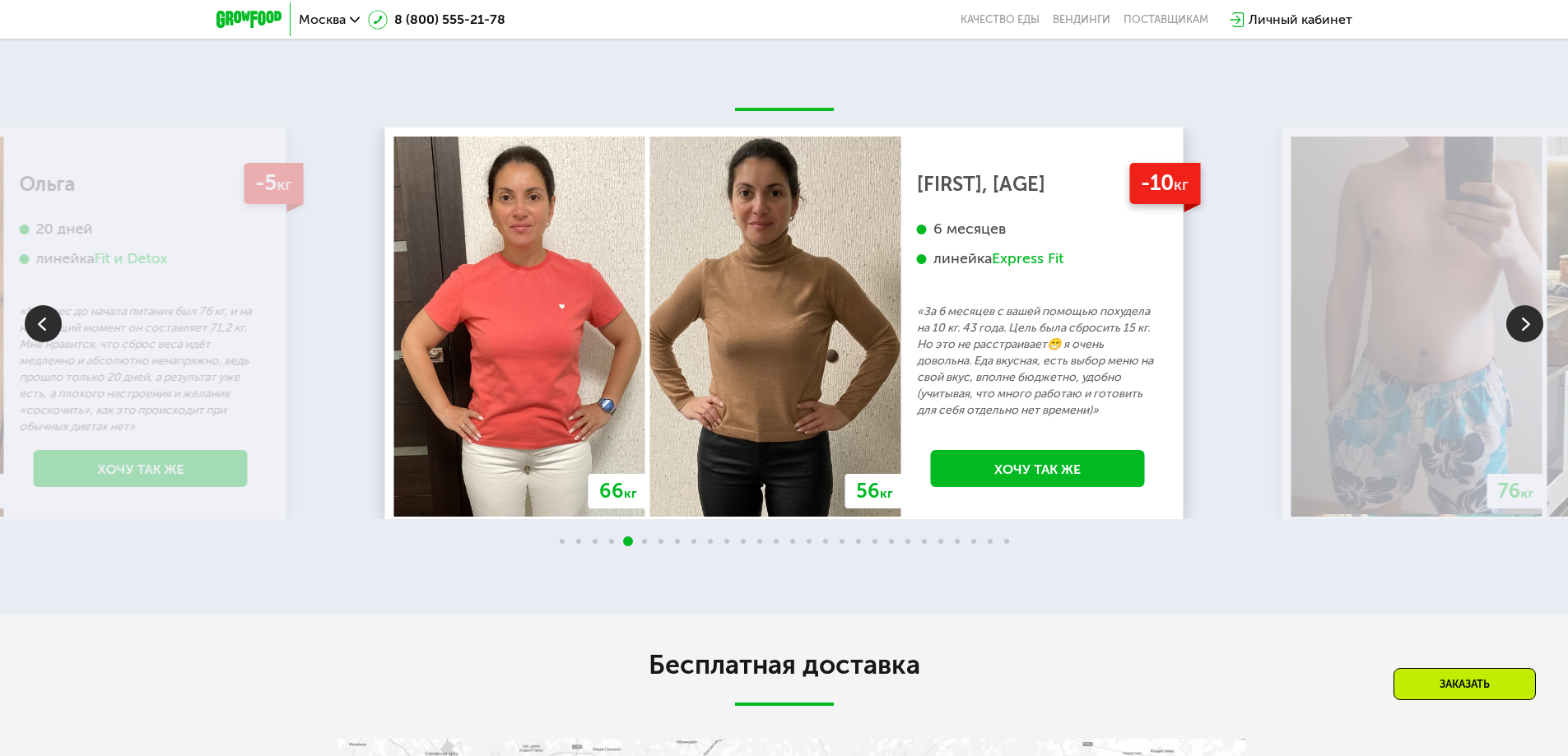 click at bounding box center (1524, 323) 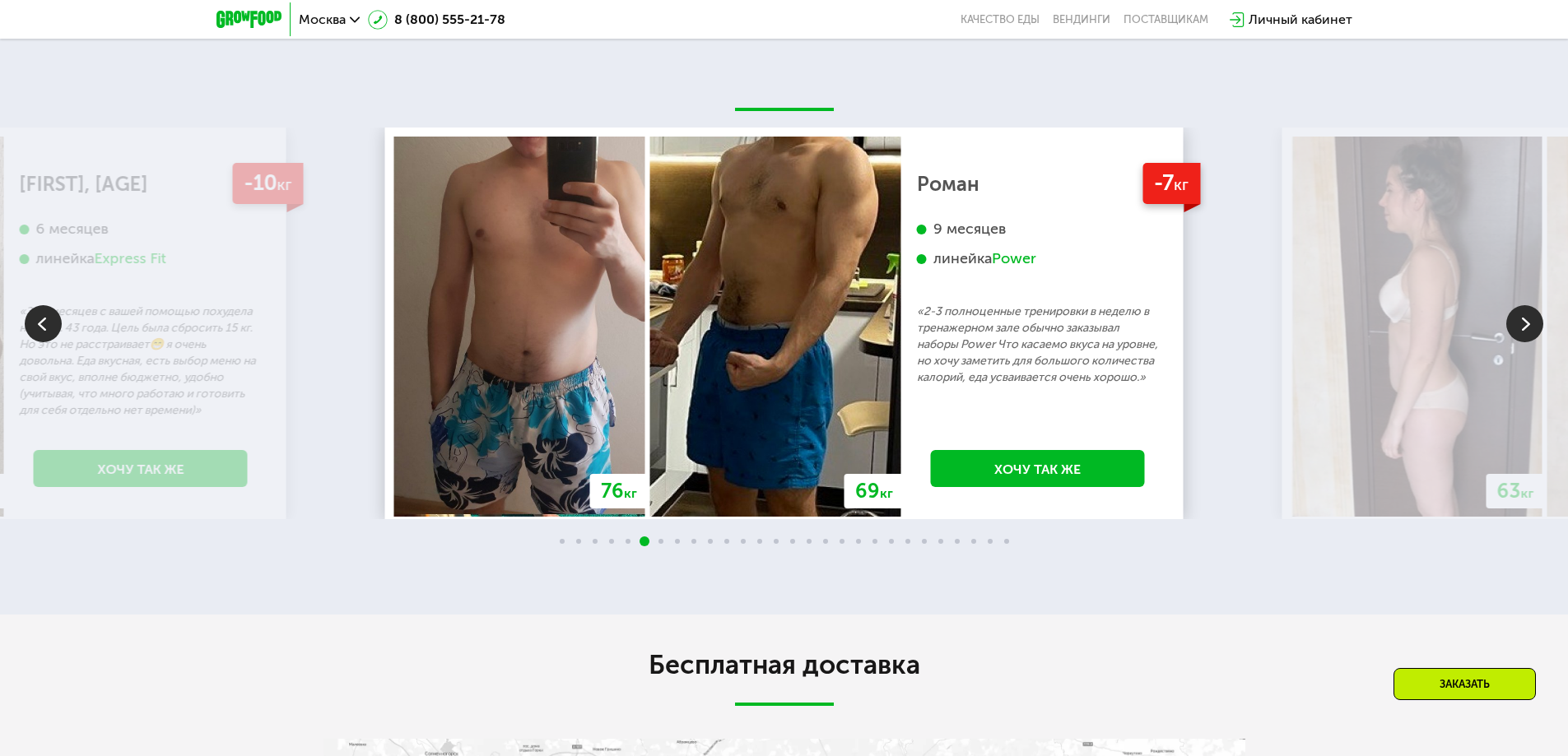 click at bounding box center (1524, 323) 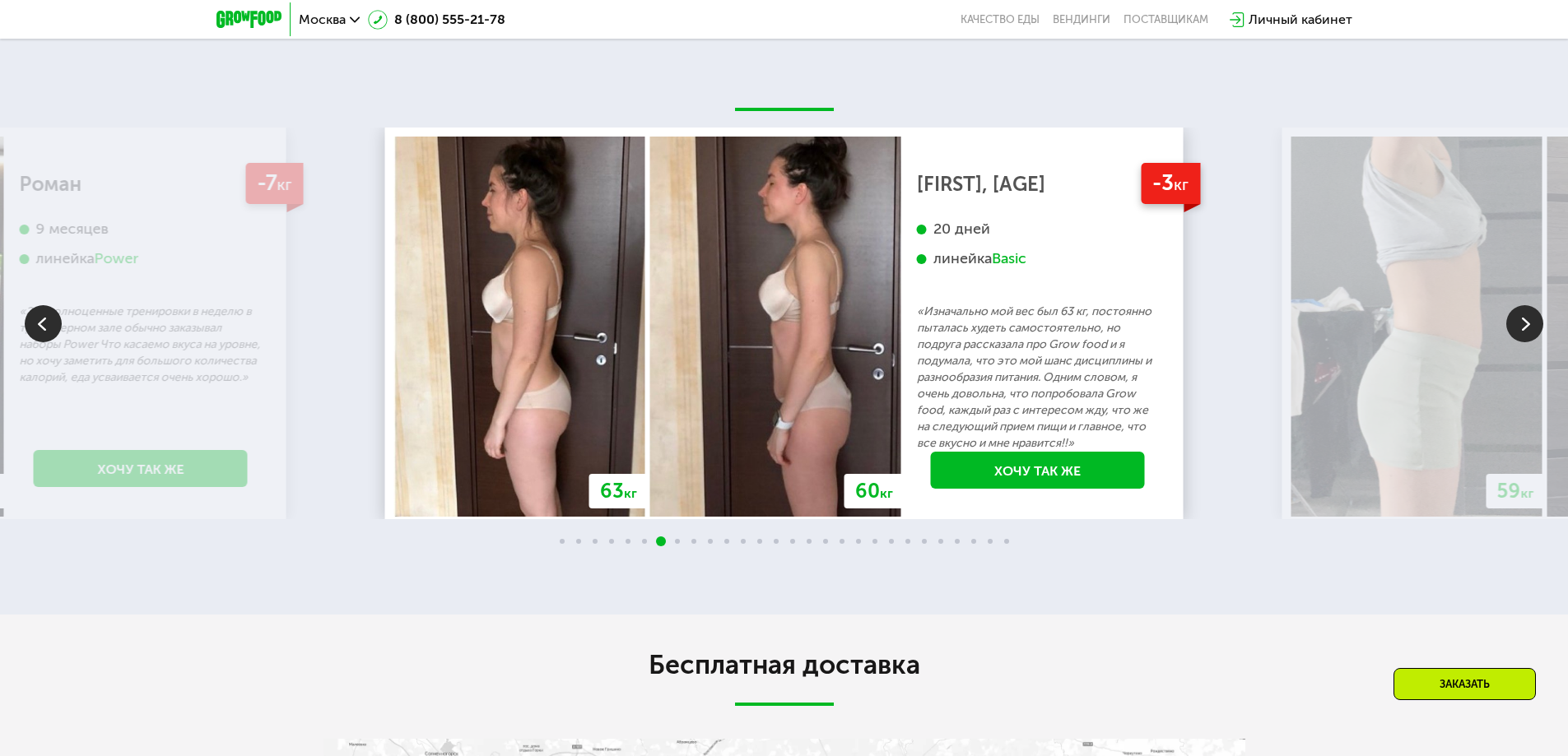click at bounding box center [1524, 323] 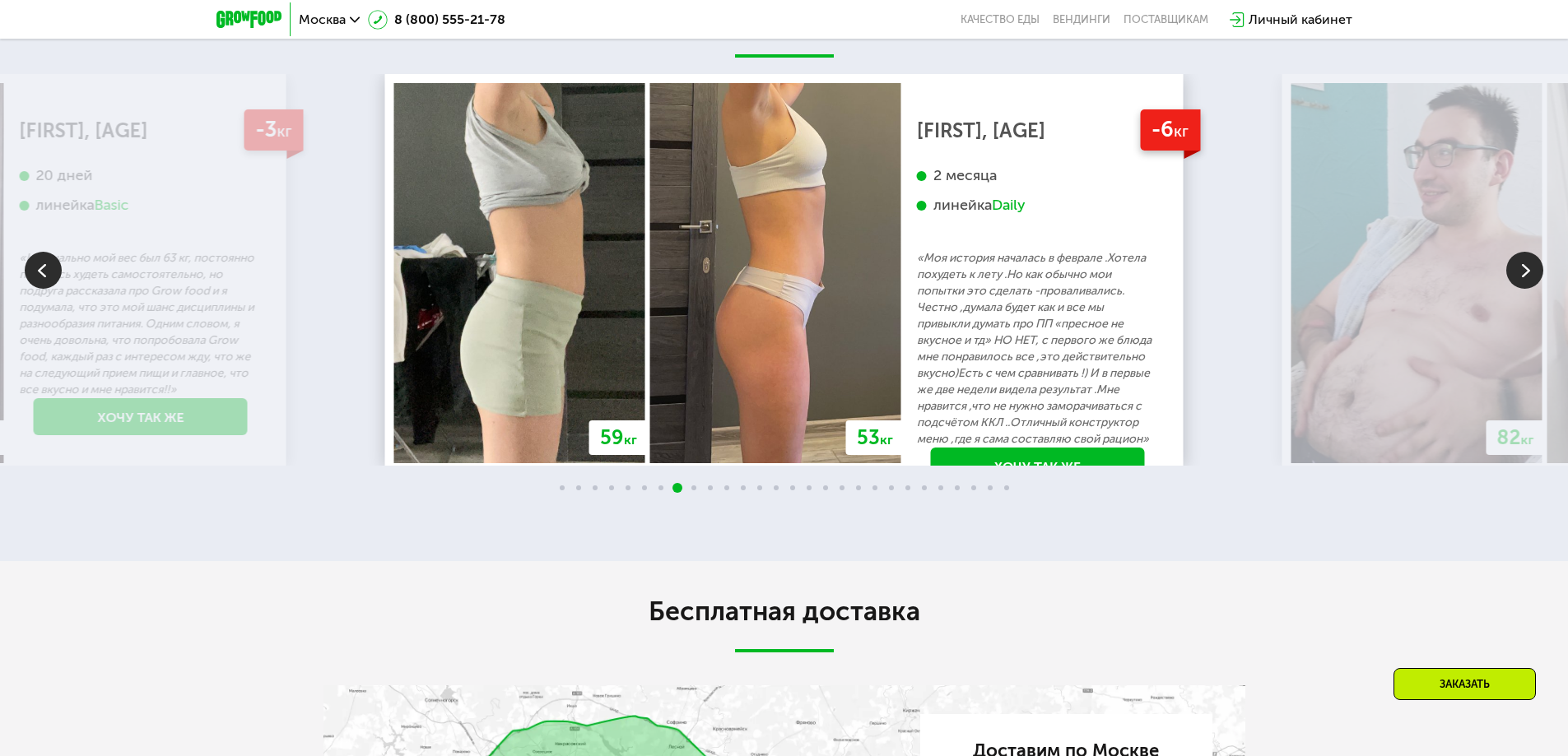 scroll, scrollTop: 3287, scrollLeft: 0, axis: vertical 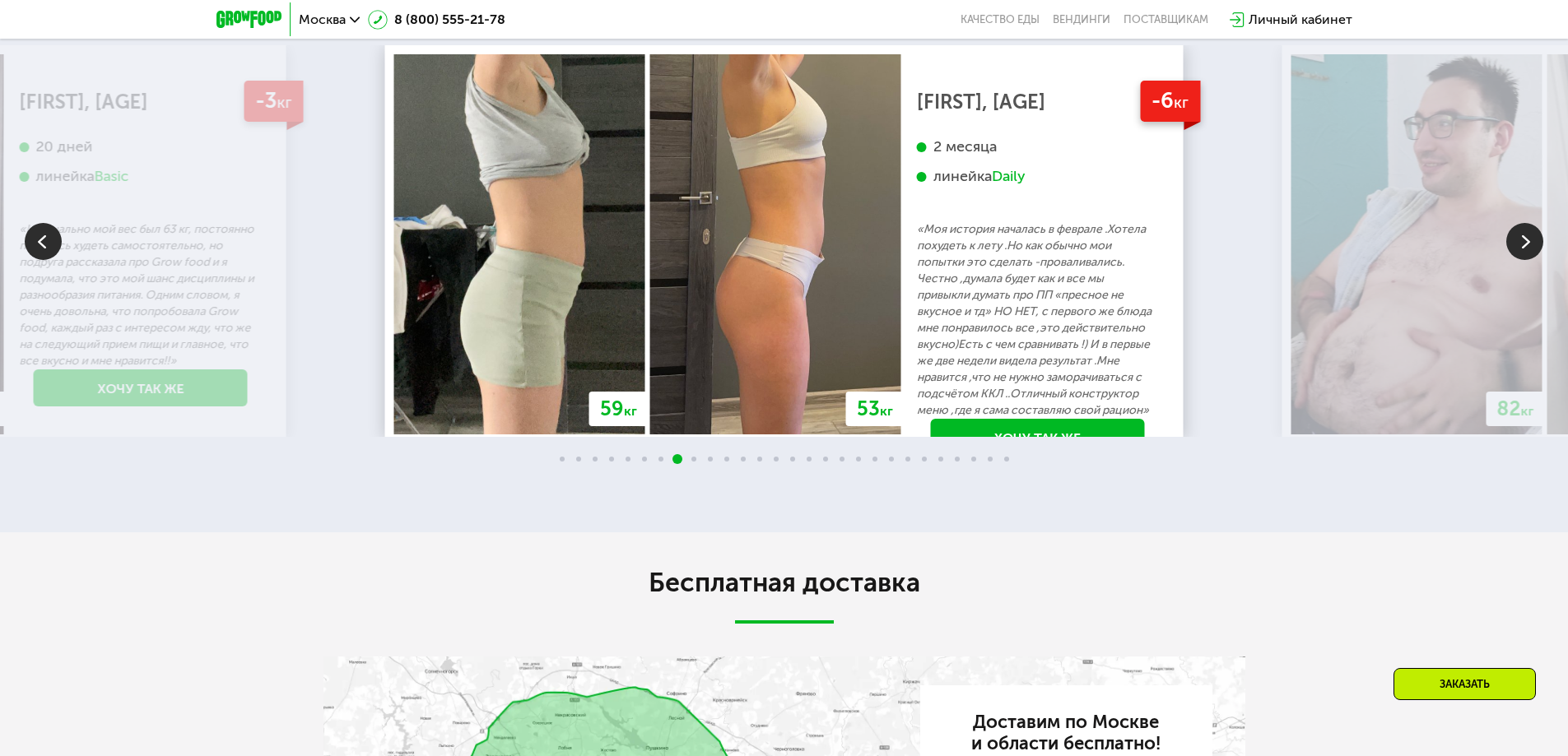 click at bounding box center (1524, 241) 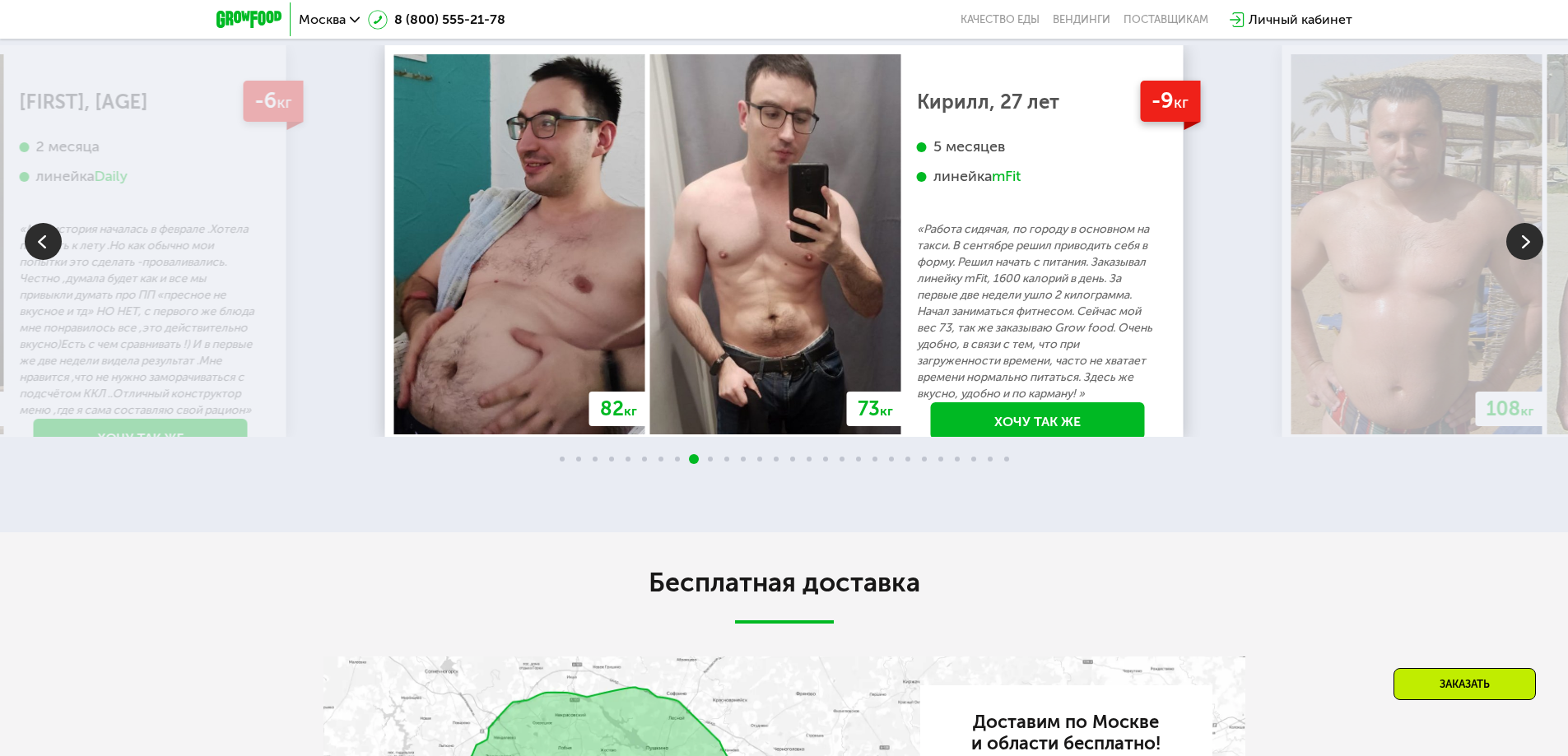 click at bounding box center (1524, 241) 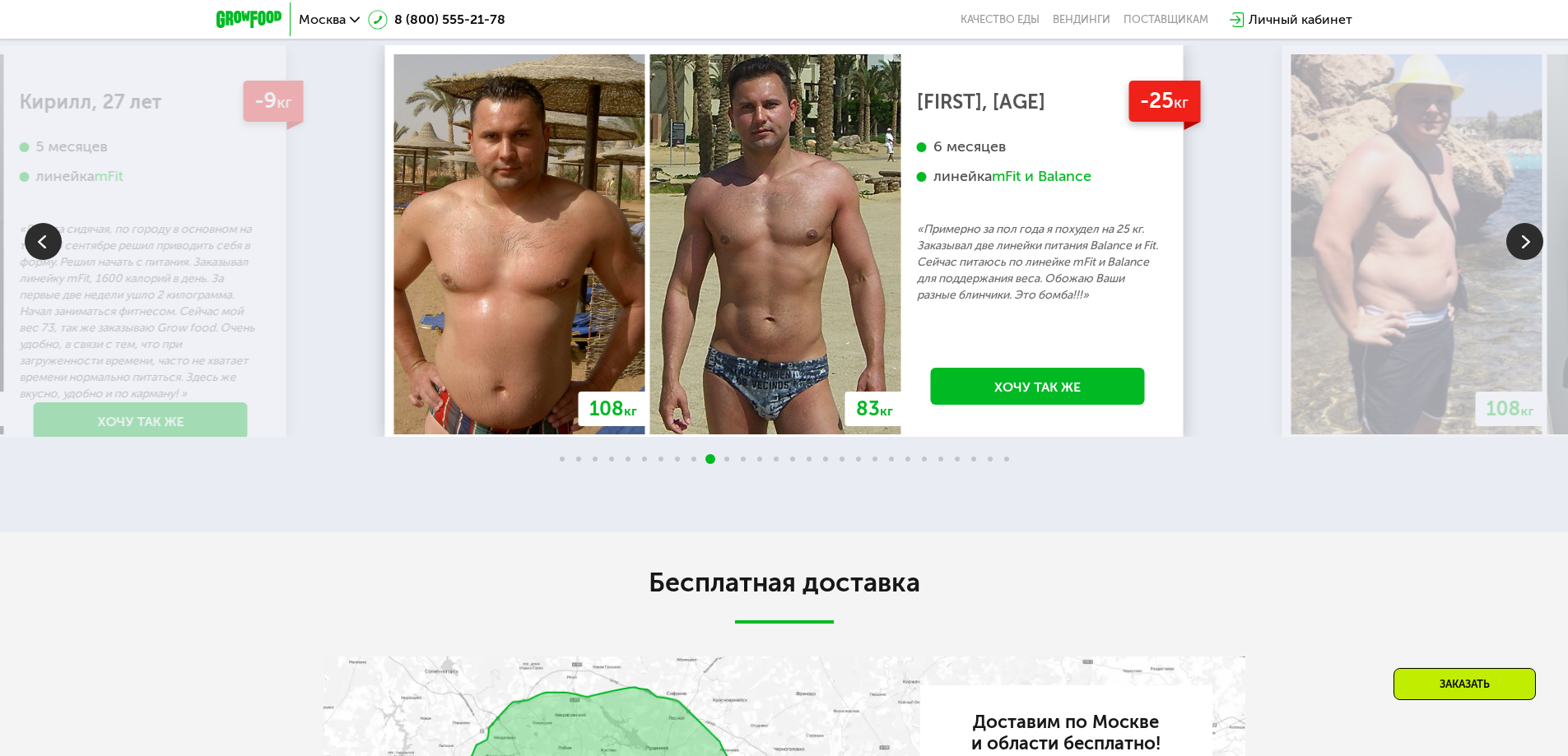 click at bounding box center [1524, 241] 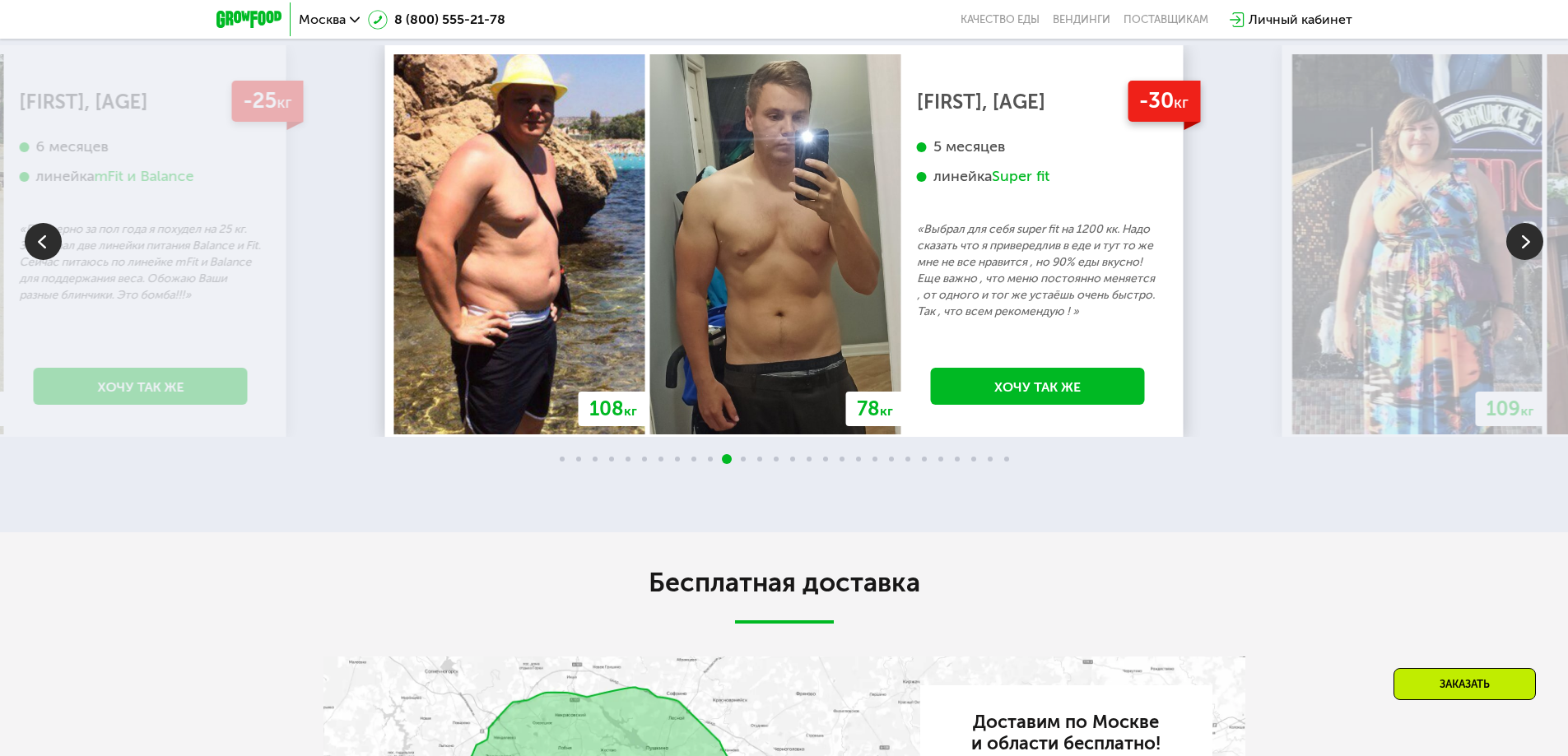 click at bounding box center (1524, 241) 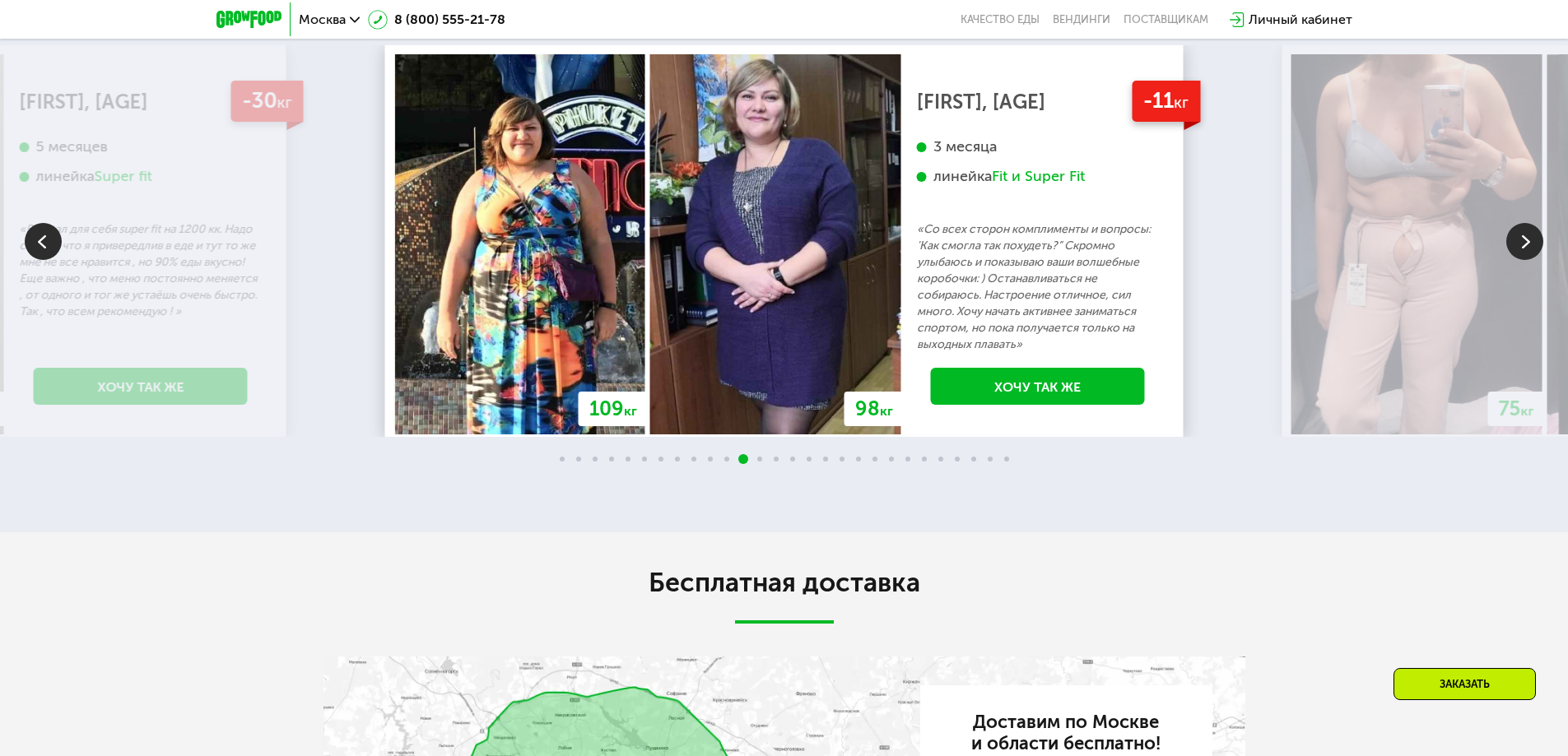 click at bounding box center (1524, 241) 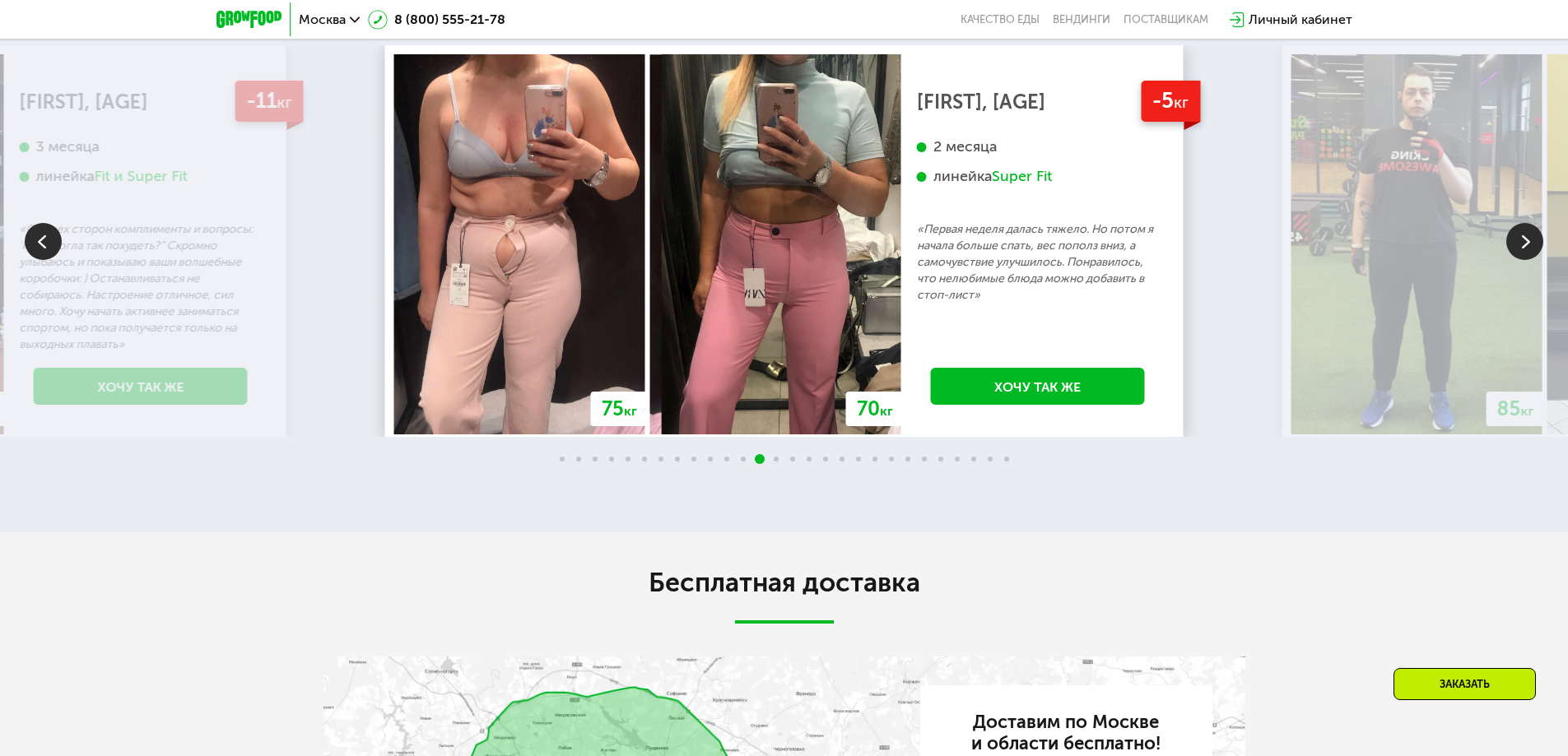 click at bounding box center [1524, 241] 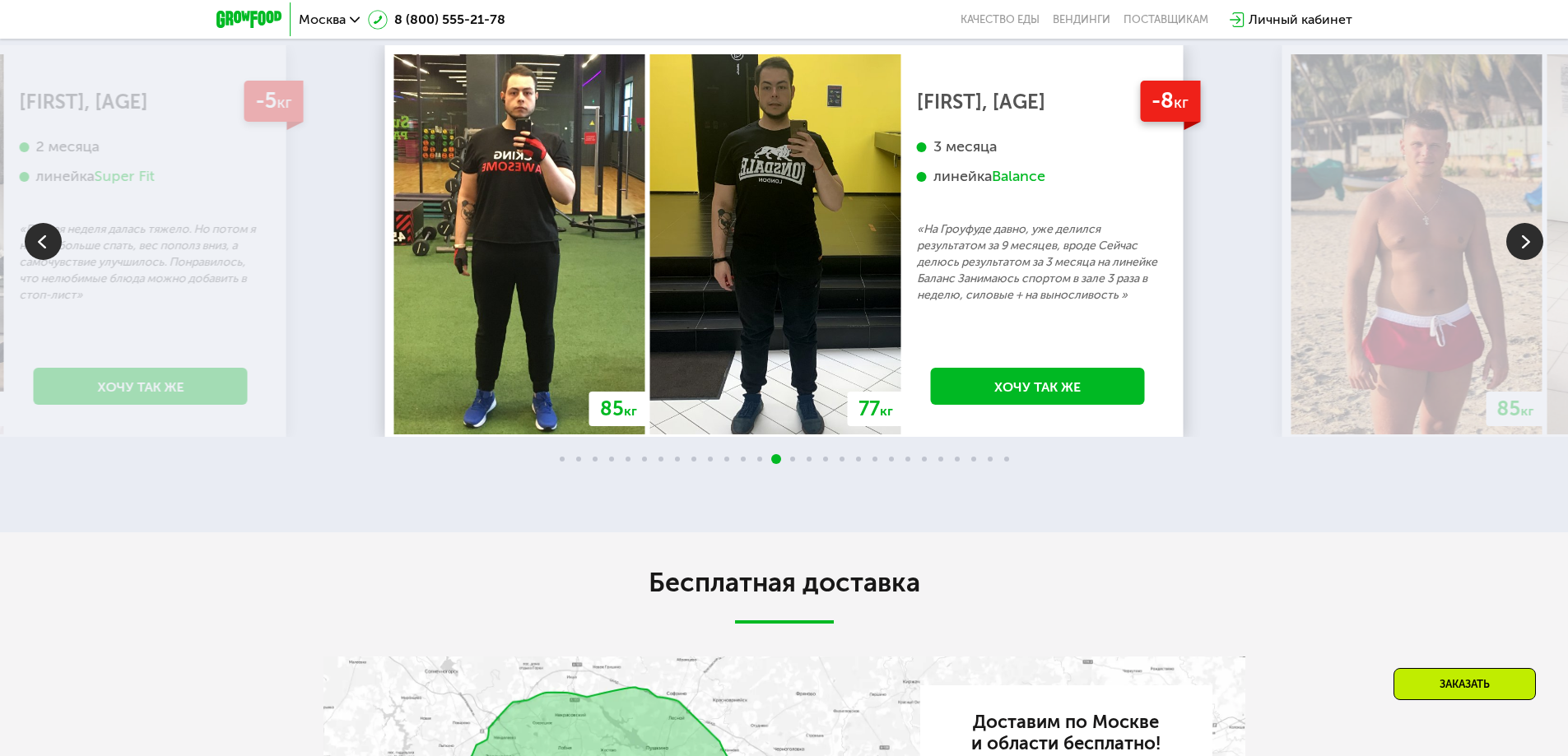 click at bounding box center [1524, 241] 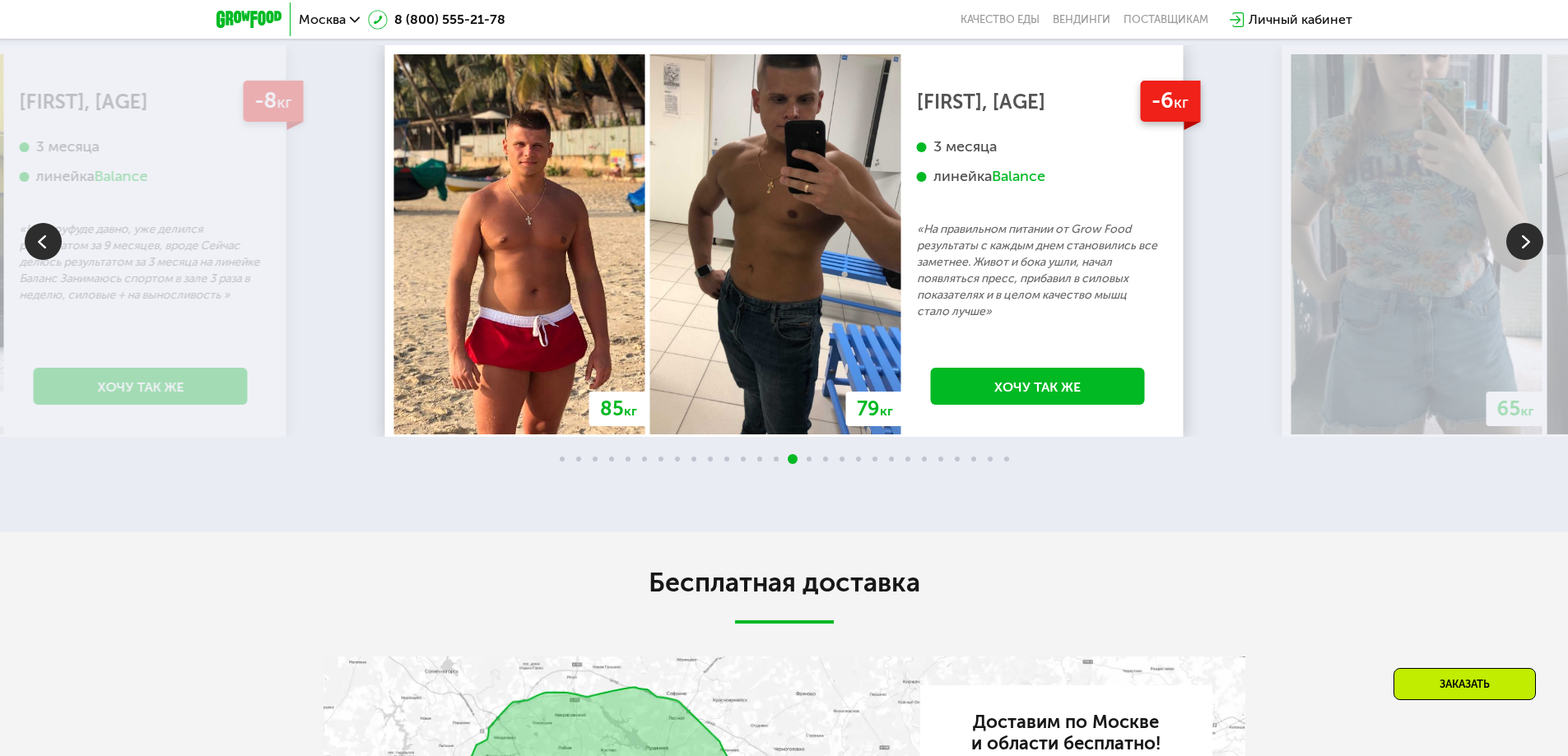 click at bounding box center [1524, 241] 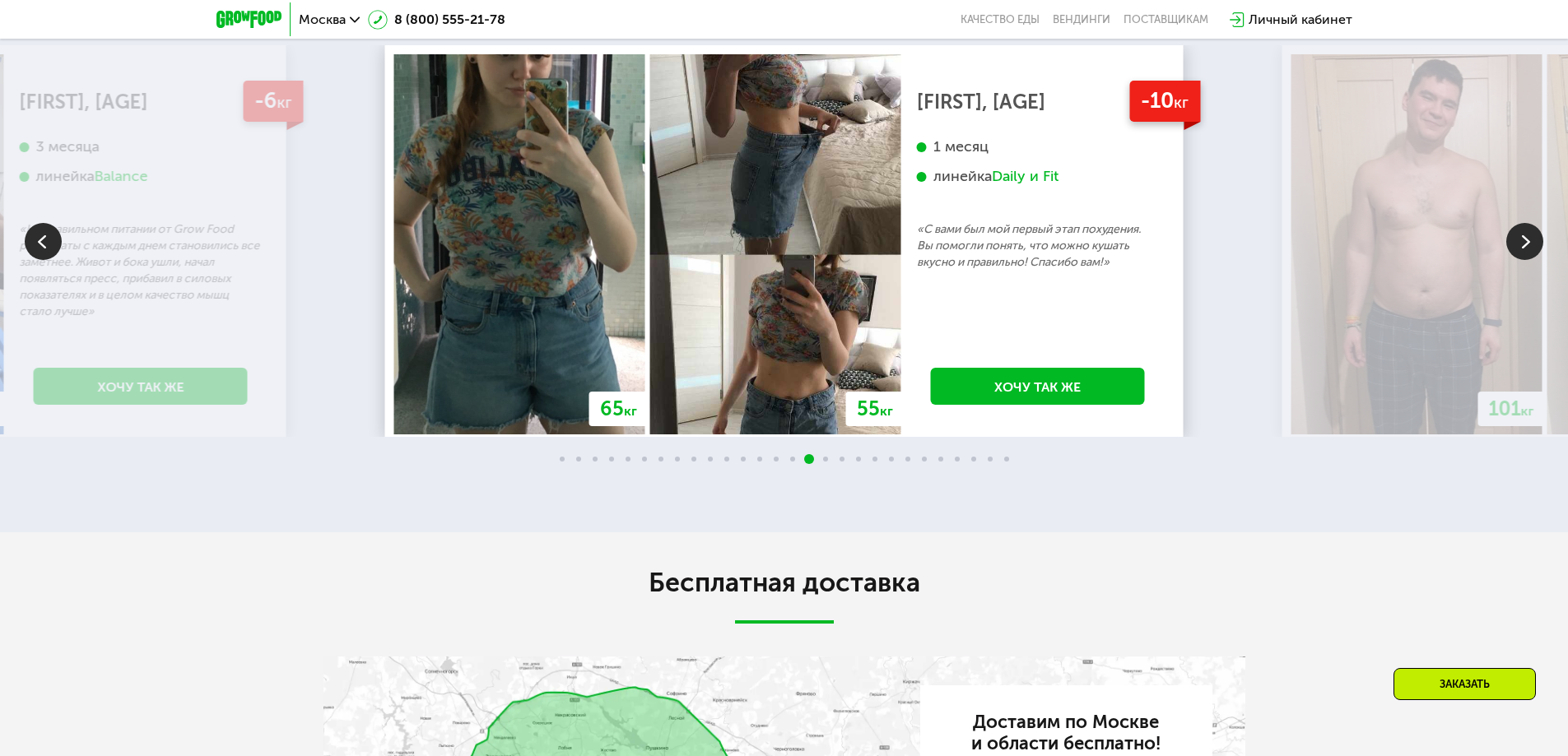 click at bounding box center [1524, 241] 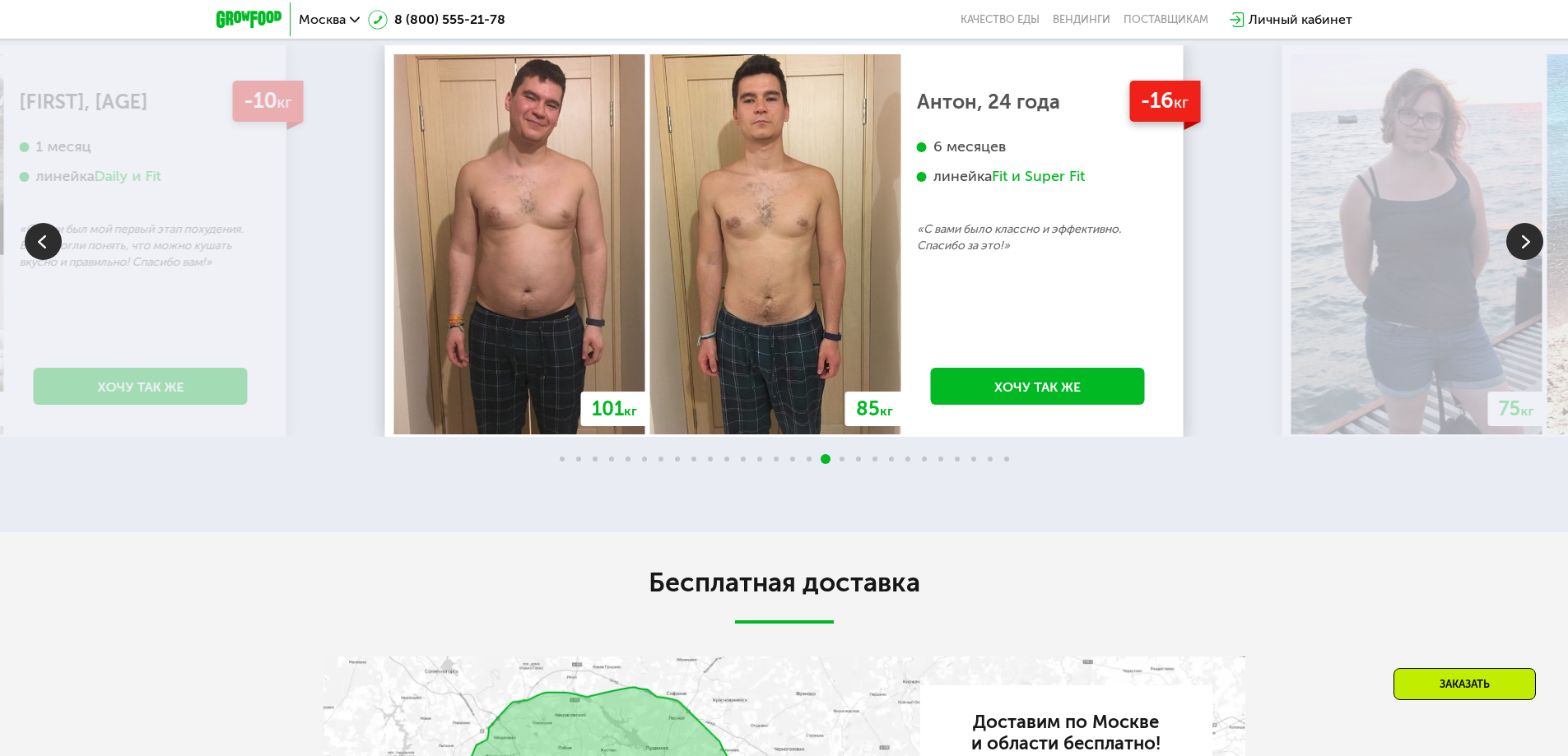 click at bounding box center [1524, 241] 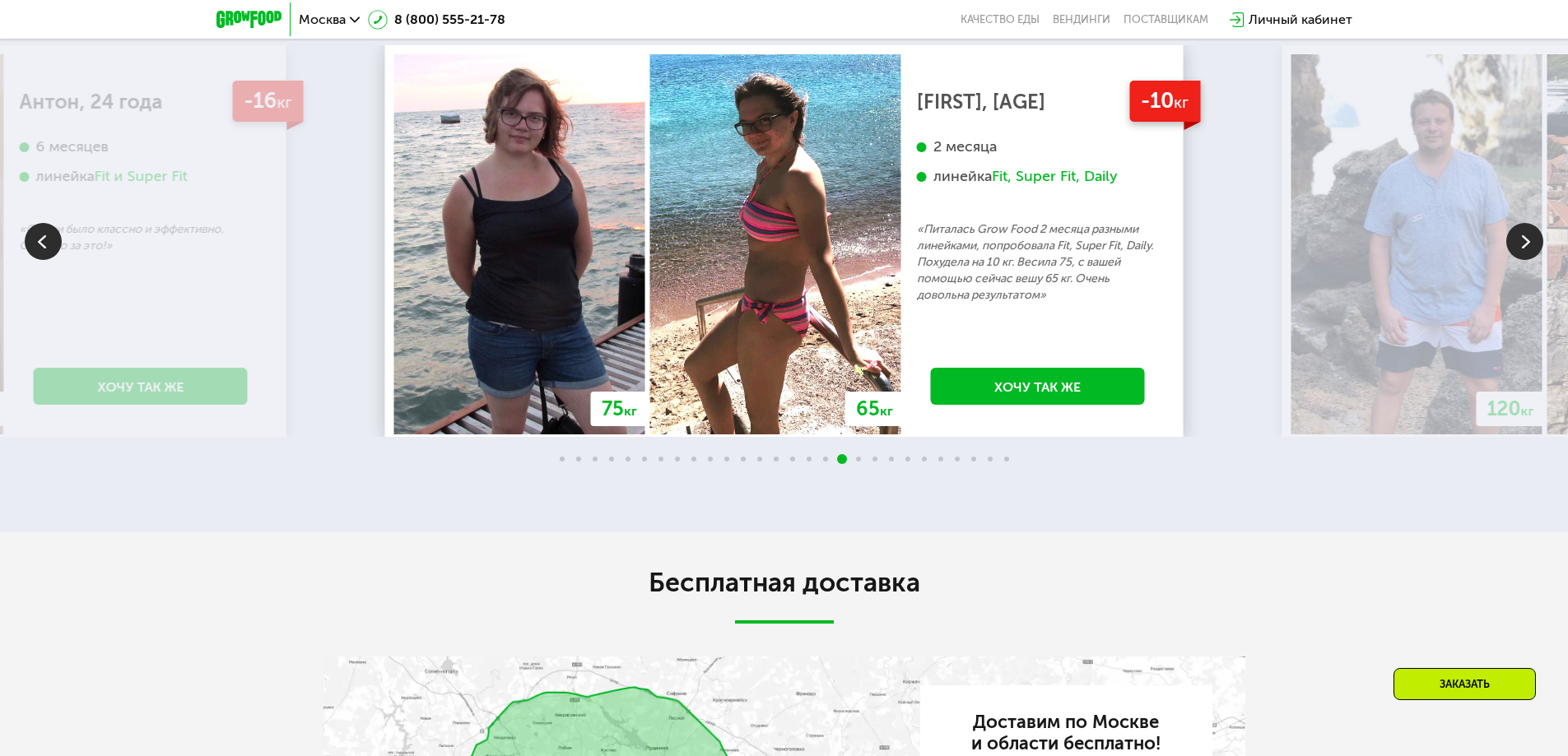 click at bounding box center [1524, 241] 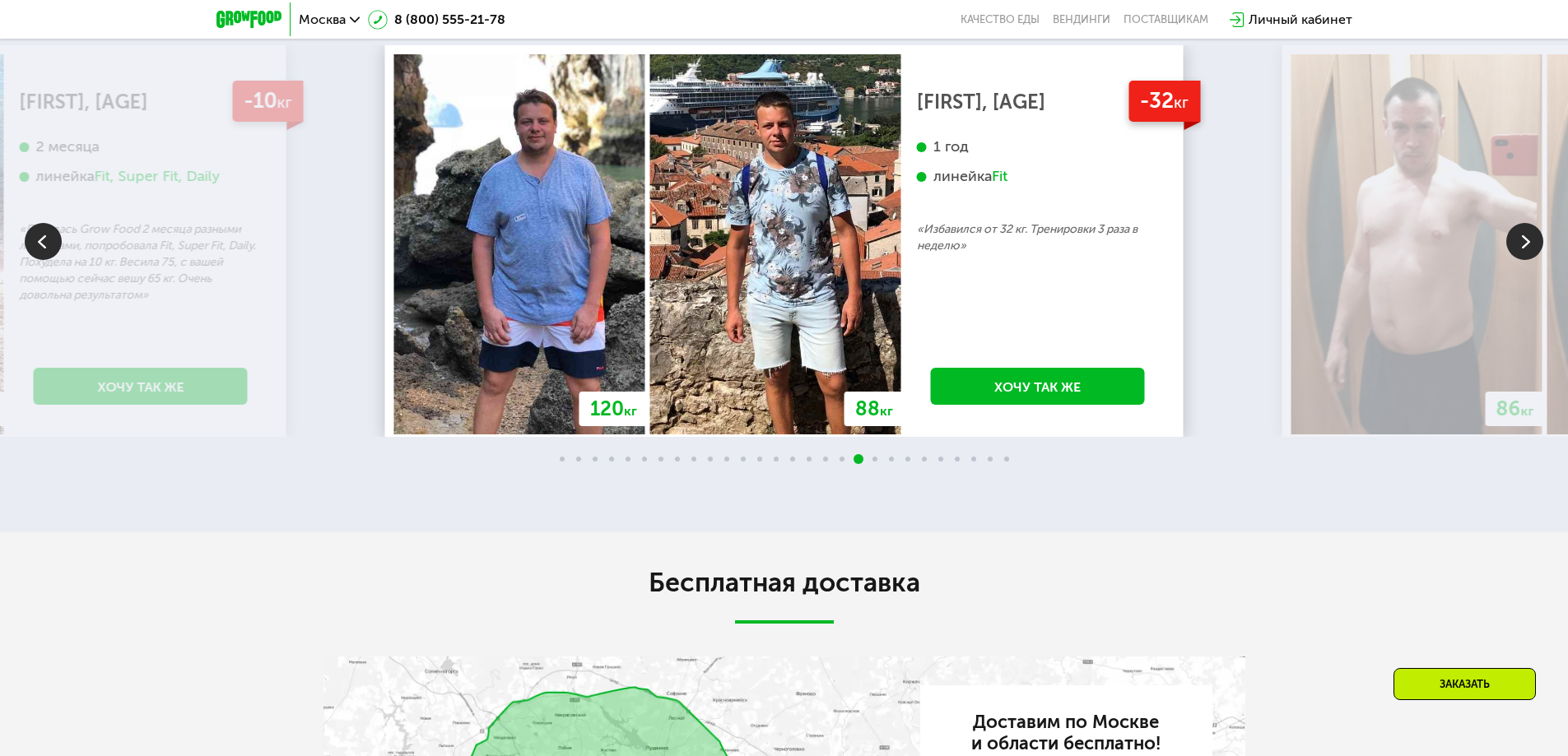 click at bounding box center (1524, 241) 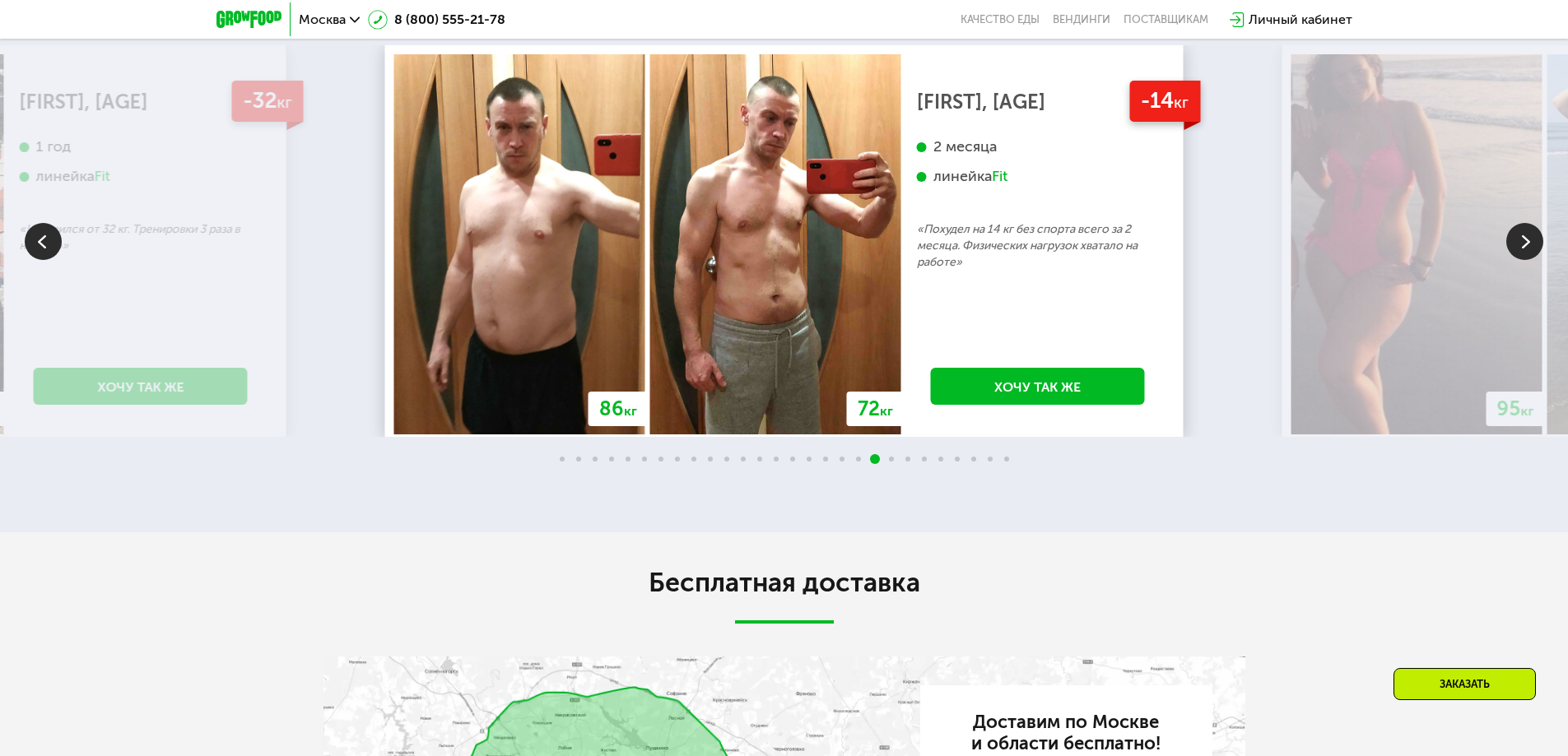 click at bounding box center [1524, 241] 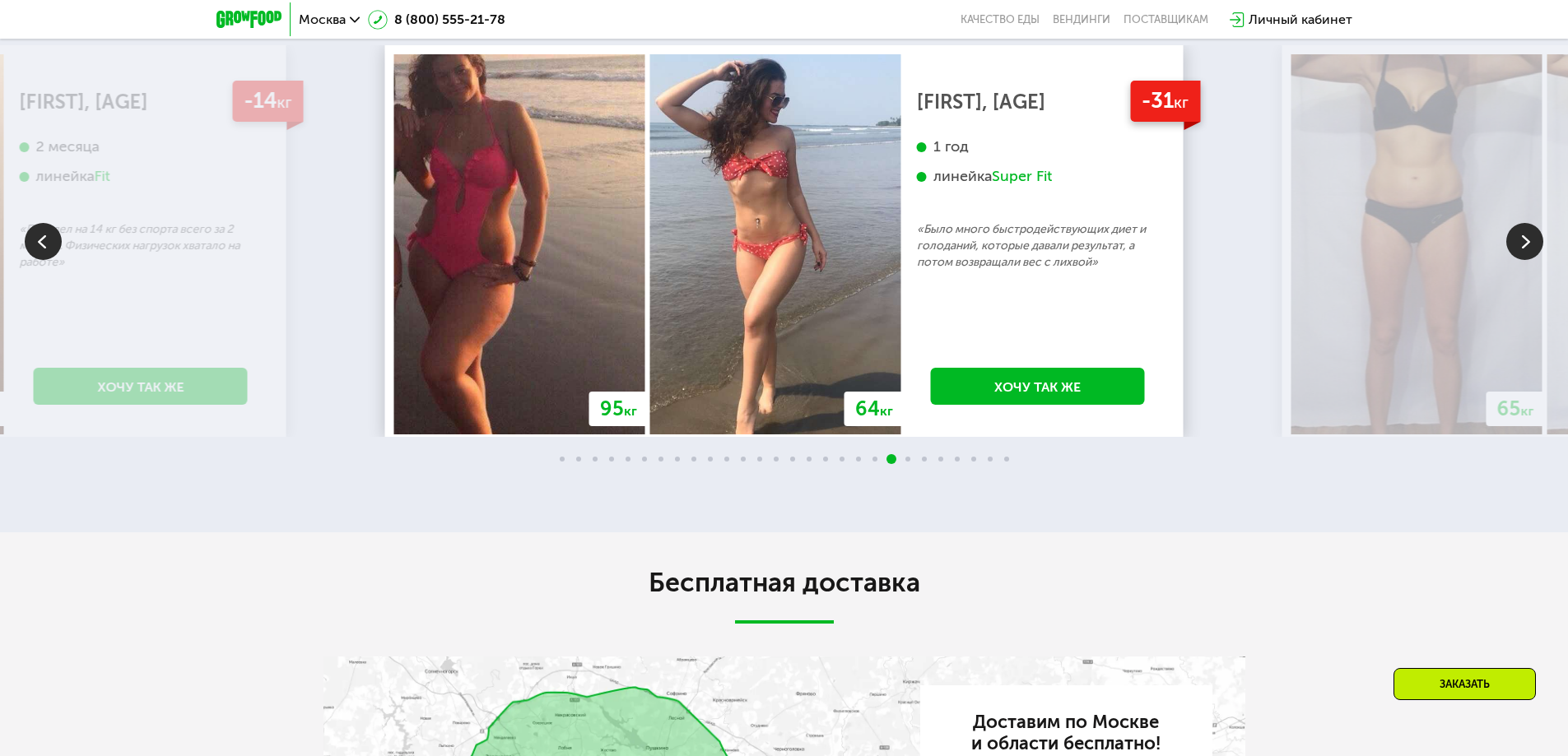 click at bounding box center [1524, 241] 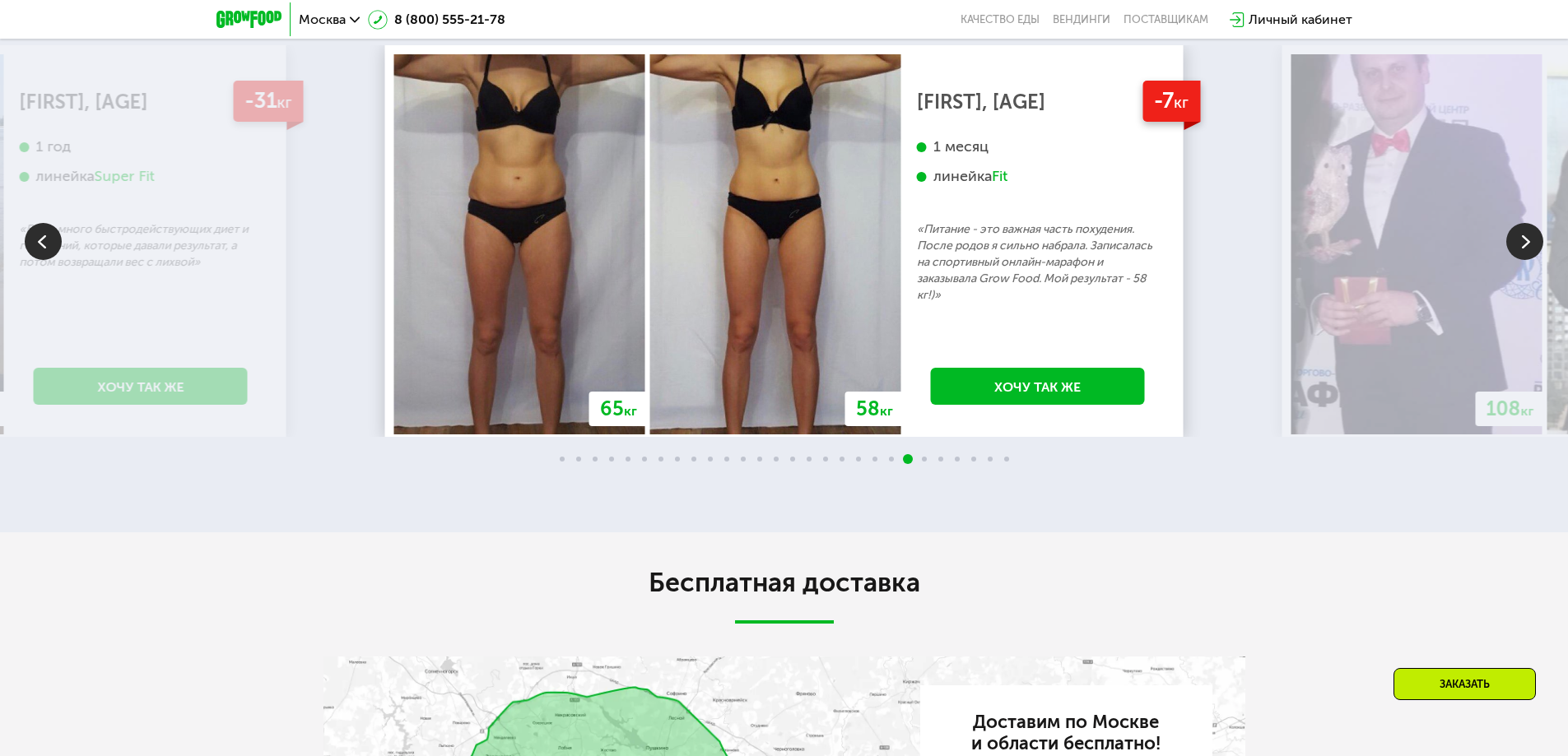 click at bounding box center [1524, 241] 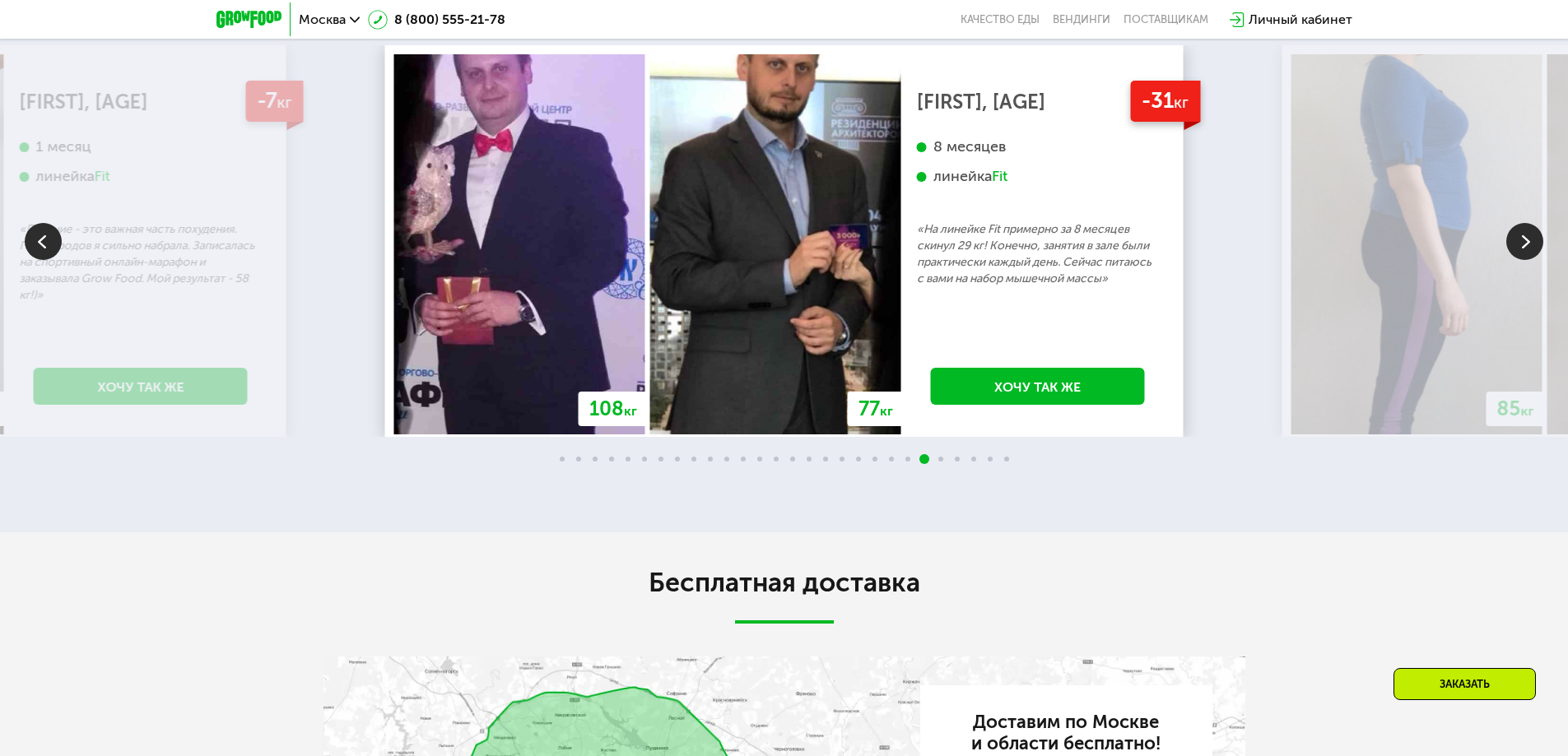 click at bounding box center (1524, 241) 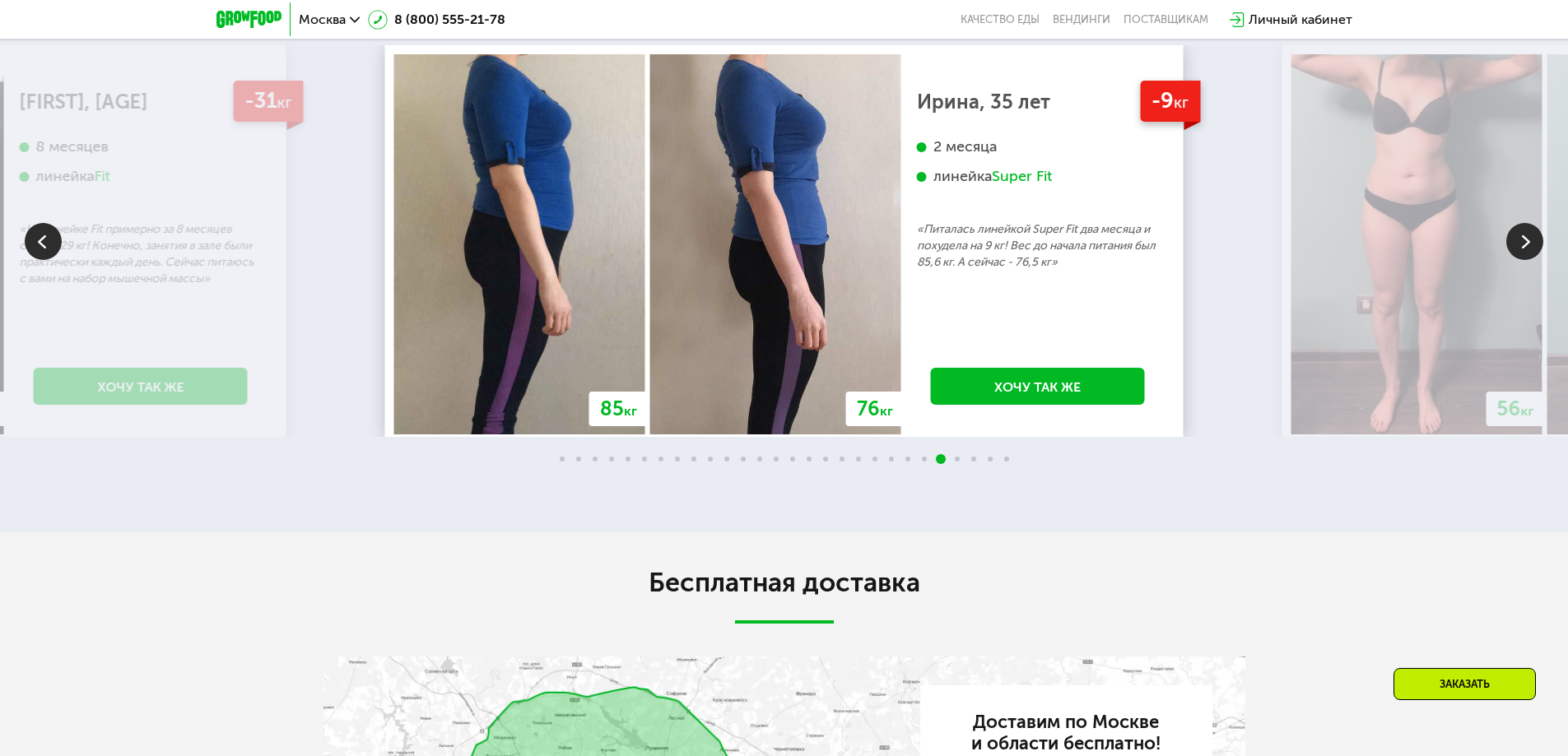 click at bounding box center [1524, 241] 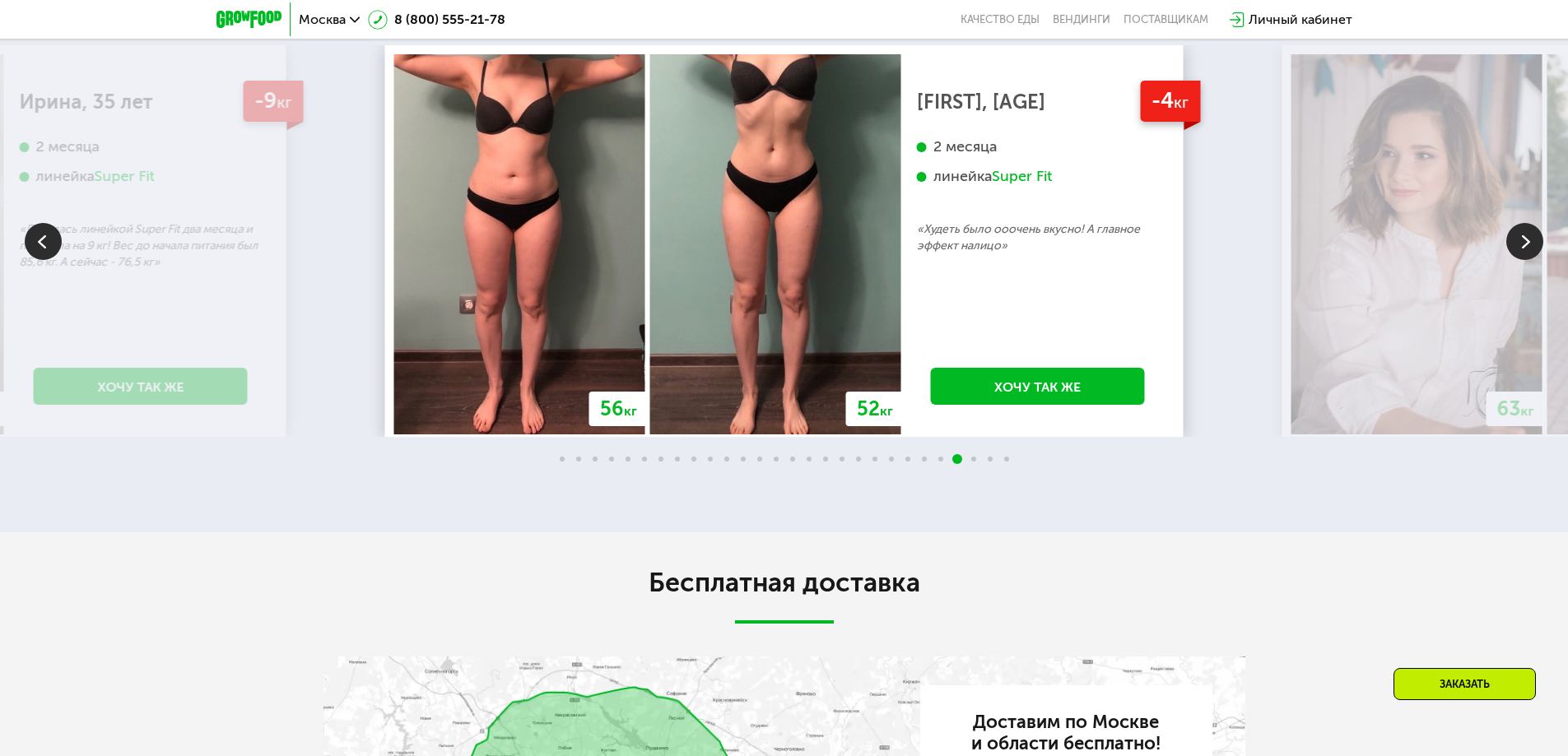click at bounding box center (1524, 241) 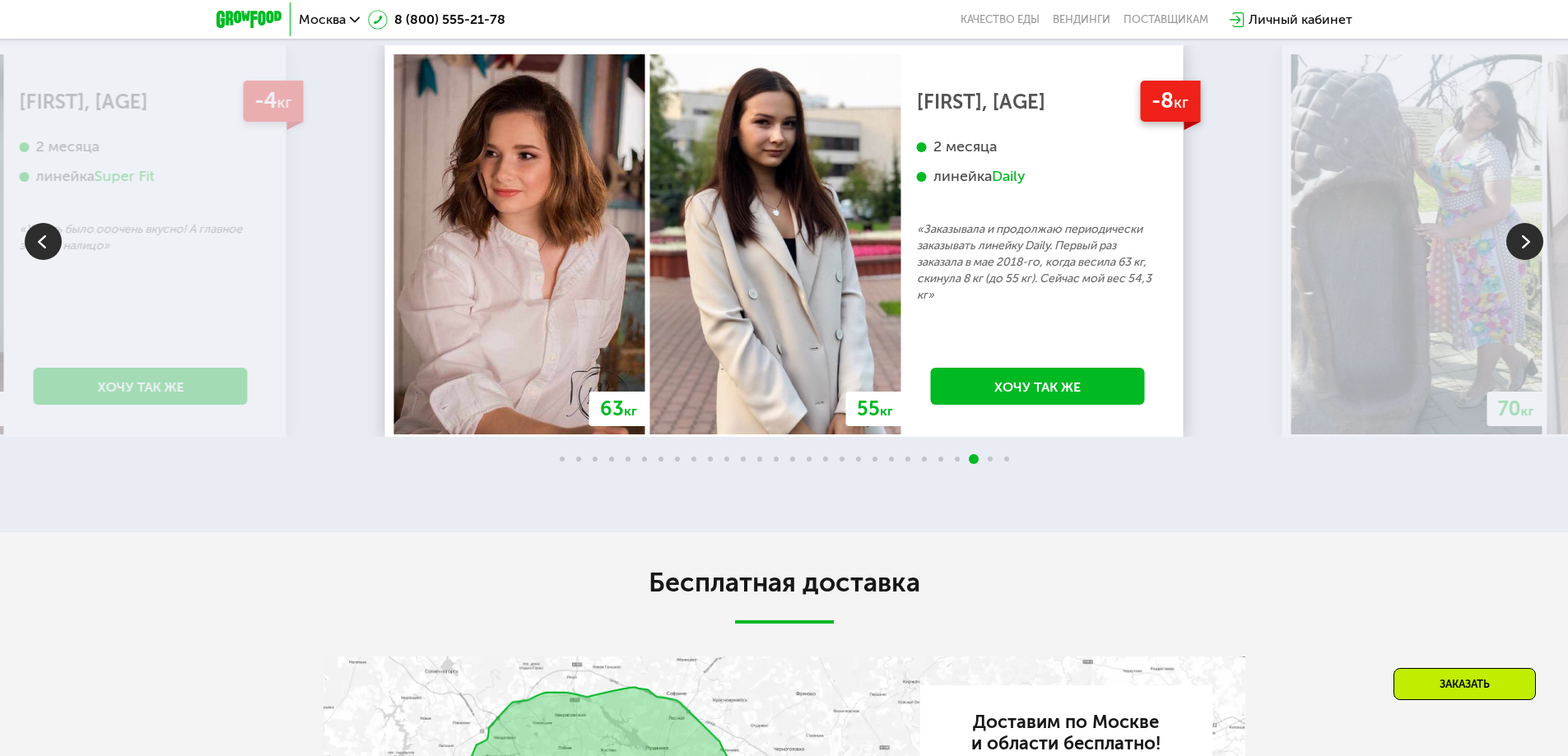 click at bounding box center [1417, 244] 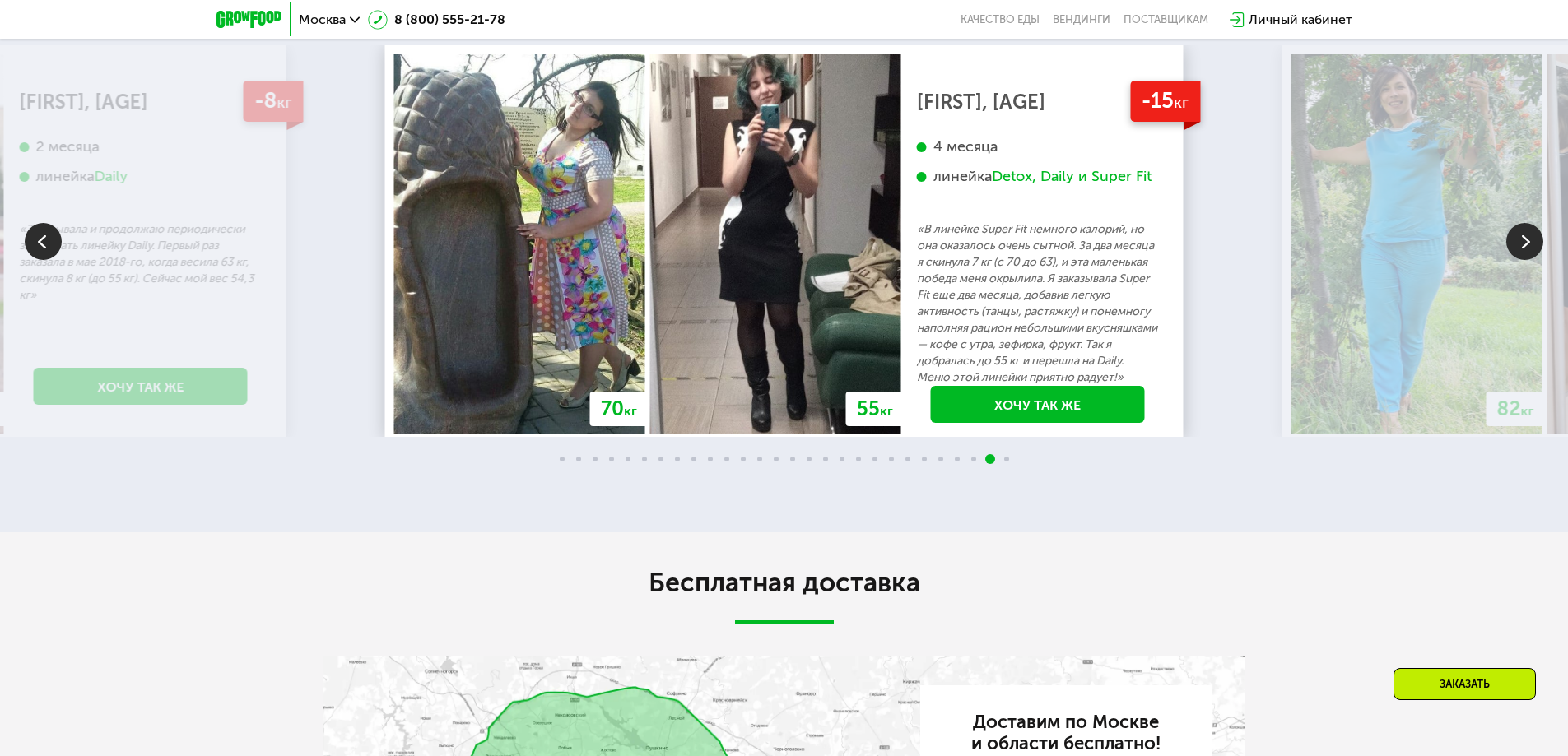 click at bounding box center (1524, 241) 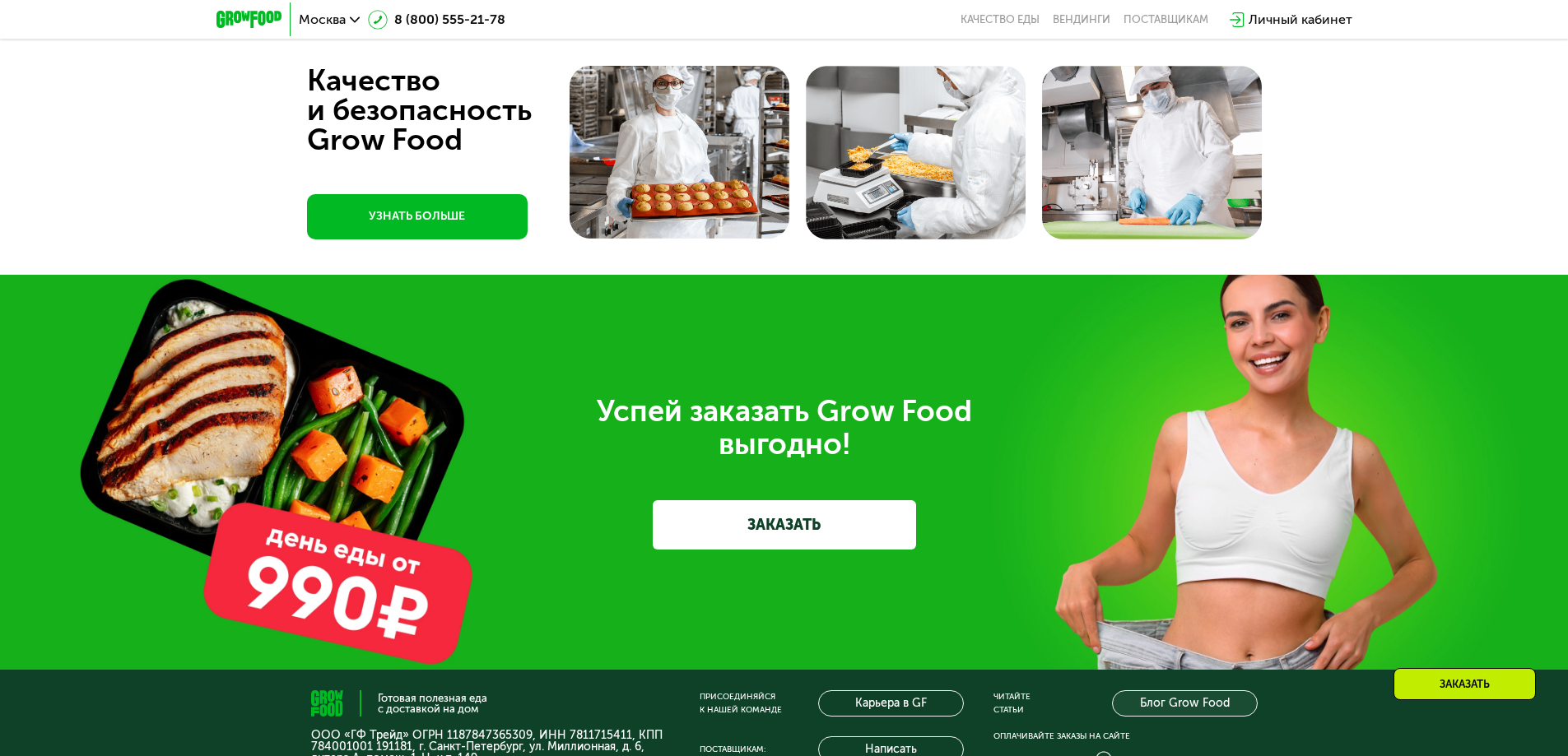 scroll, scrollTop: 4933, scrollLeft: 0, axis: vertical 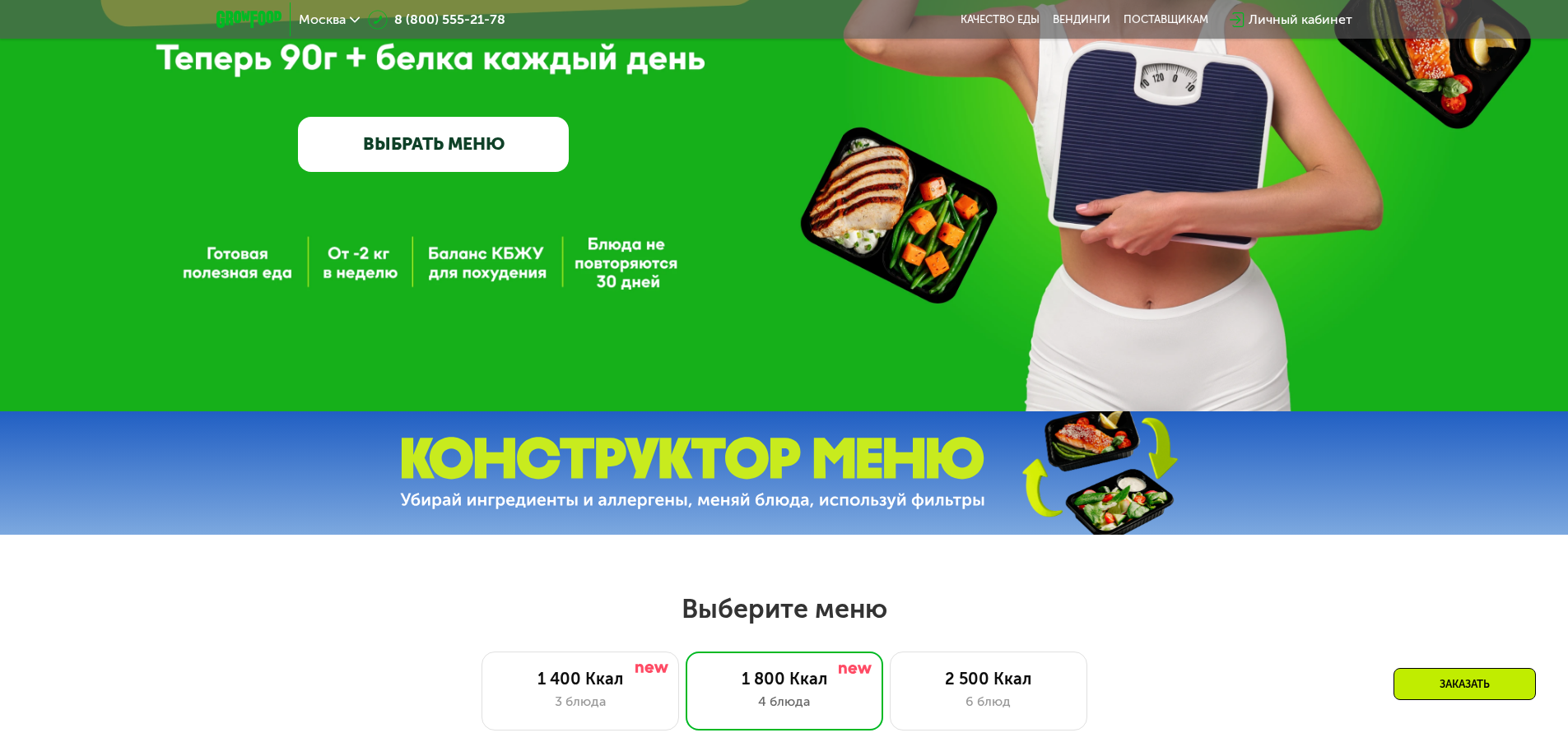 click on "ВЫБРАТЬ МЕНЮ" at bounding box center (433, 144) 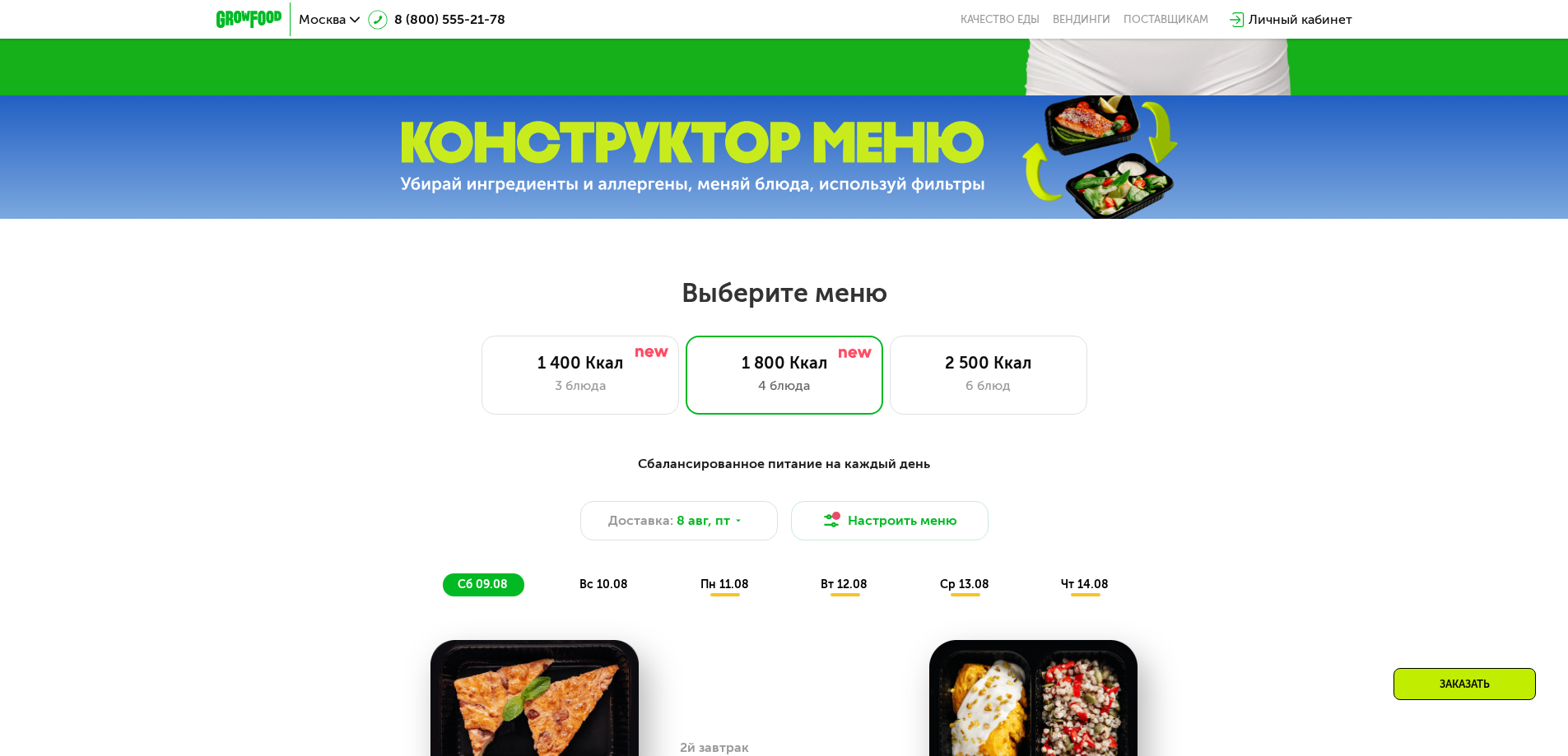scroll, scrollTop: 888, scrollLeft: 0, axis: vertical 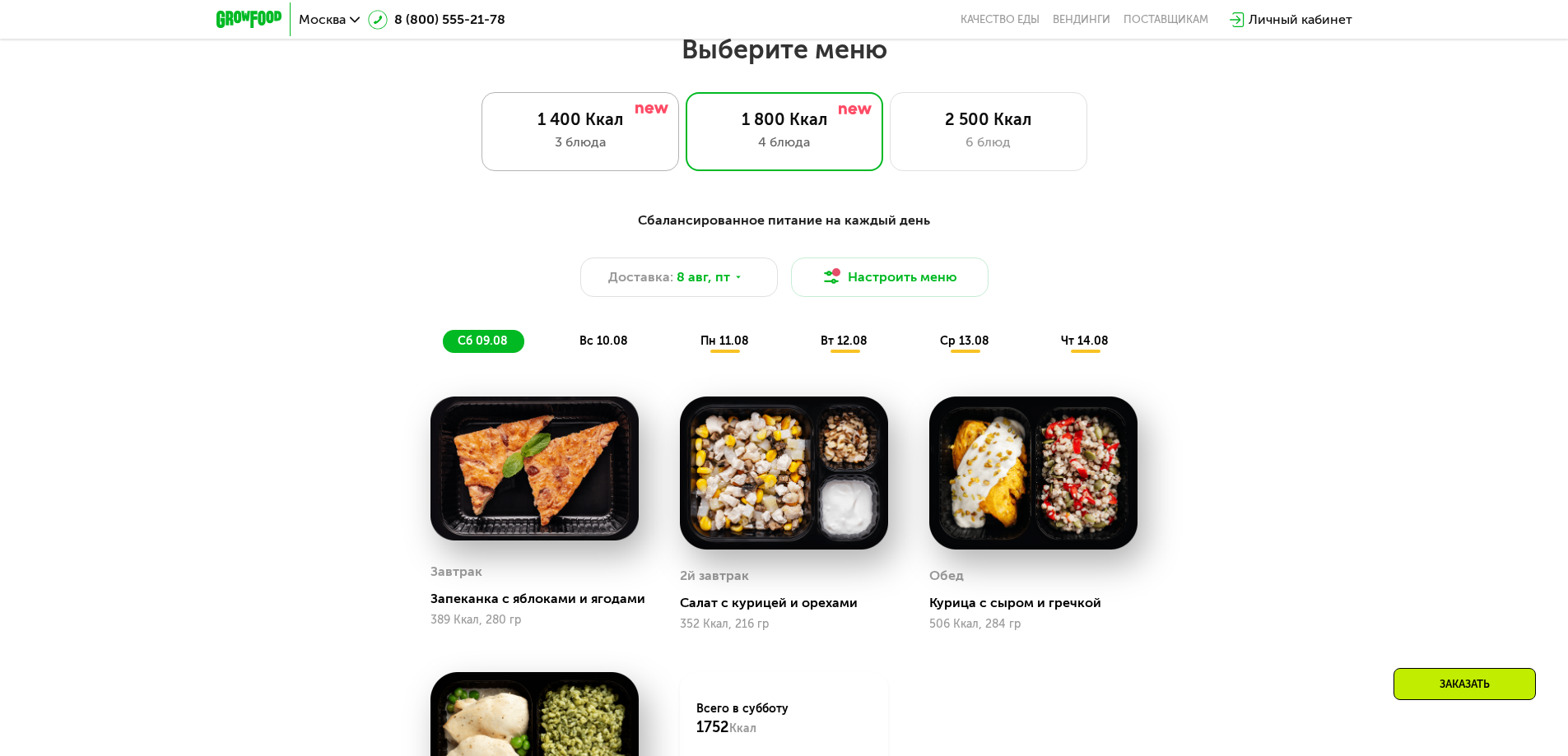 click on "1 400 Ккал" at bounding box center (580, 119) 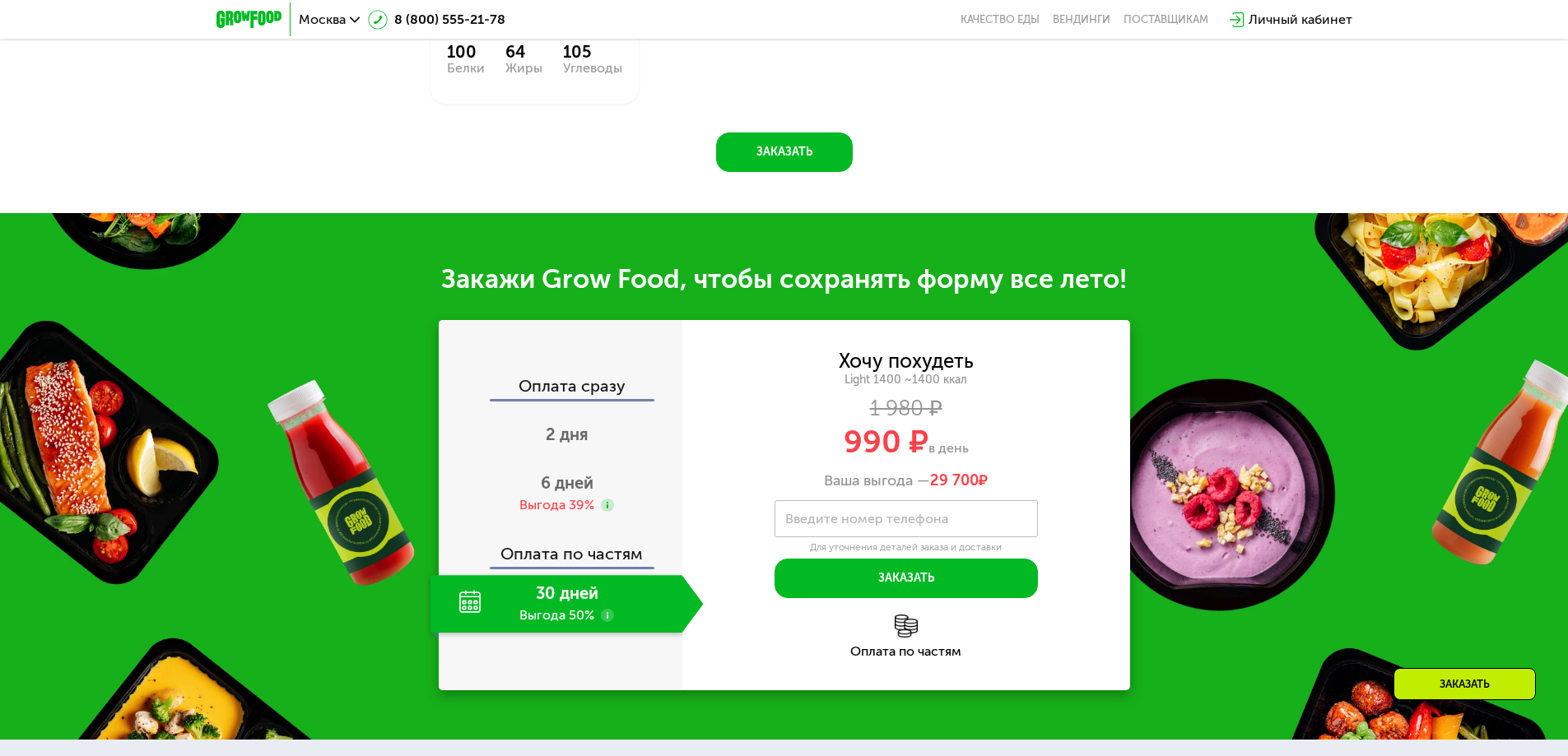 scroll, scrollTop: 1629, scrollLeft: 0, axis: vertical 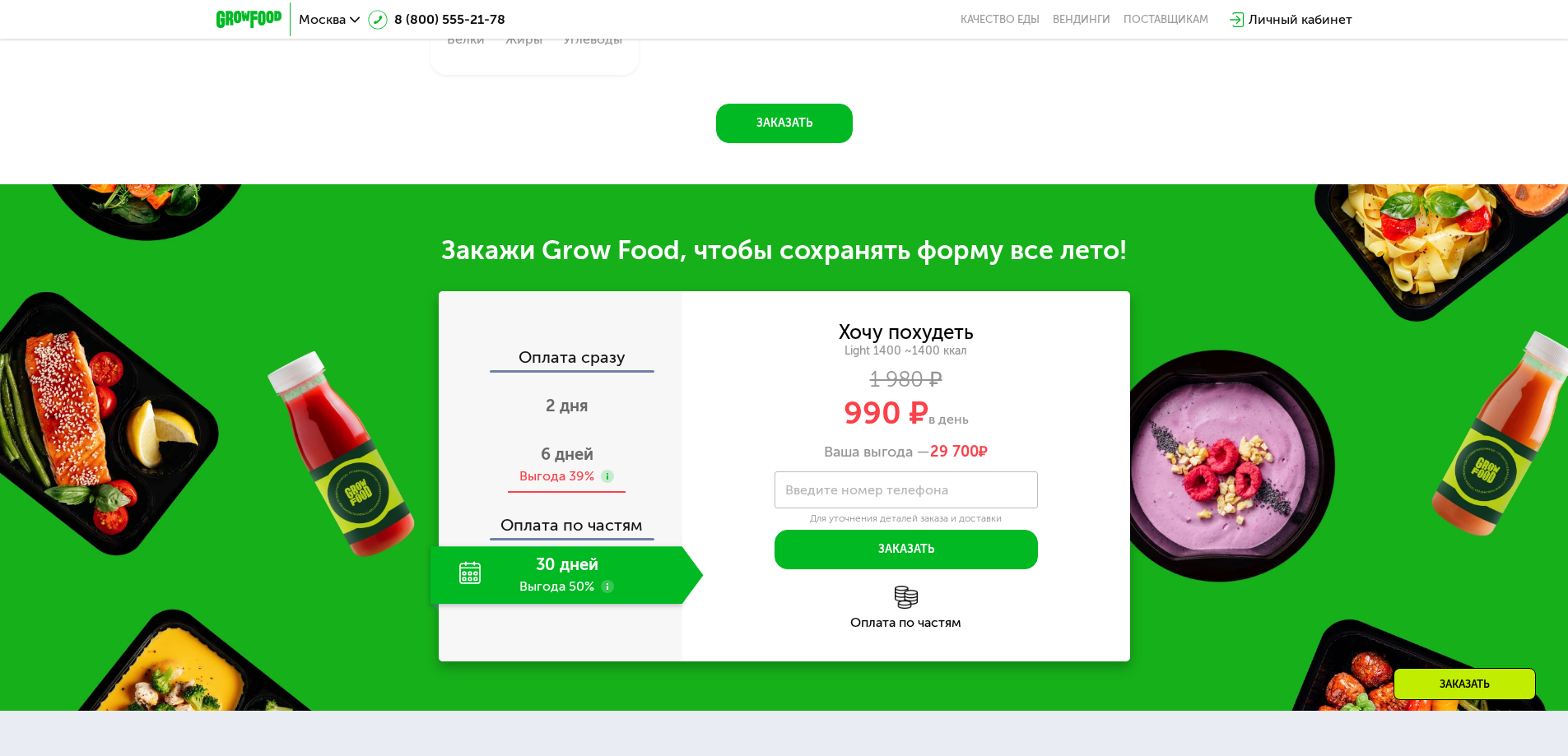 click on "6 дней" at bounding box center (567, 454) 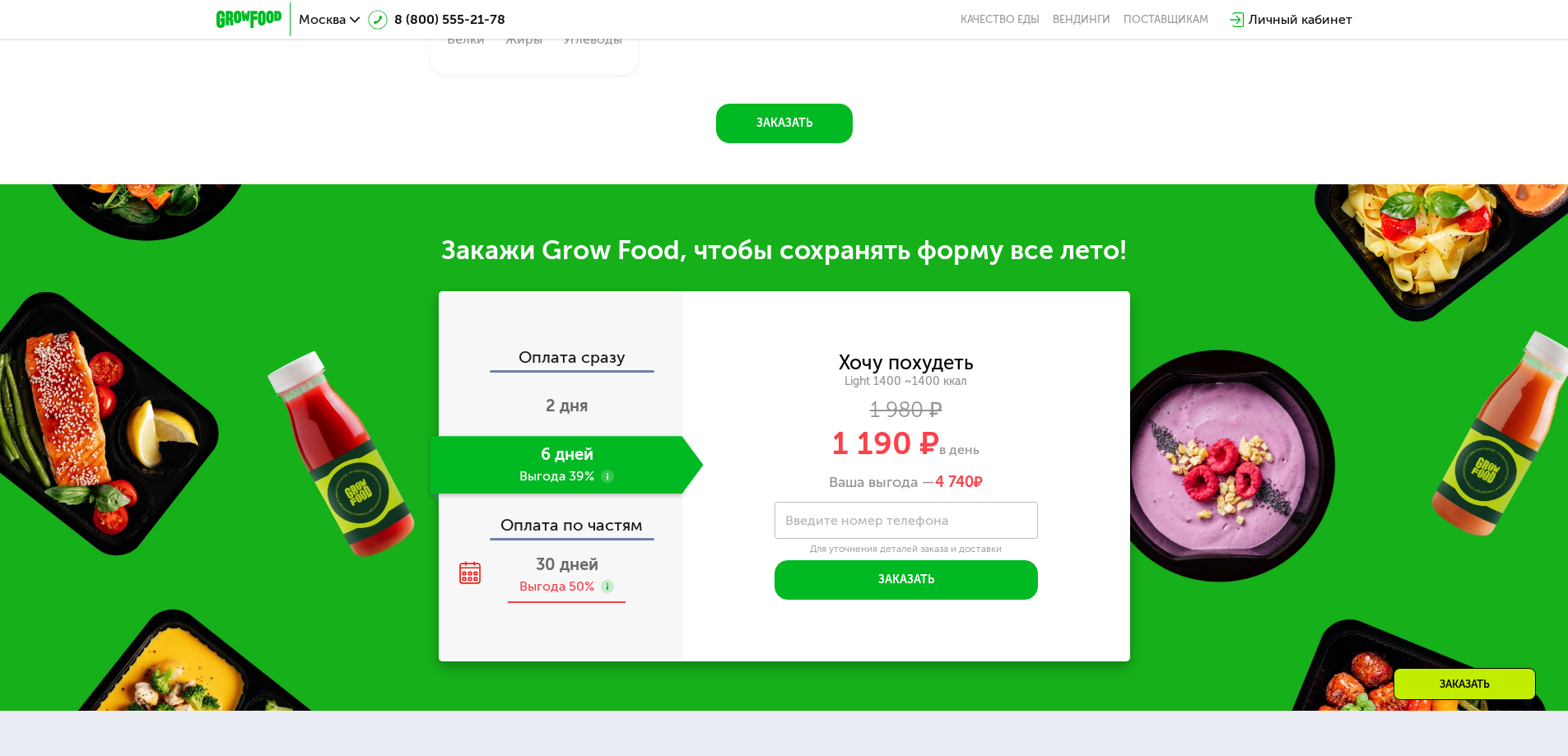 click on "30 дней" at bounding box center (567, 564) 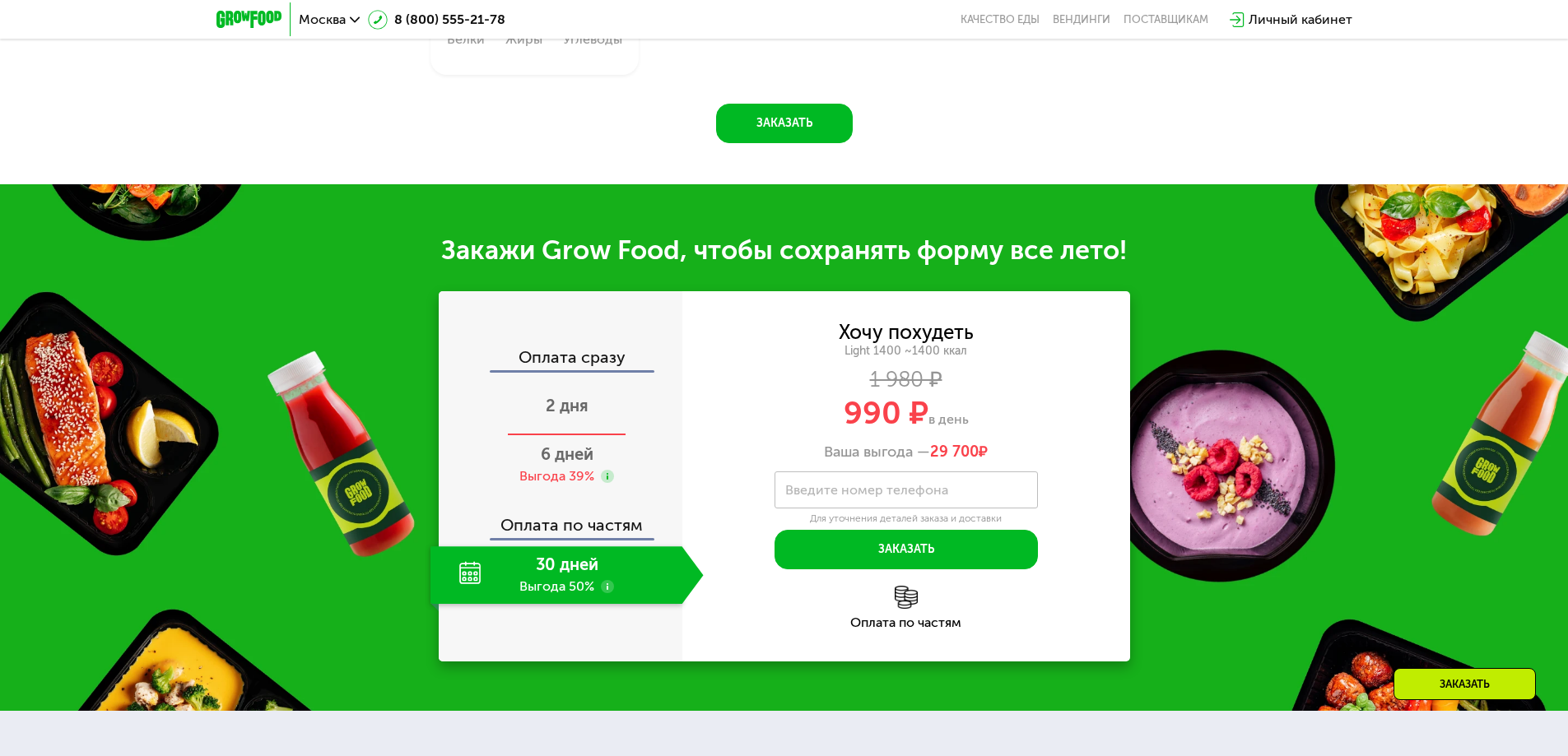 click on "2 дня" at bounding box center [567, 406] 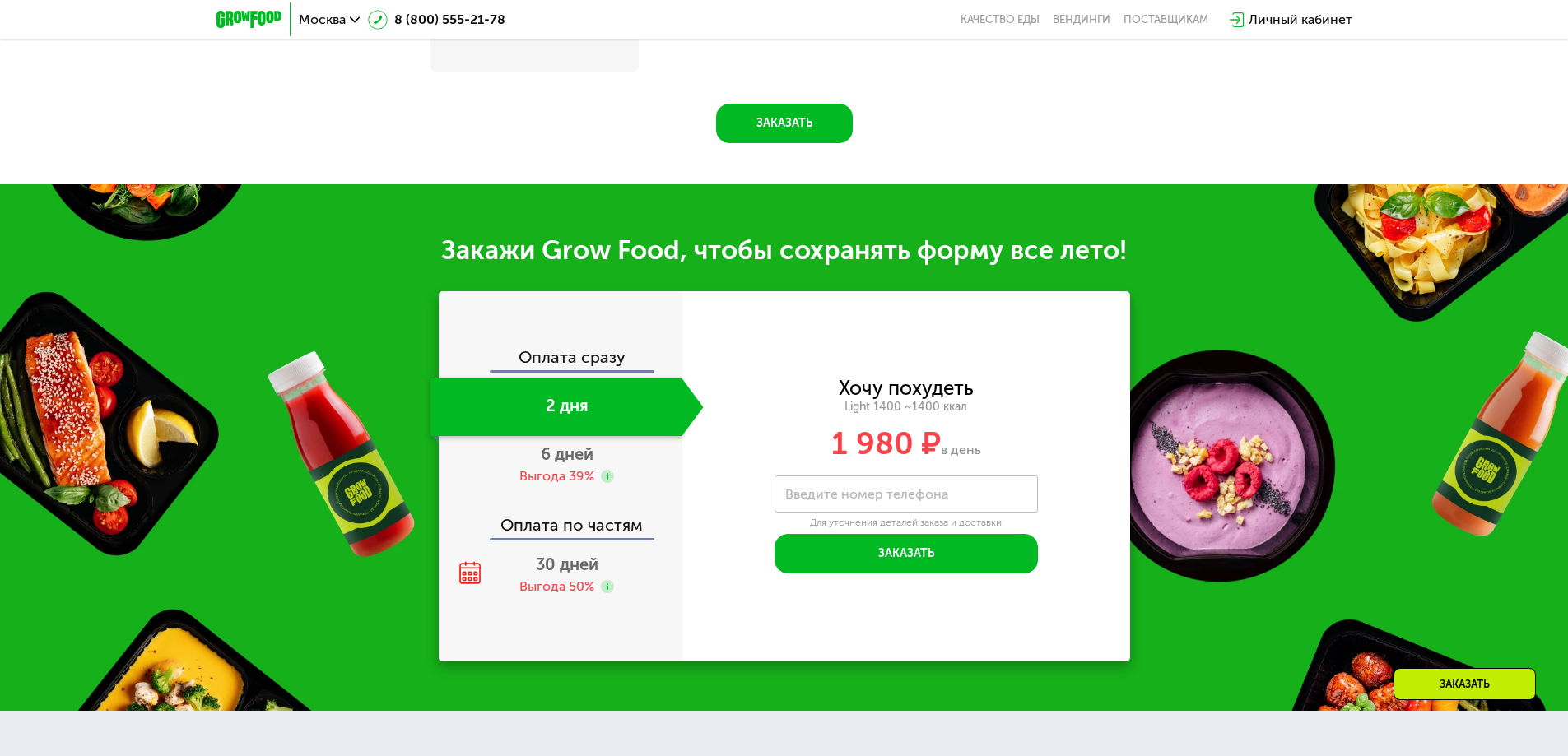 scroll, scrollTop: 1629, scrollLeft: 0, axis: vertical 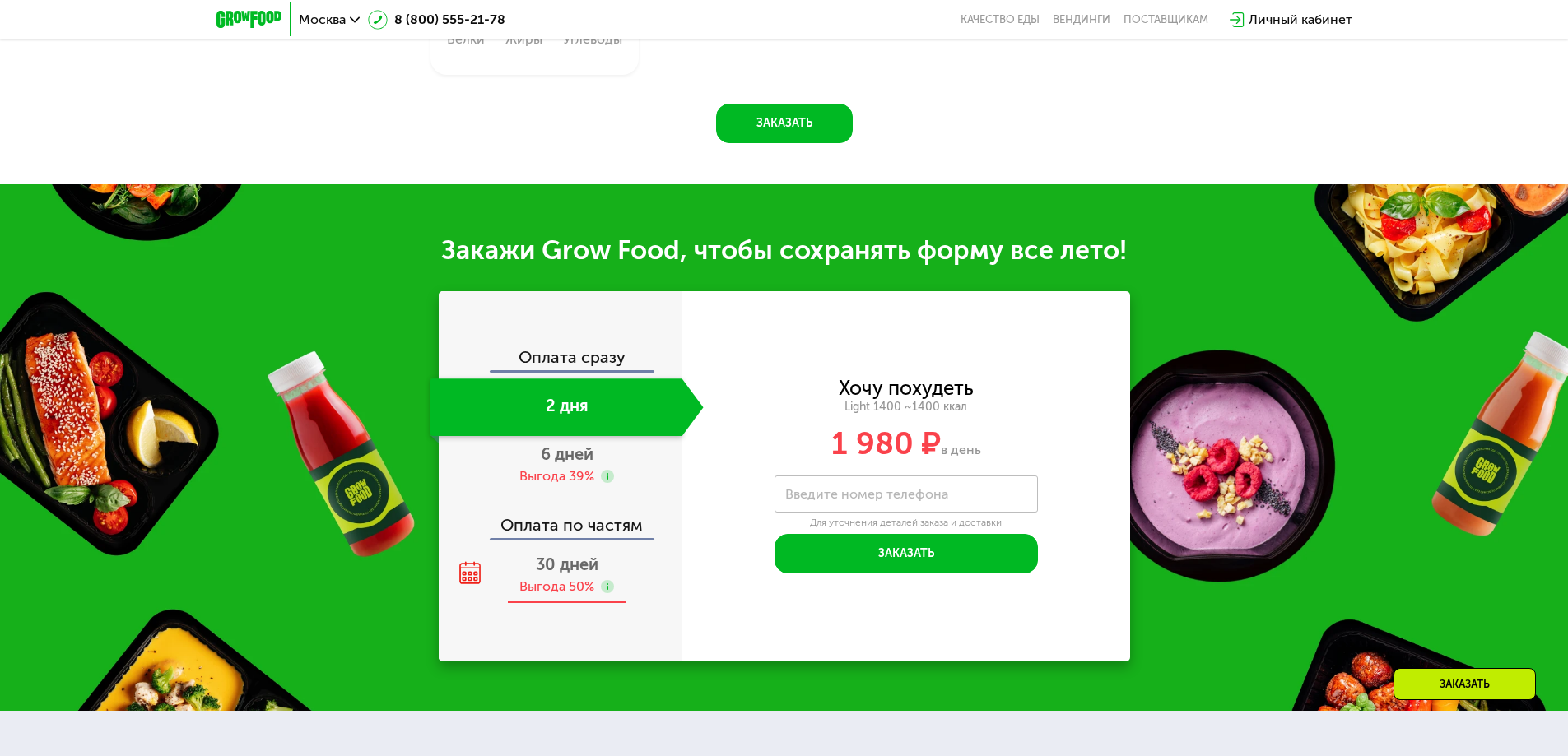 click on "30 дней" at bounding box center (567, 564) 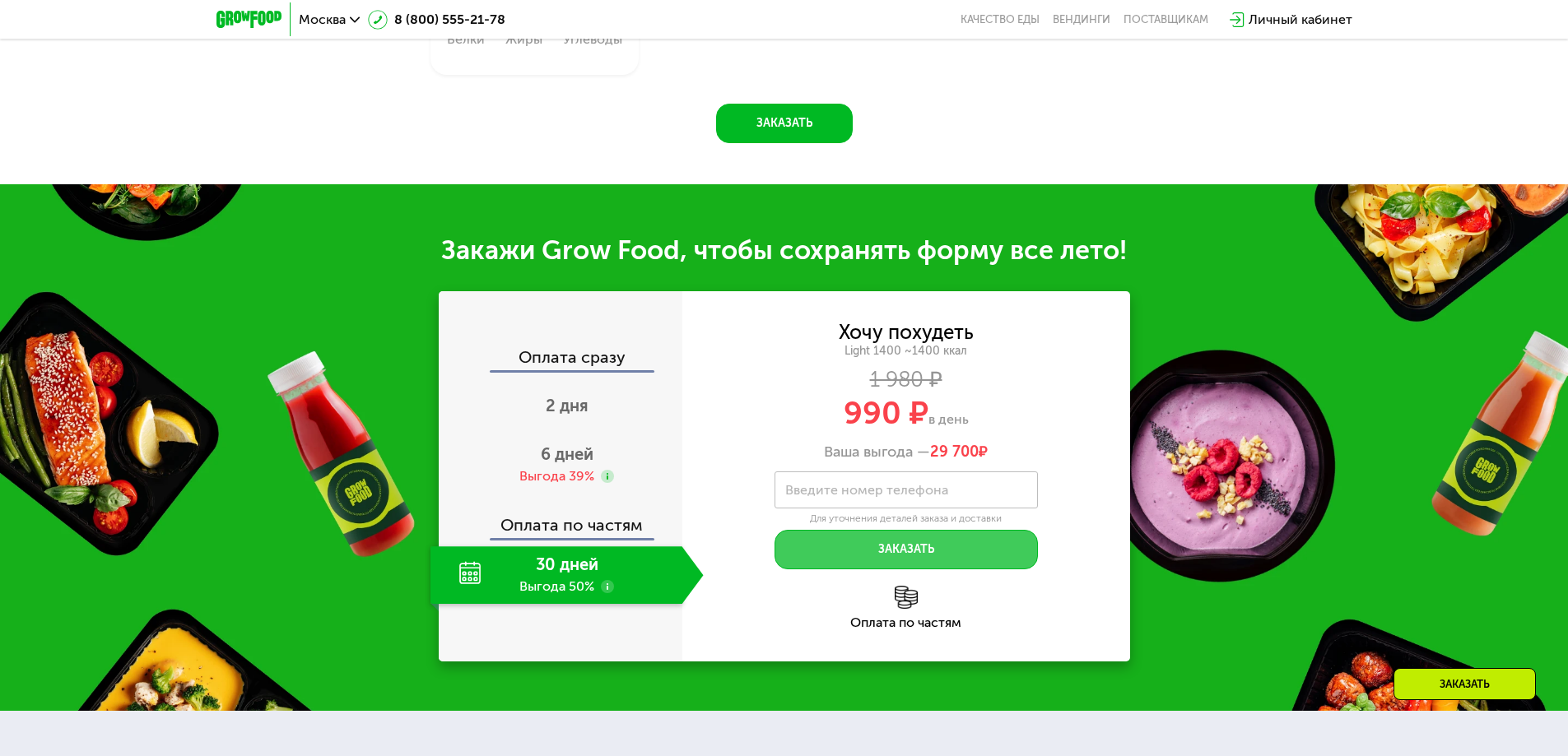 click on "Заказать" at bounding box center [906, 550] 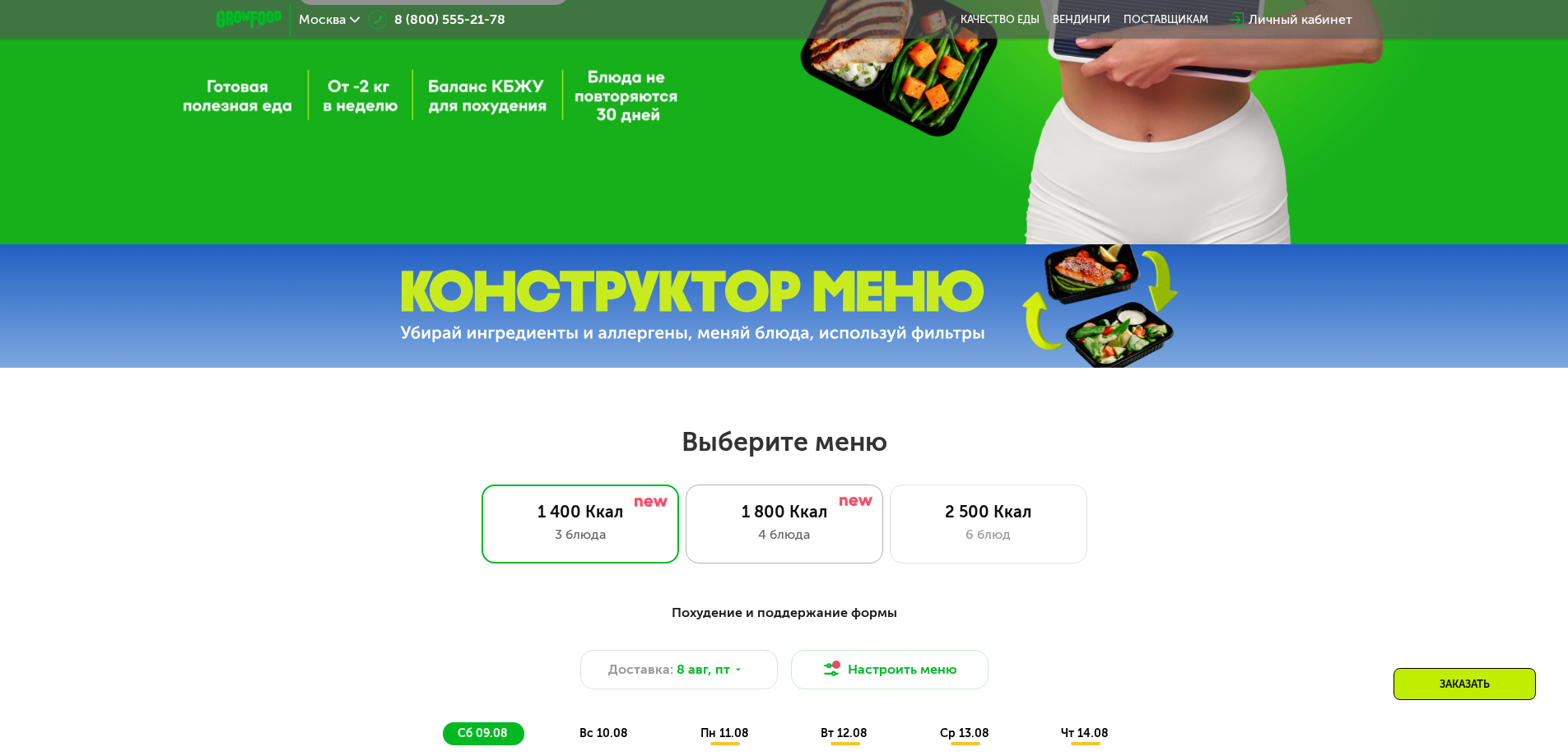 scroll, scrollTop: 477, scrollLeft: 0, axis: vertical 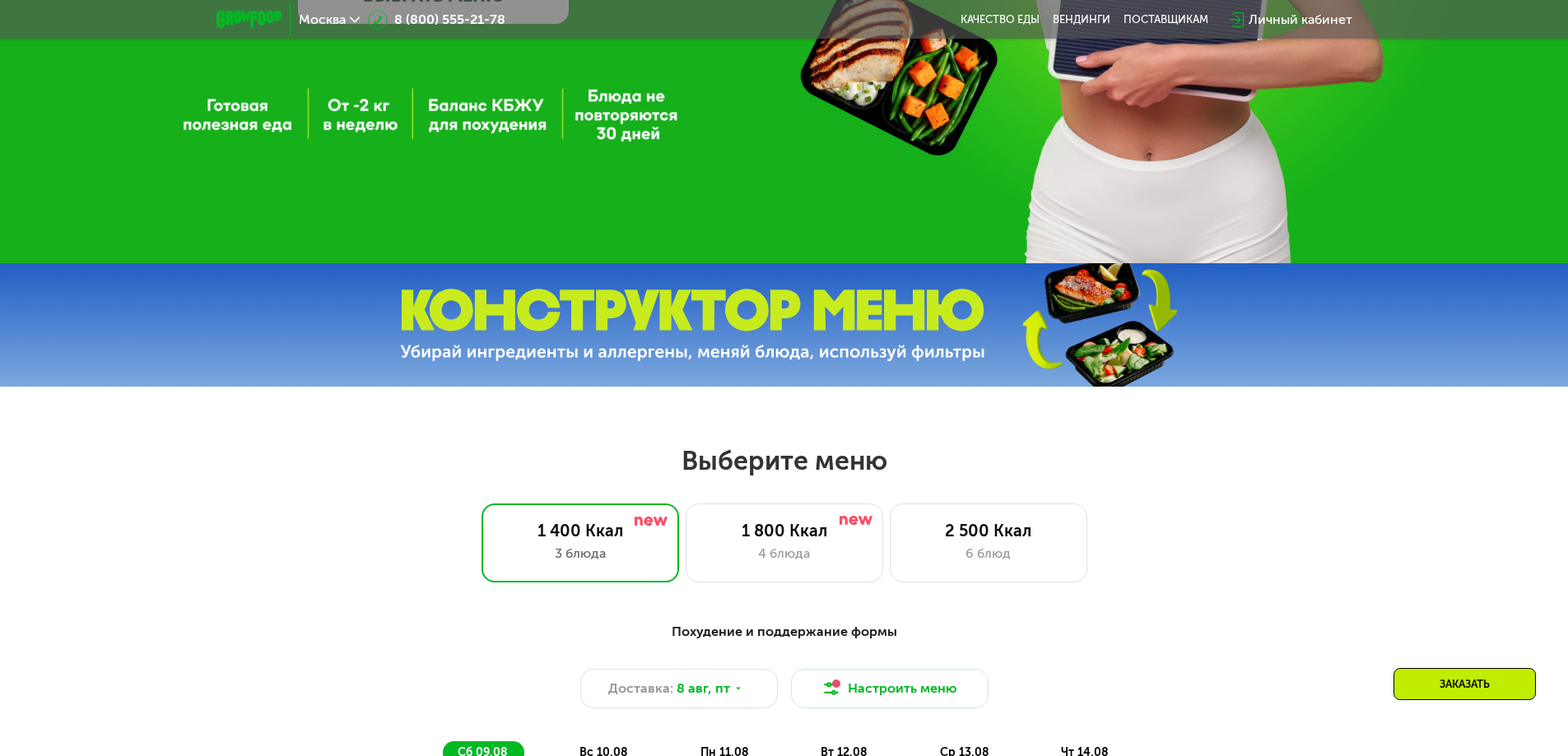 click at bounding box center [692, 325] 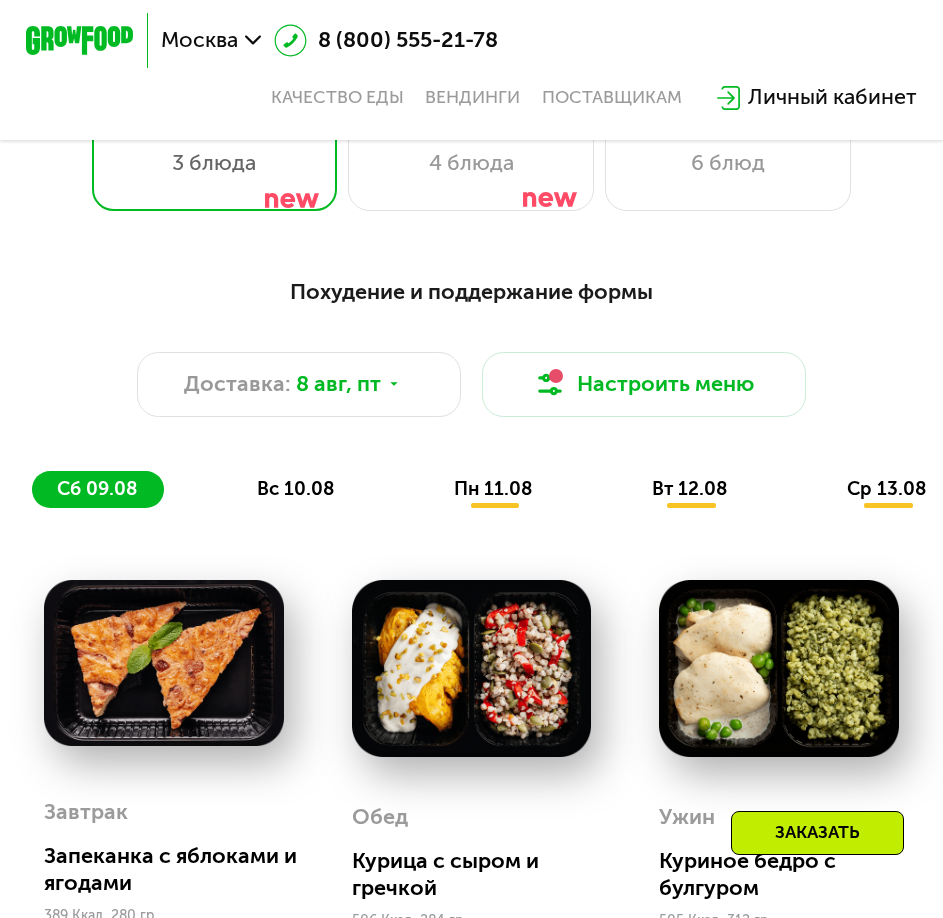 scroll, scrollTop: 380, scrollLeft: 0, axis: vertical 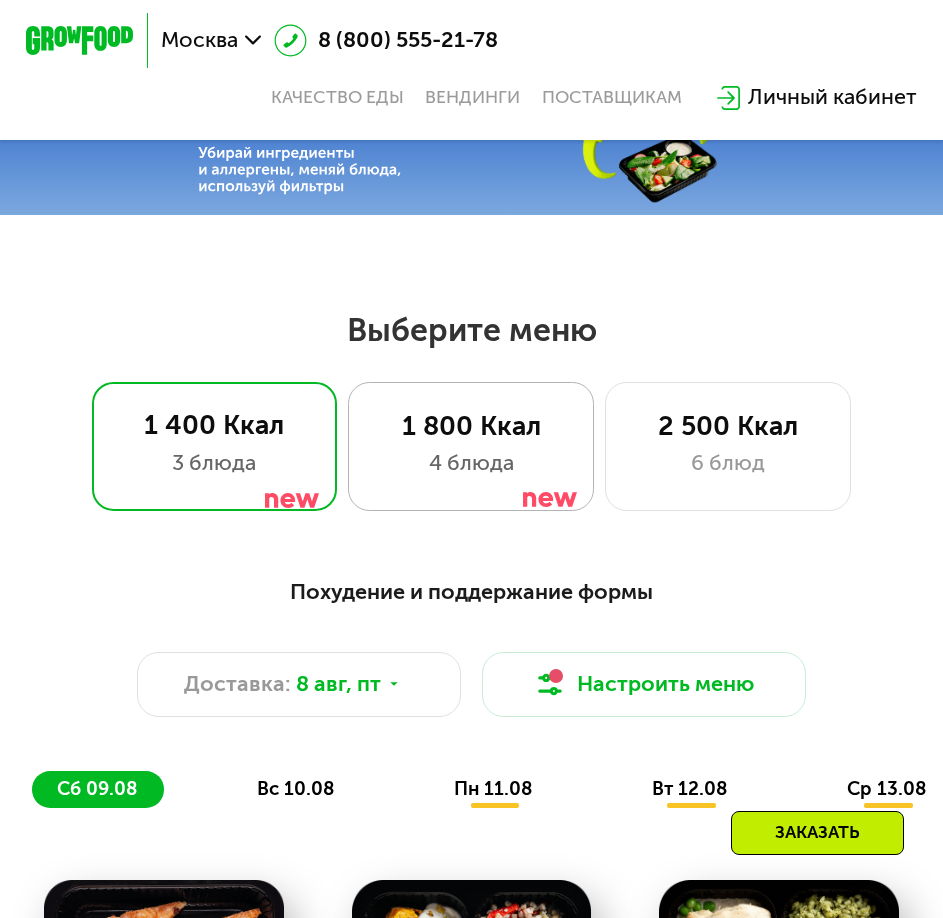 click on "4 блюда" at bounding box center [471, 463] 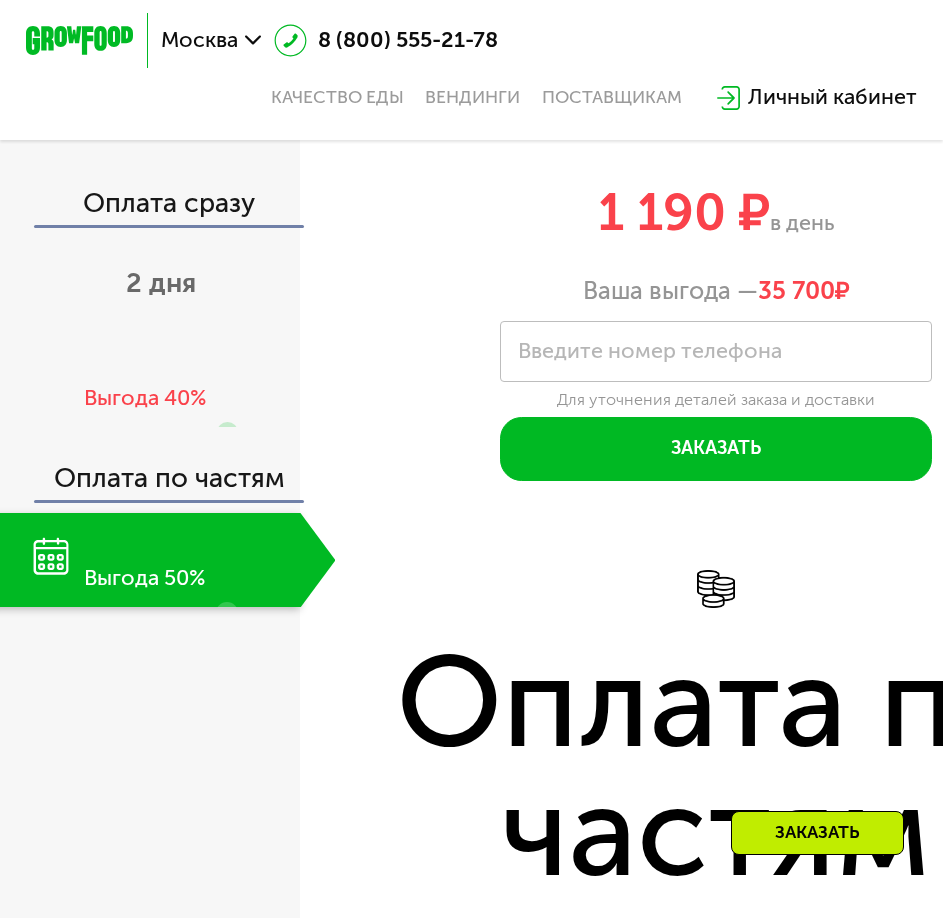 scroll, scrollTop: 2580, scrollLeft: 0, axis: vertical 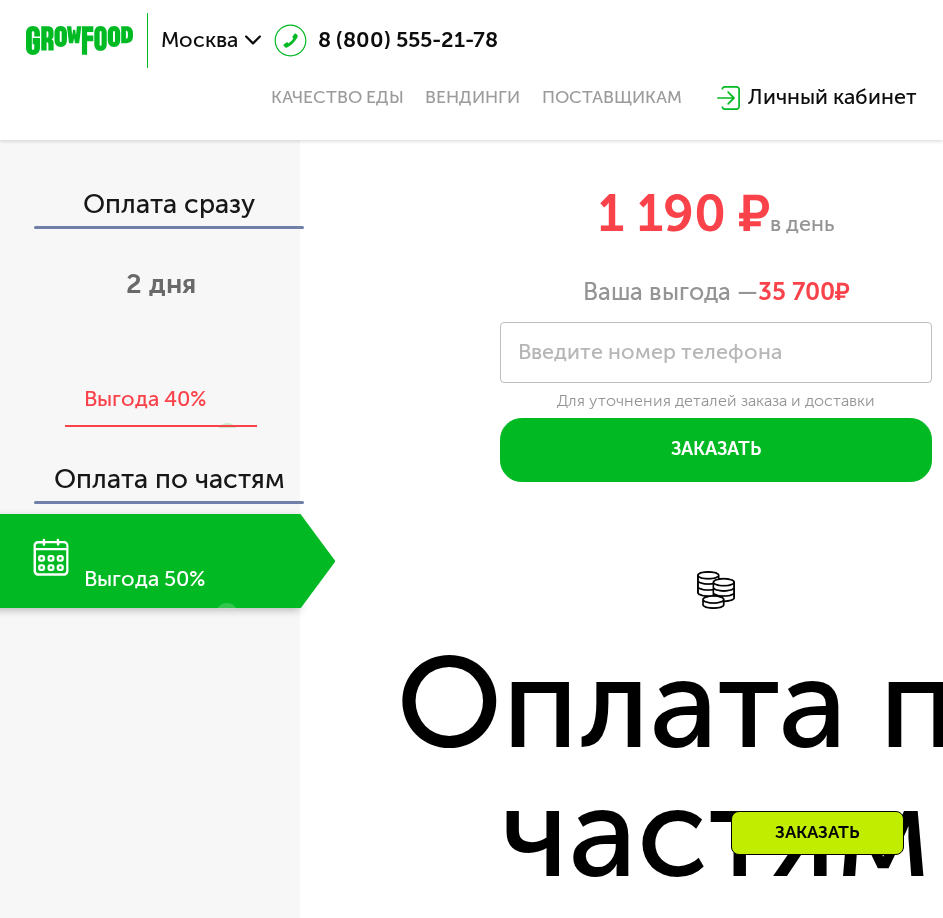 click on "Выгода 40%" at bounding box center (145, 400) 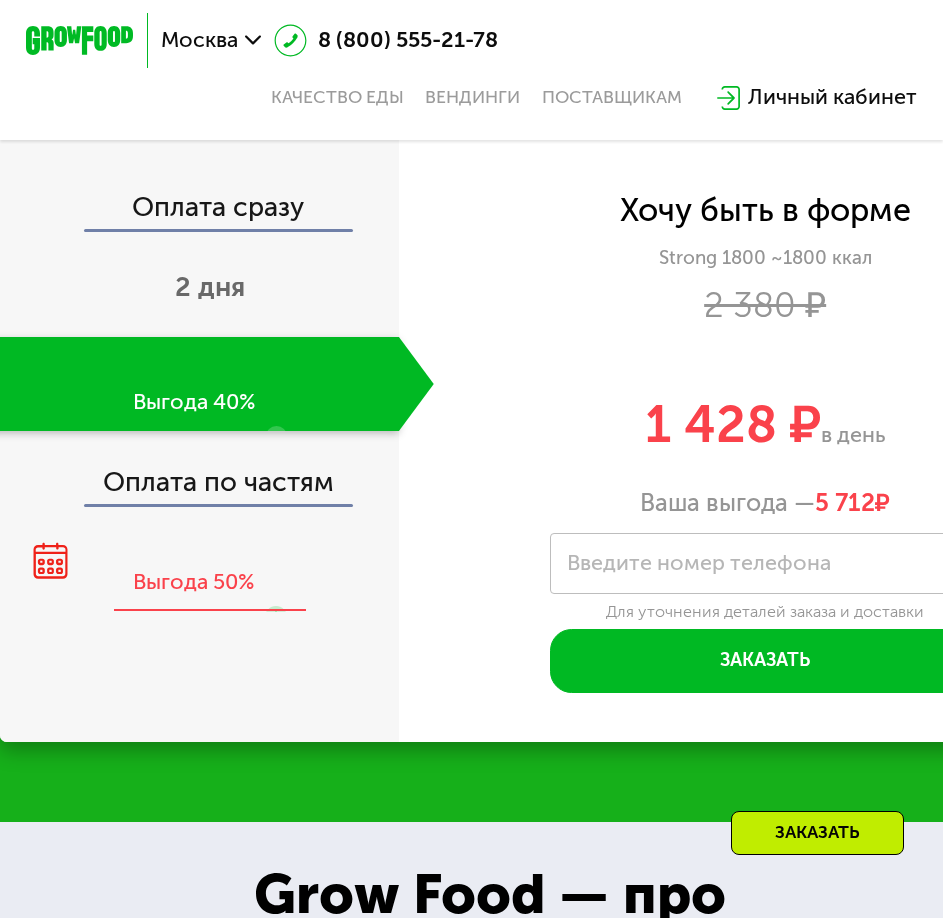 click on "Выгода 50%" at bounding box center [193, 583] 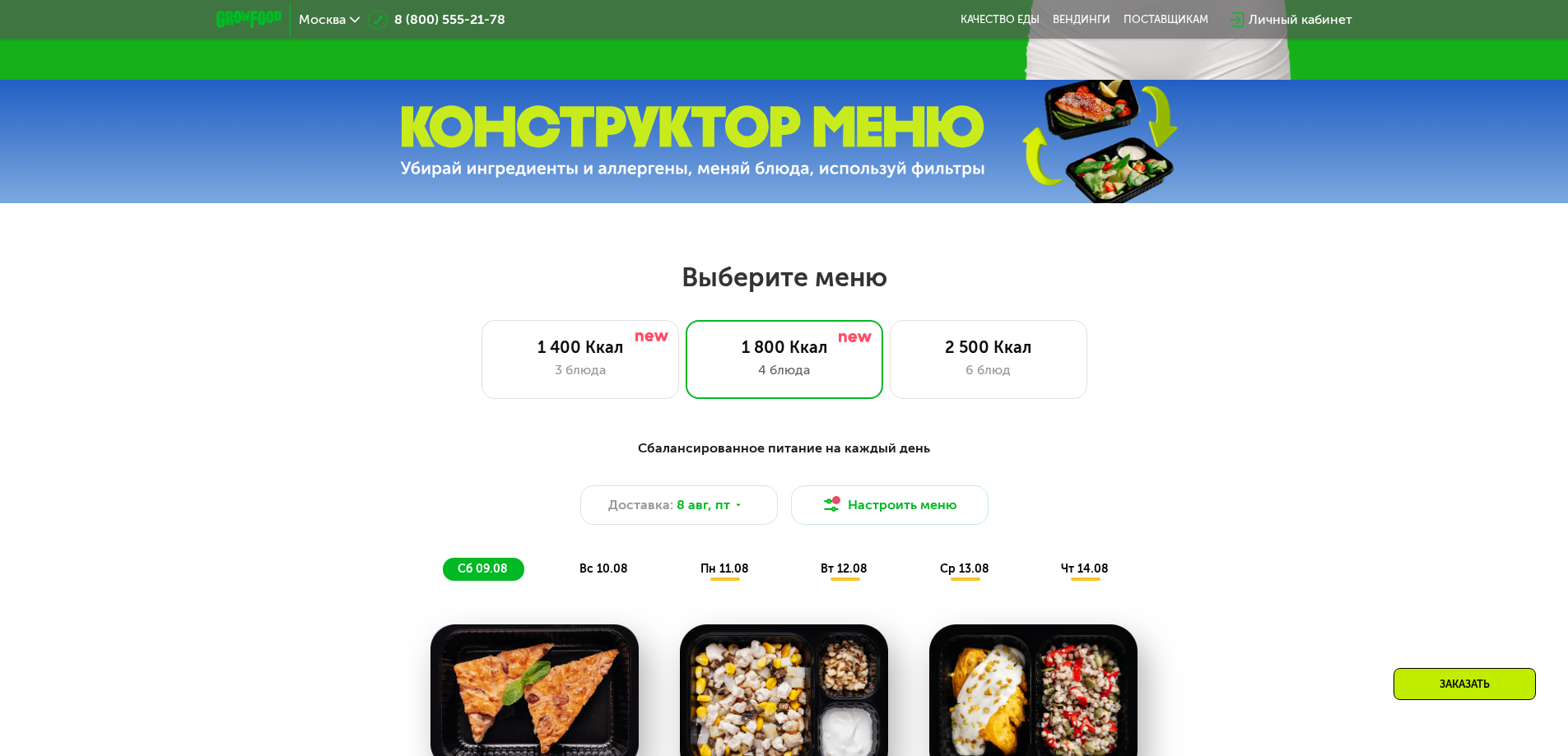 scroll, scrollTop: 477, scrollLeft: 0, axis: vertical 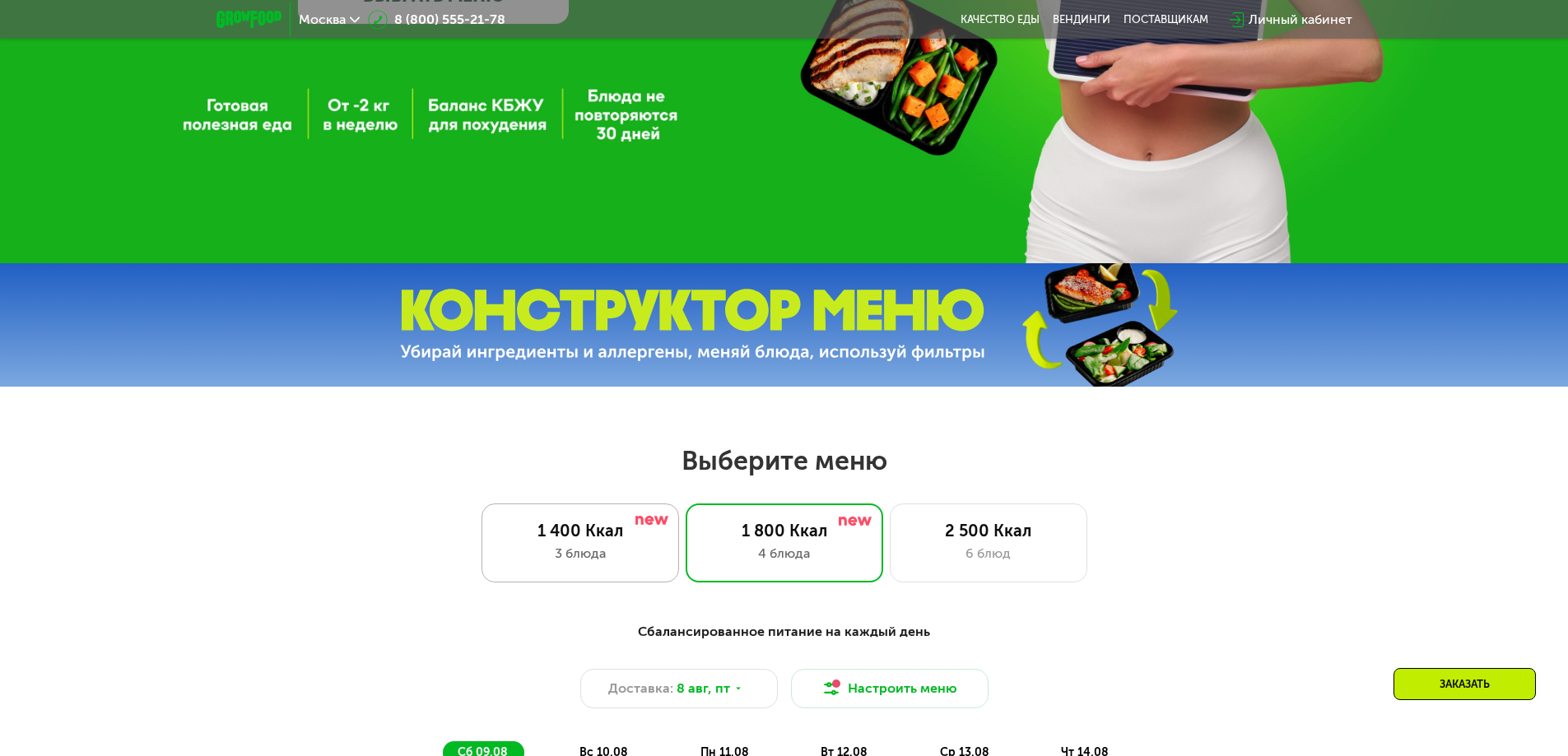 click on "1 400 Ккал 3 блюда" 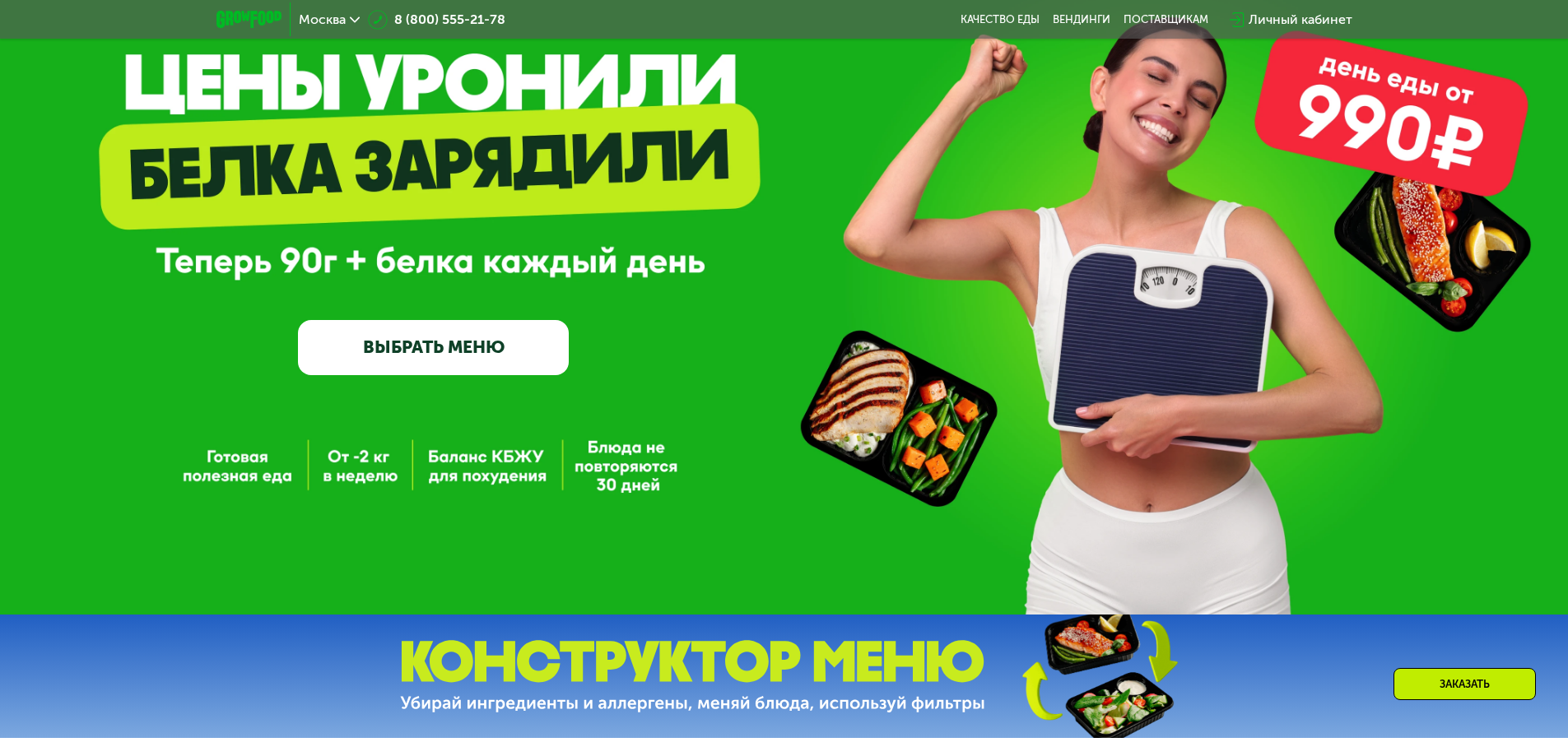 scroll, scrollTop: 0, scrollLeft: 0, axis: both 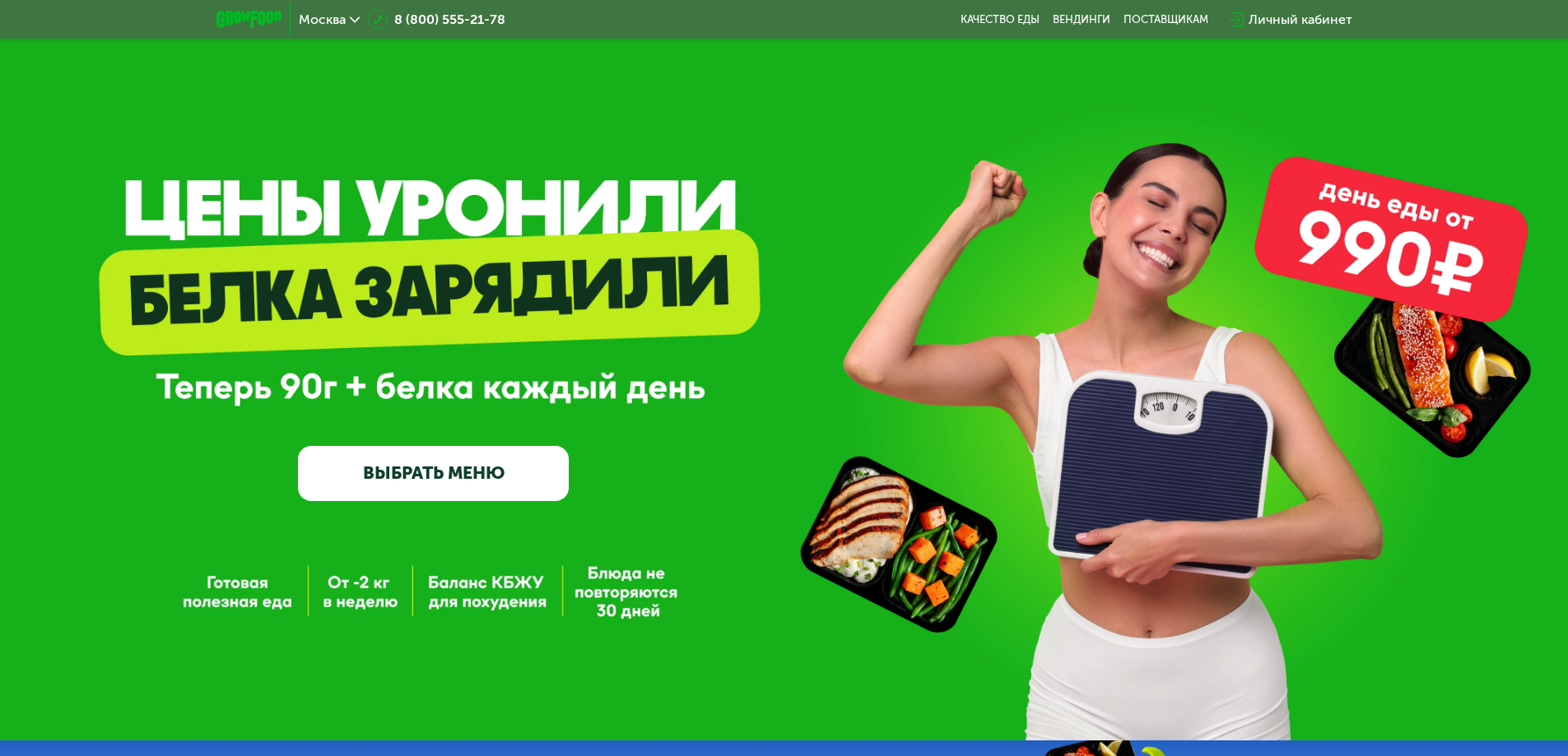 click on "Личный кабинет" at bounding box center (1300, 20) 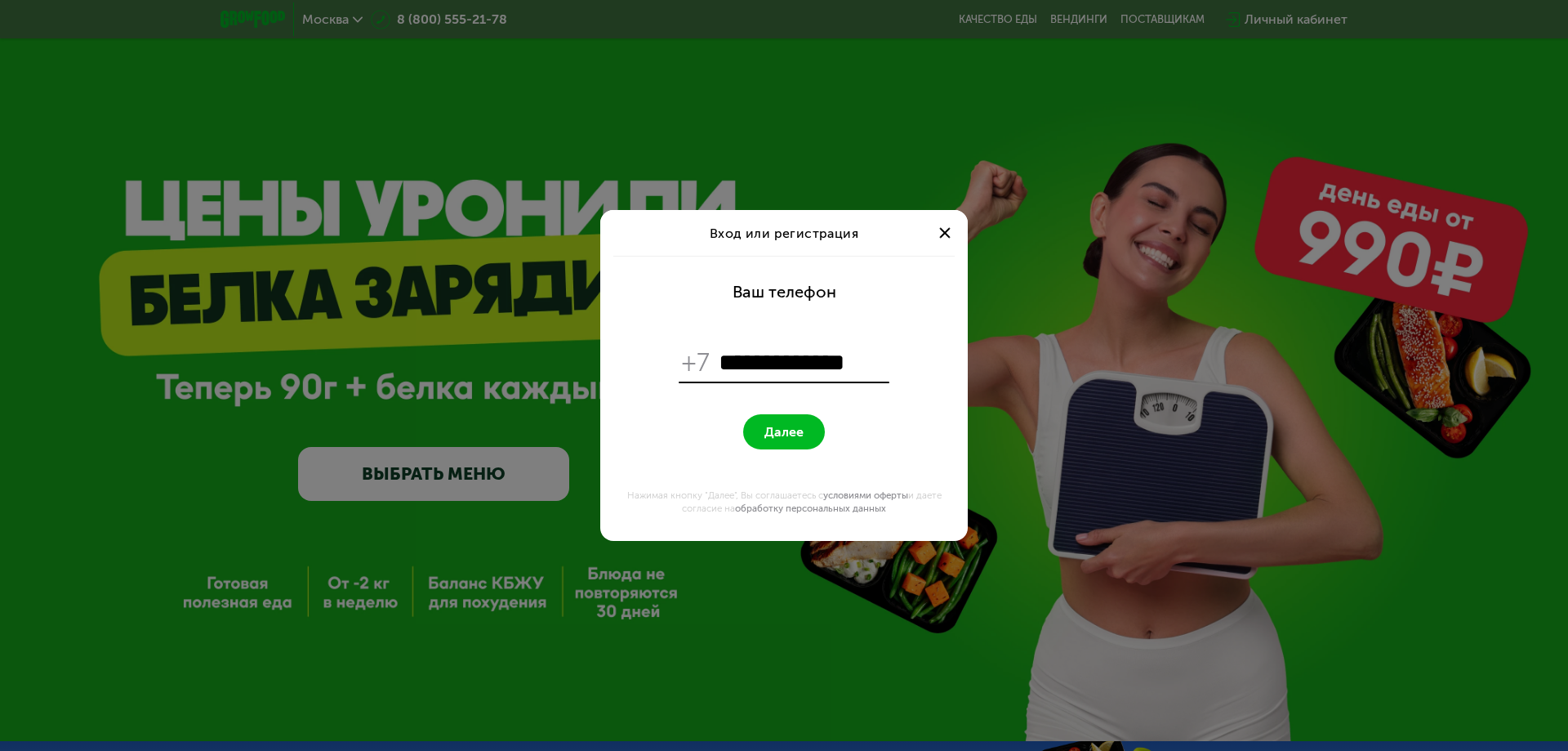 type on "**********" 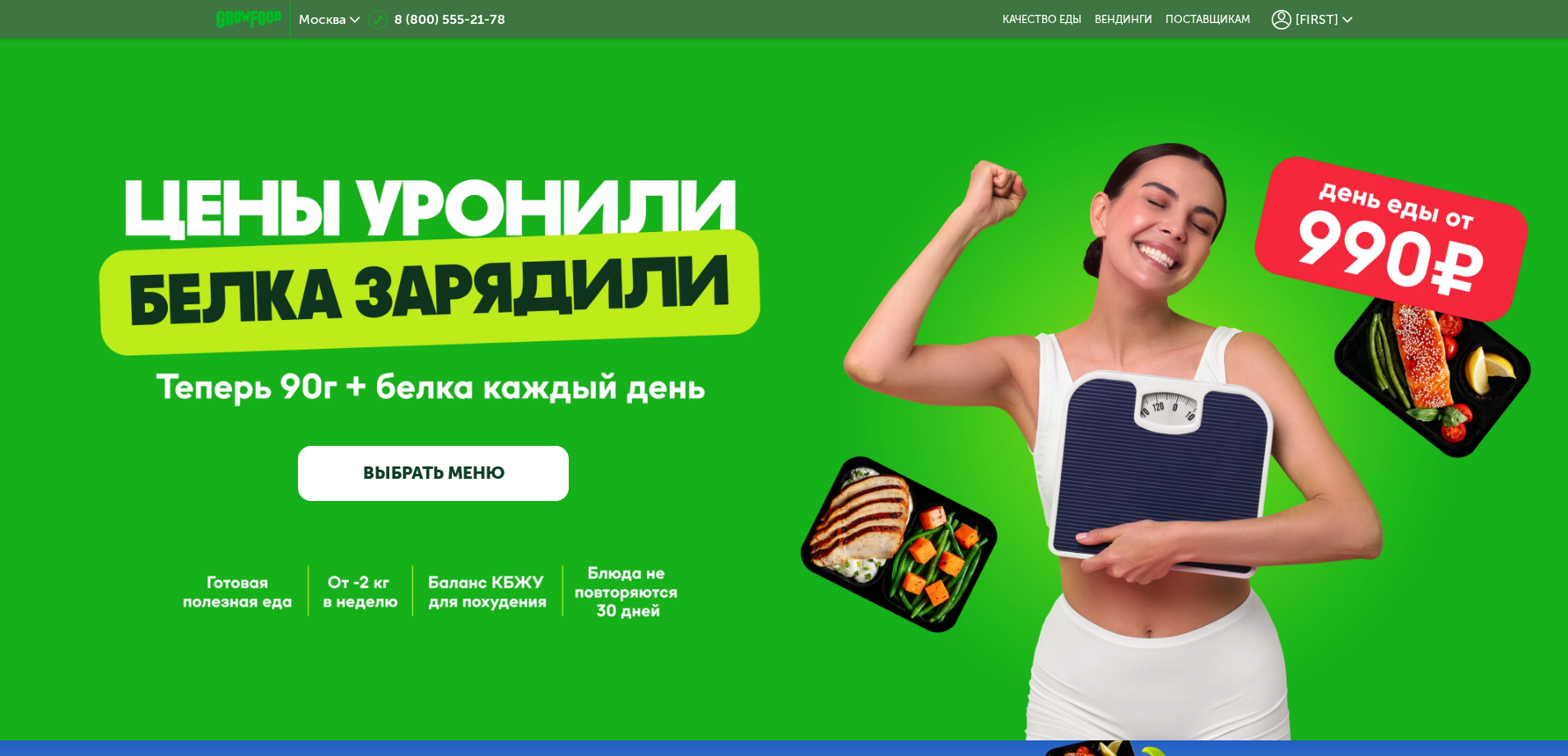 click 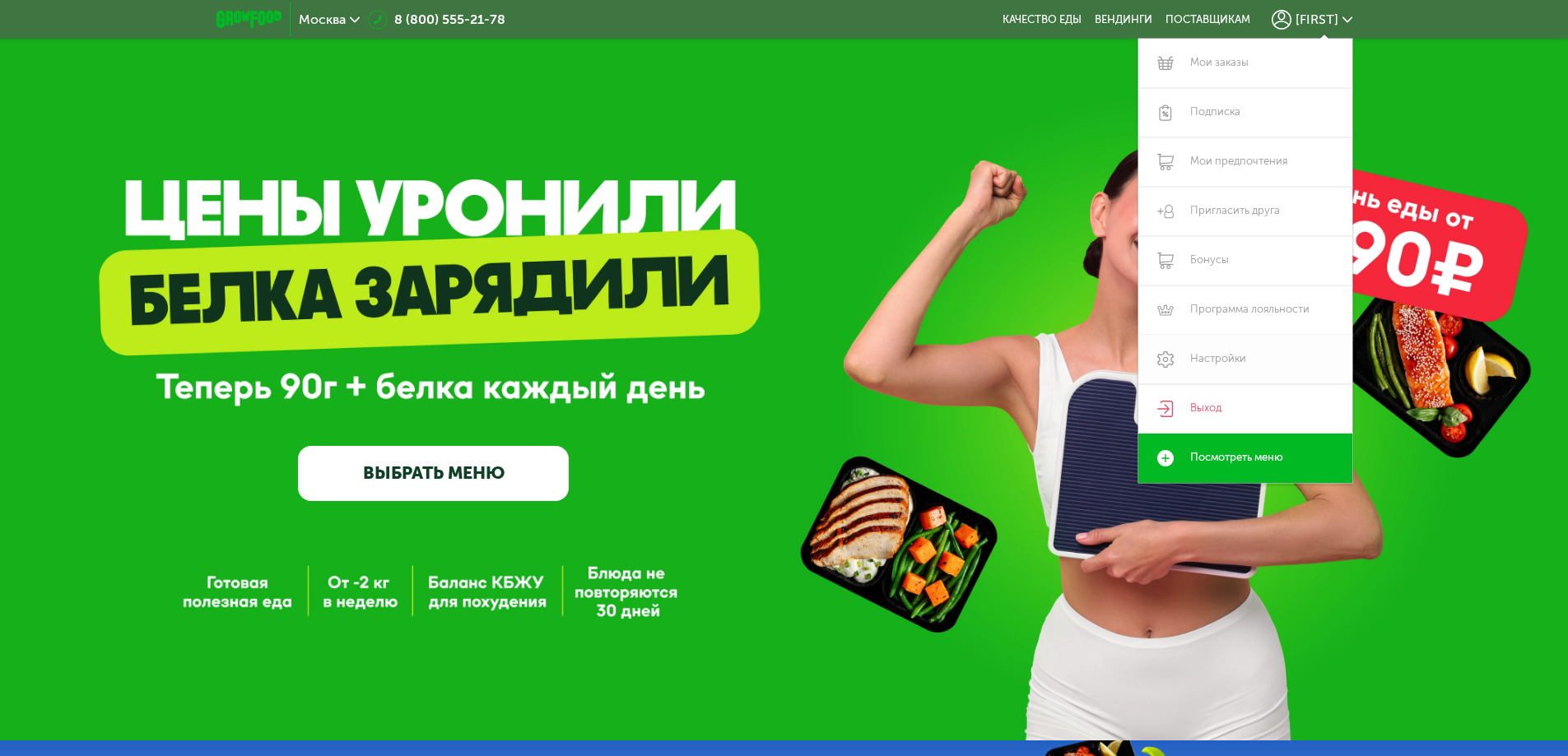 click on "Настройки" at bounding box center [1245, 359] 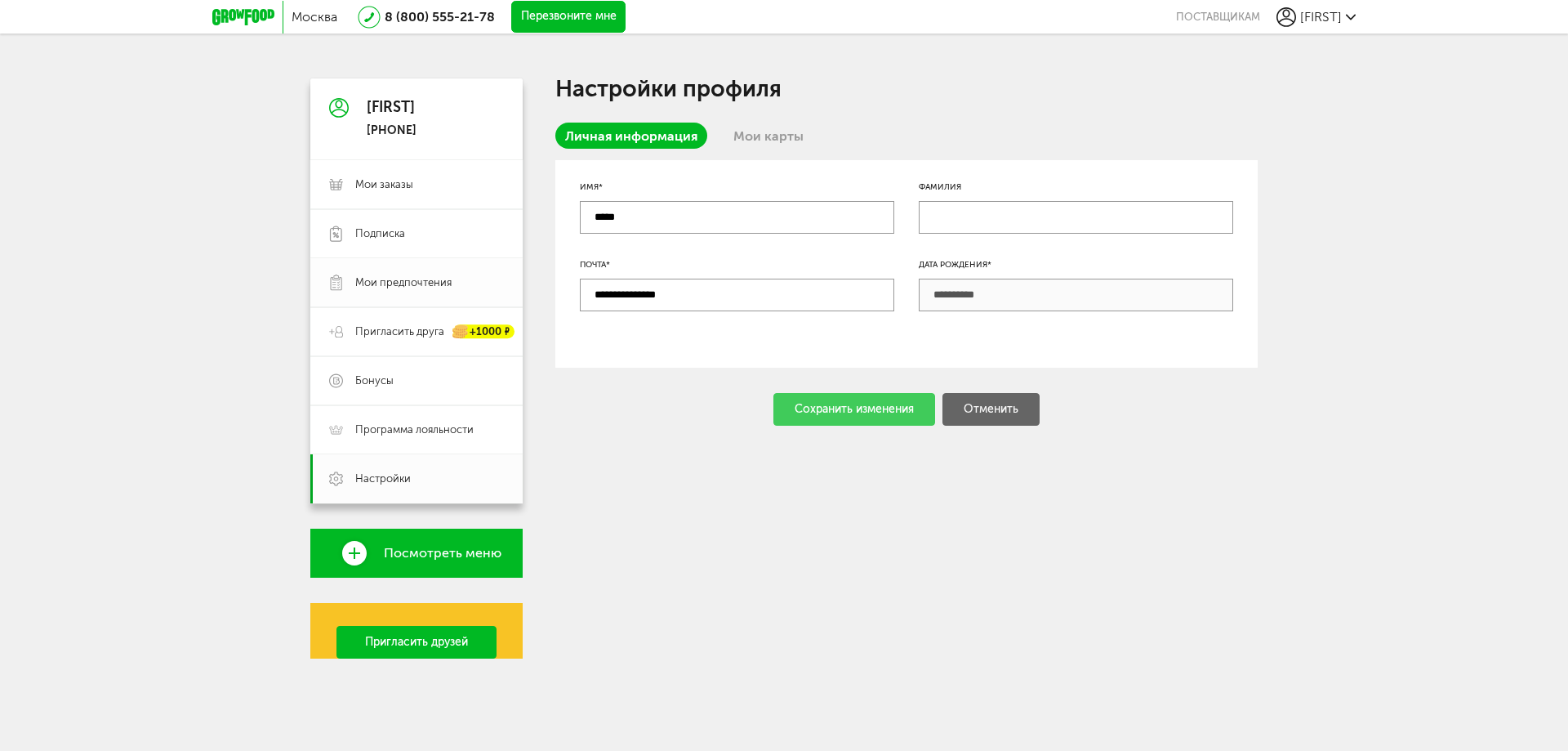 scroll, scrollTop: 0, scrollLeft: 0, axis: both 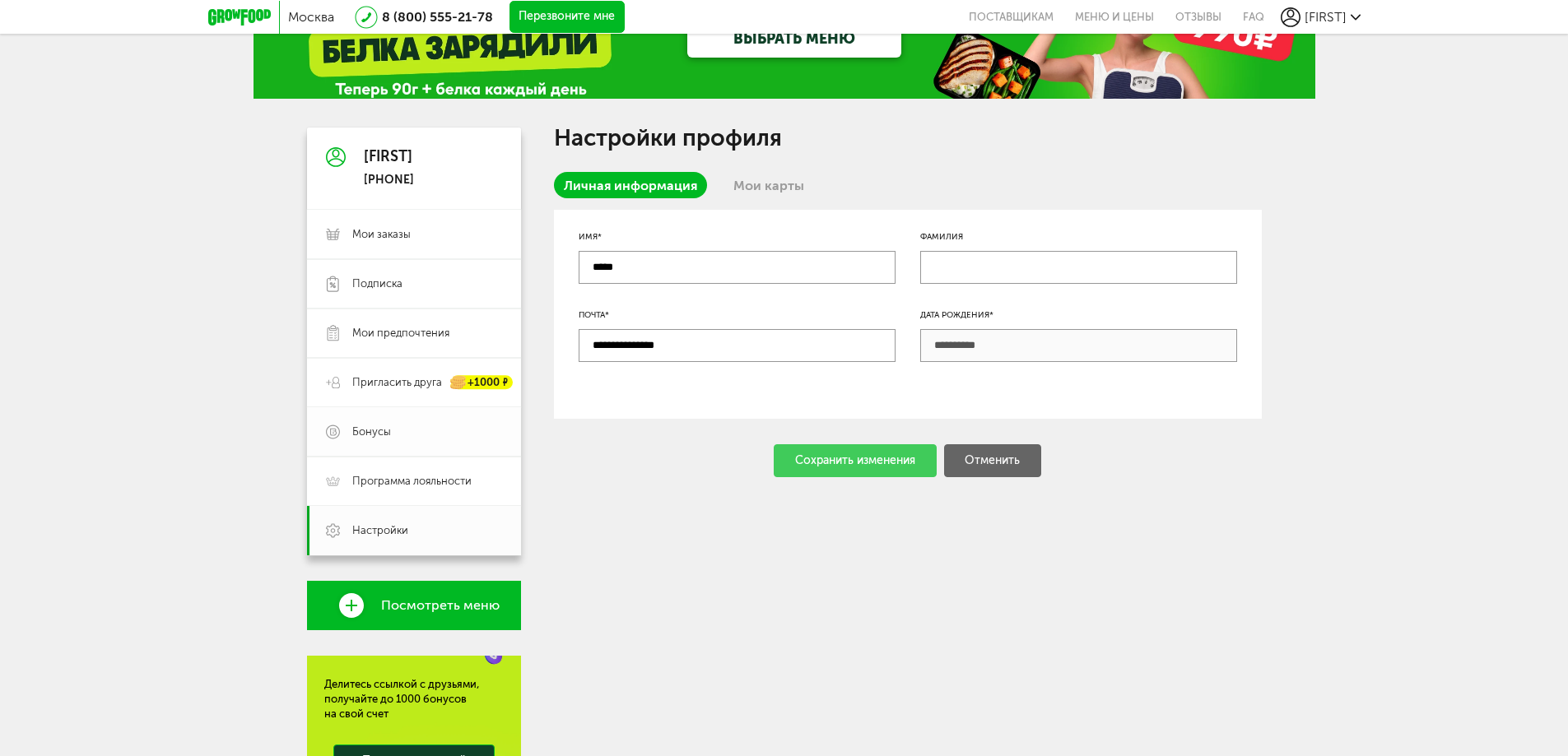 click on "Бонусы" at bounding box center (371, 432) 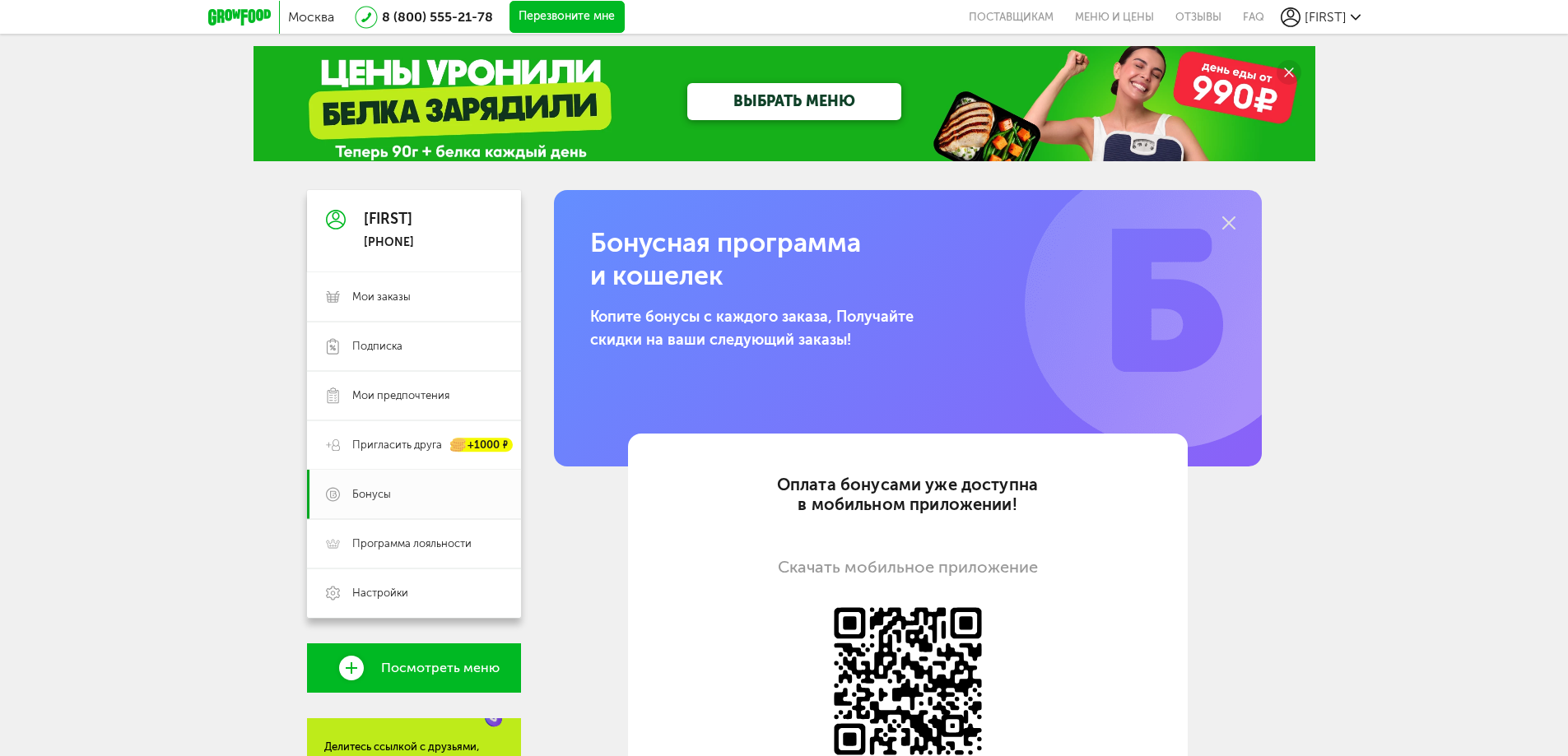 scroll, scrollTop: 0, scrollLeft: 0, axis: both 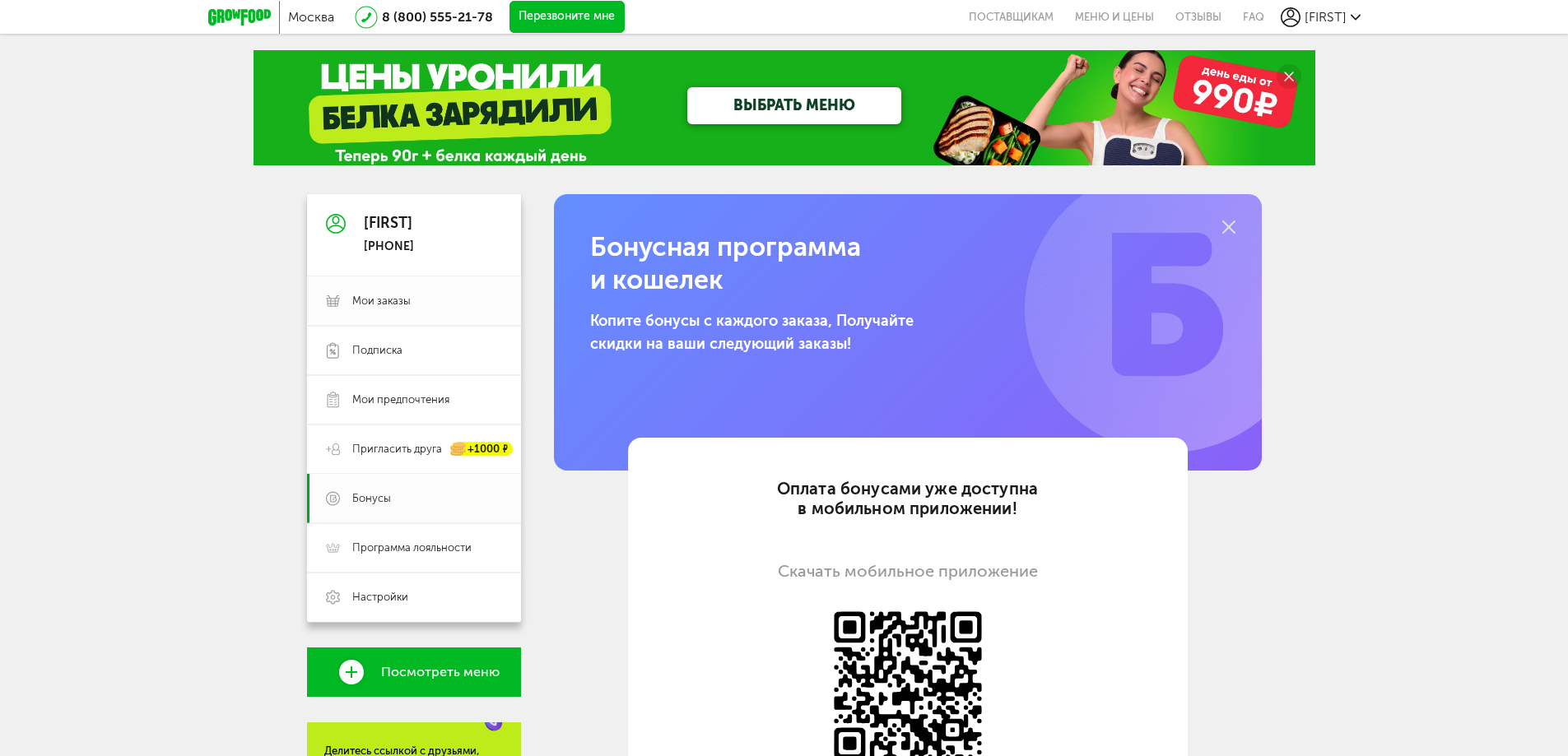 click on "Мои заказы" at bounding box center (381, 301) 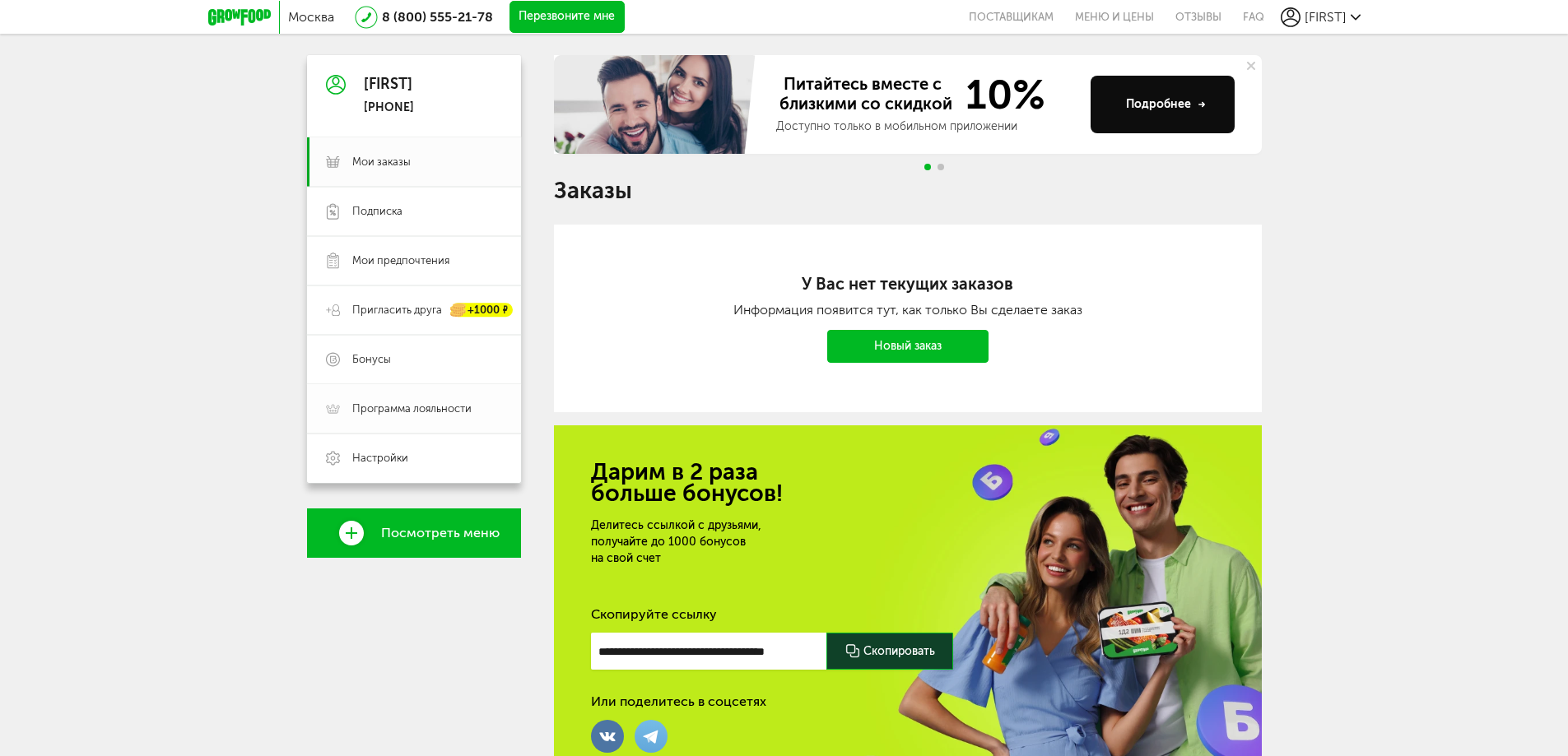 scroll, scrollTop: 0, scrollLeft: 0, axis: both 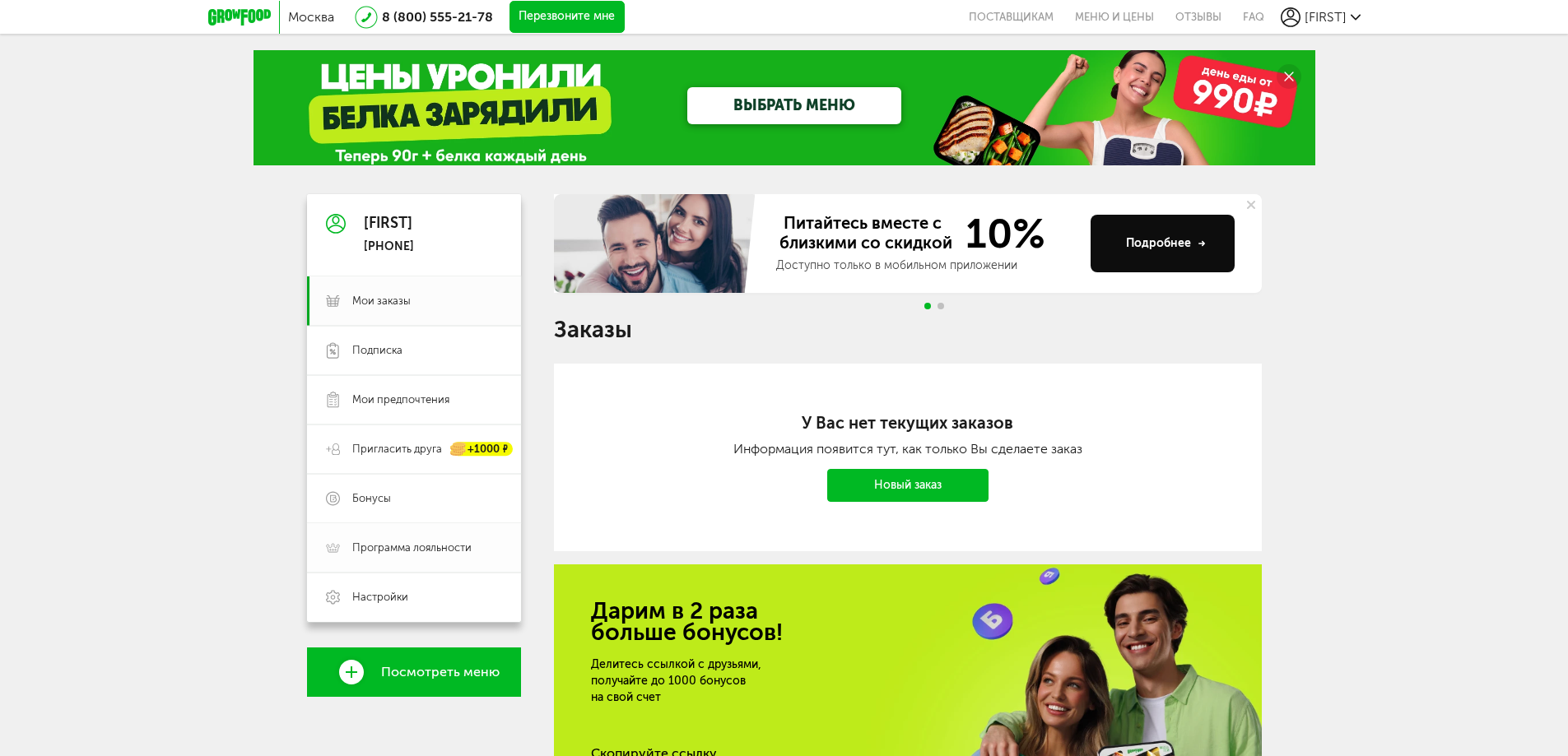 click on "Программа лояльности" at bounding box center [412, 548] 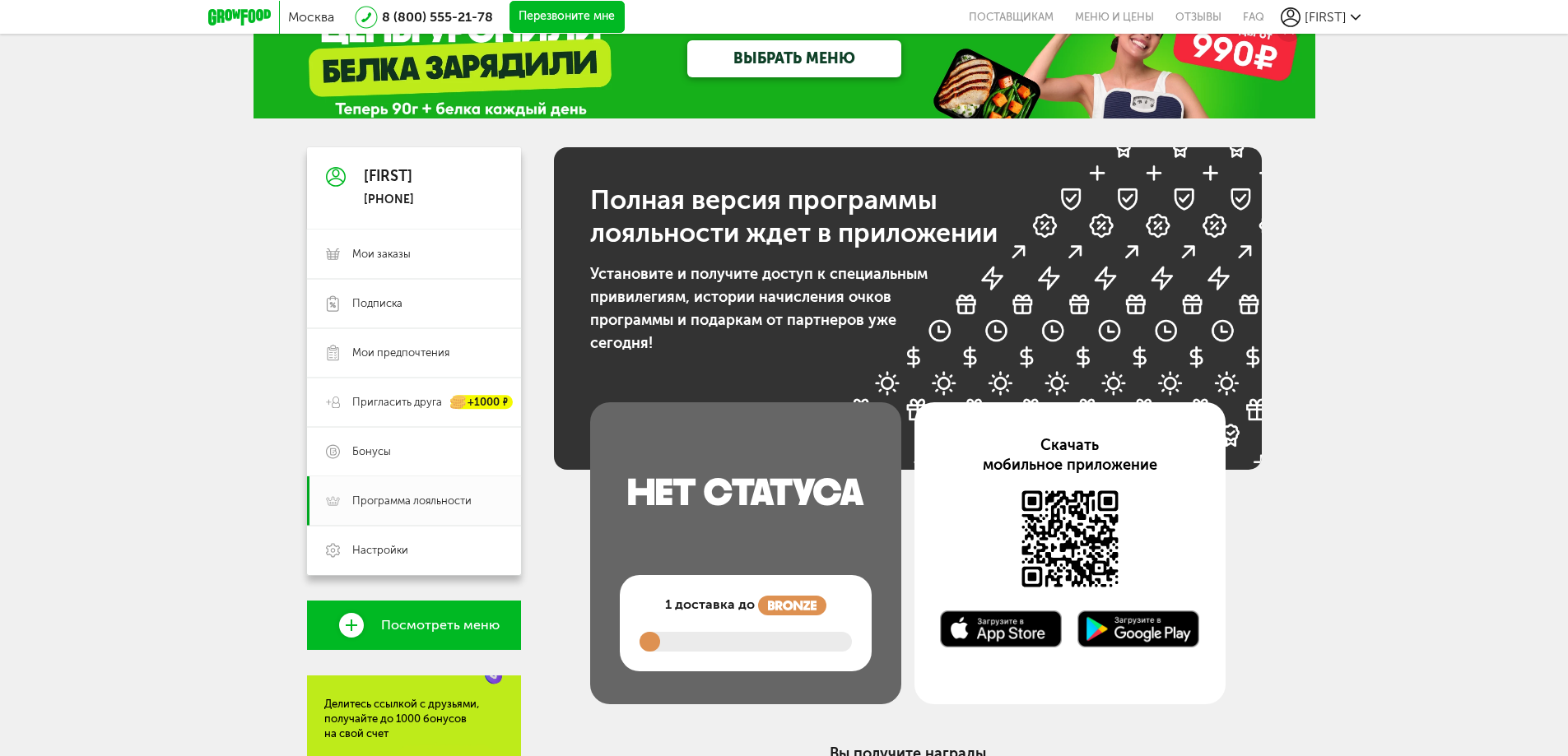 scroll, scrollTop: 0, scrollLeft: 0, axis: both 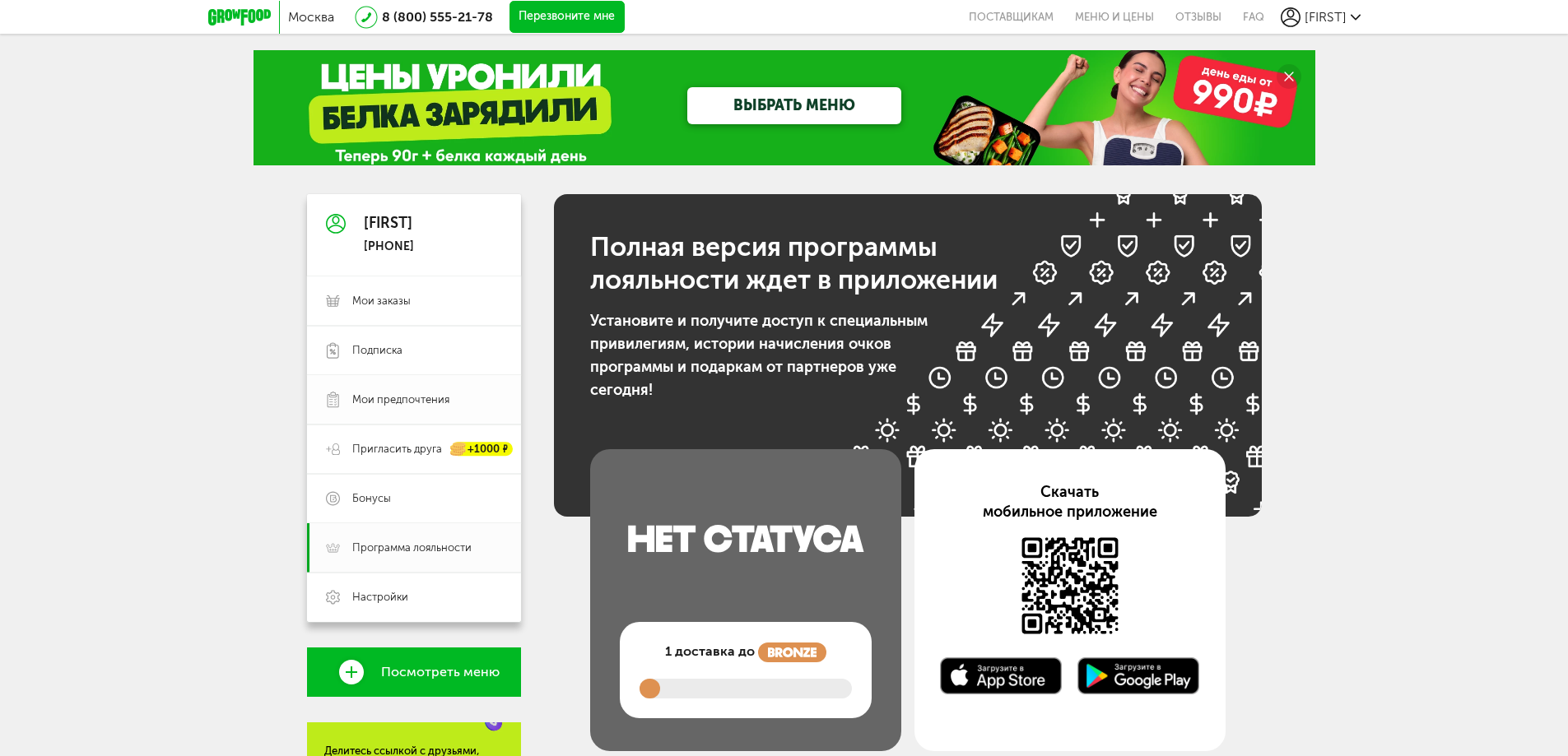 click on "Мои предпочтения" at bounding box center (401, 400) 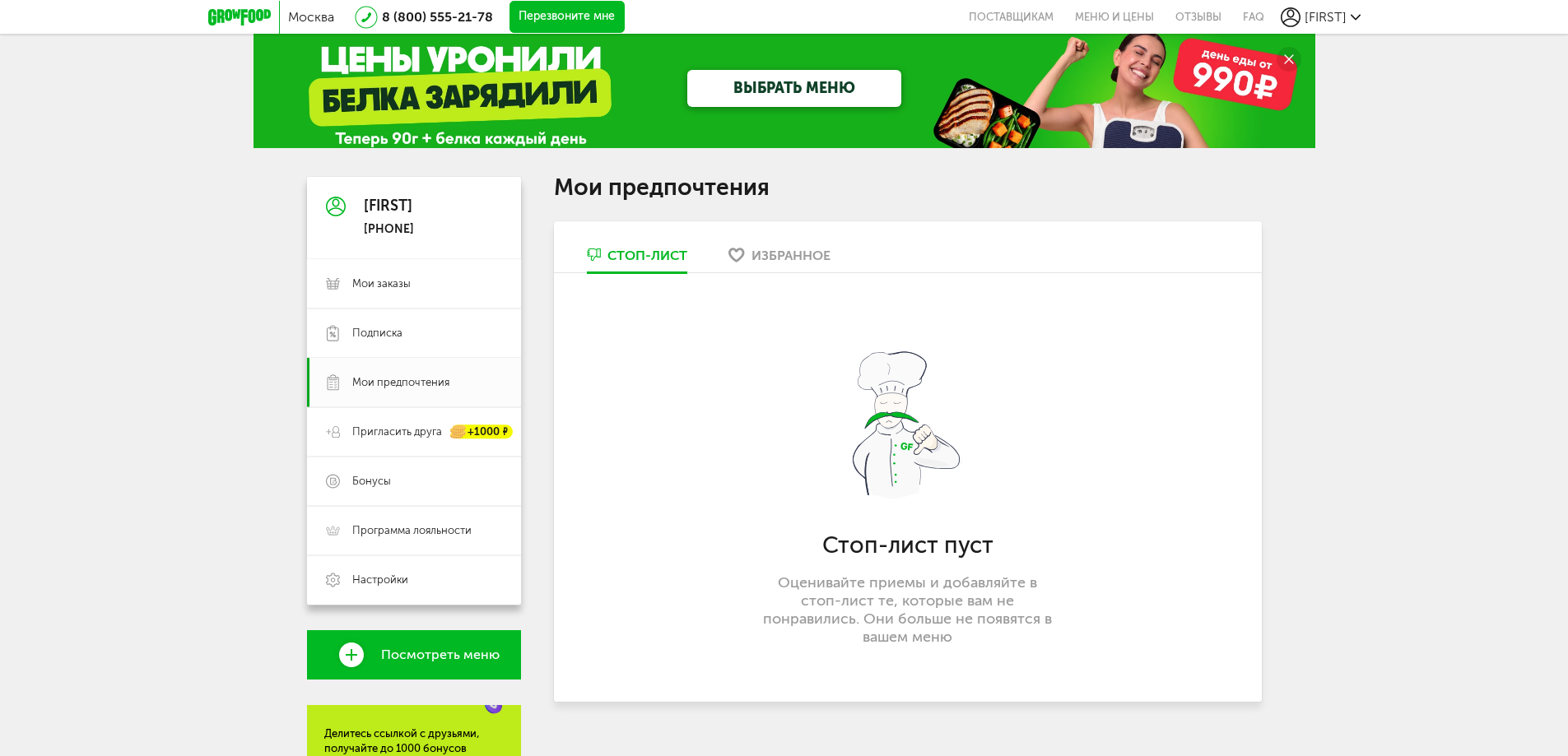 scroll, scrollTop: 0, scrollLeft: 0, axis: both 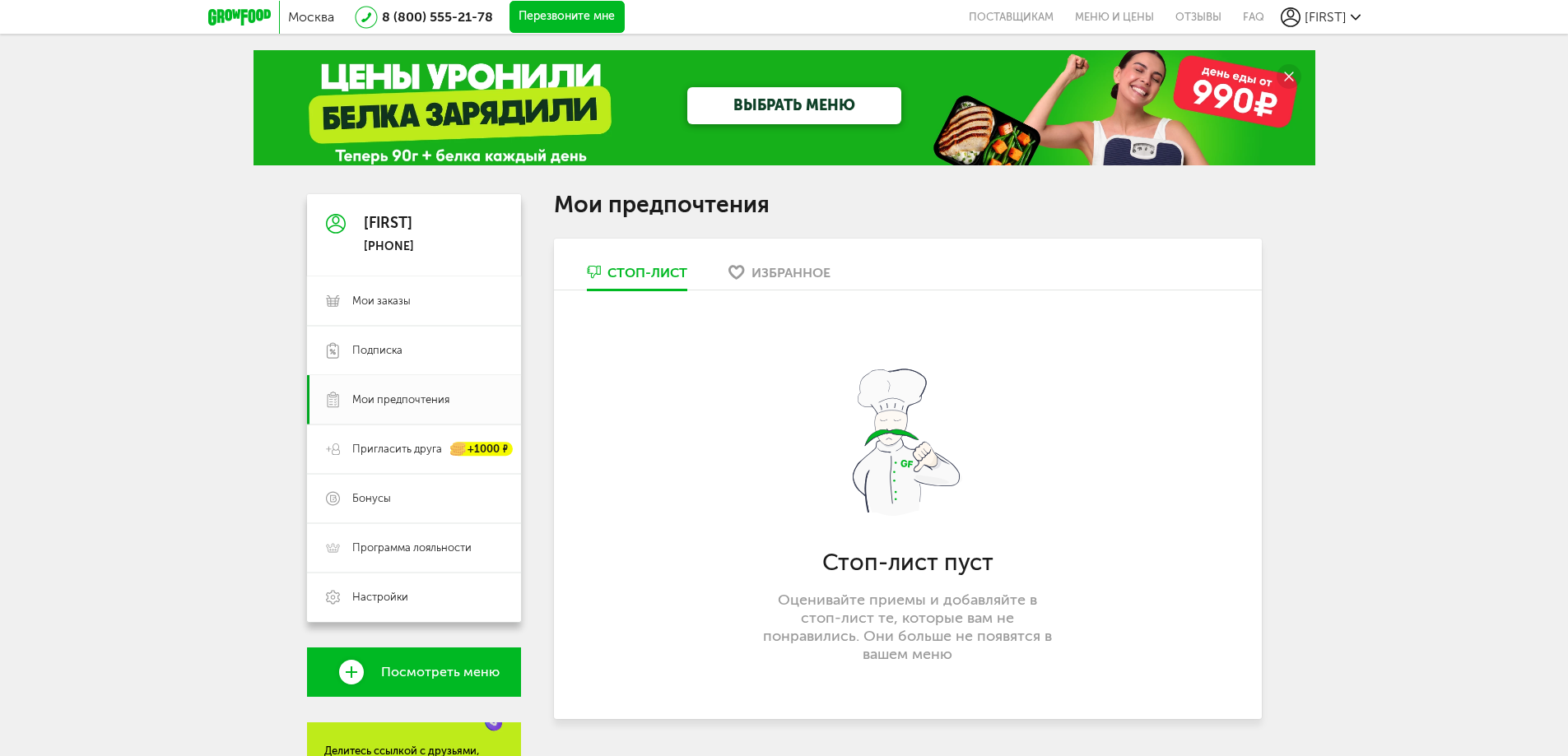 click on "Избранное" at bounding box center (791, 272) 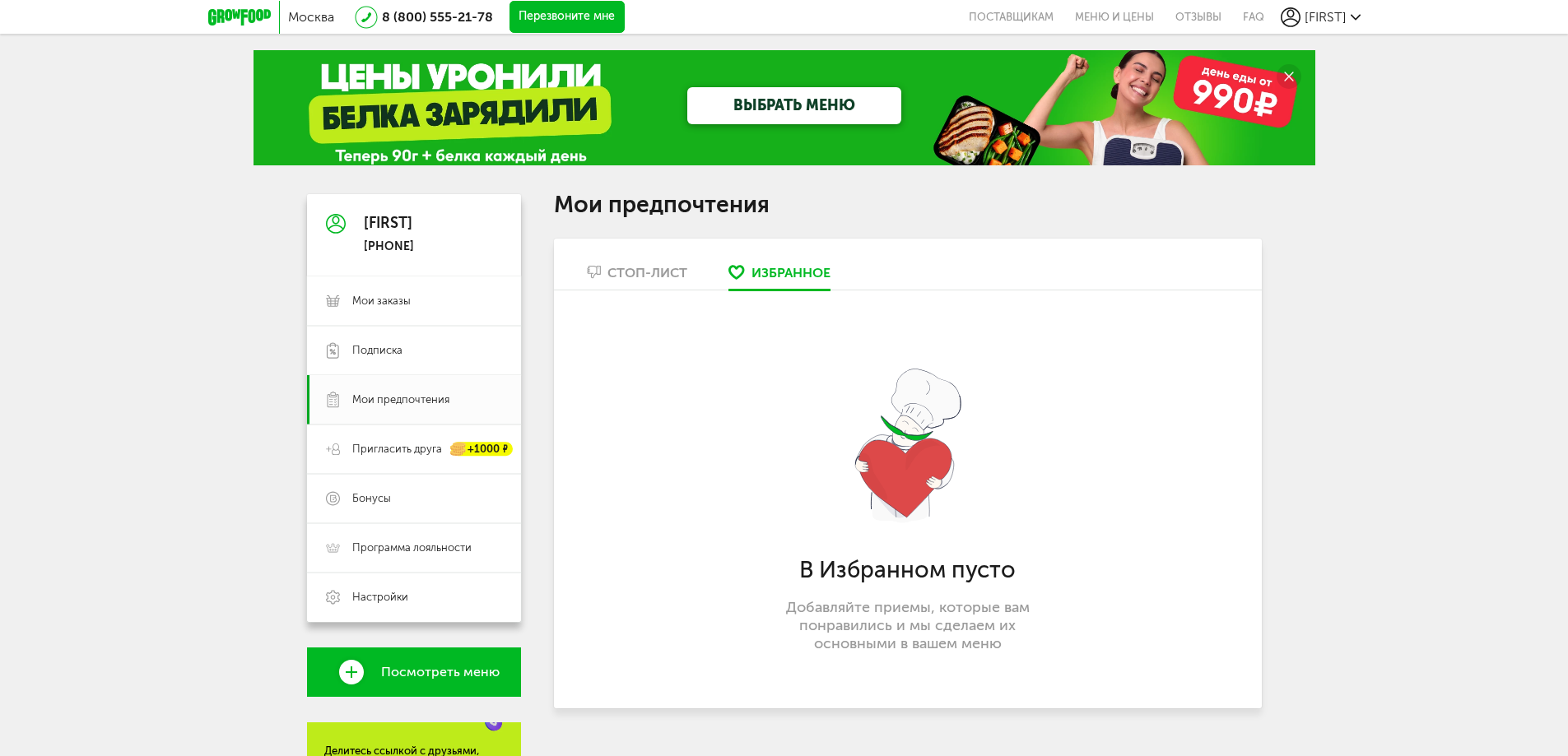 click on "Стоп-лист" at bounding box center [647, 272] 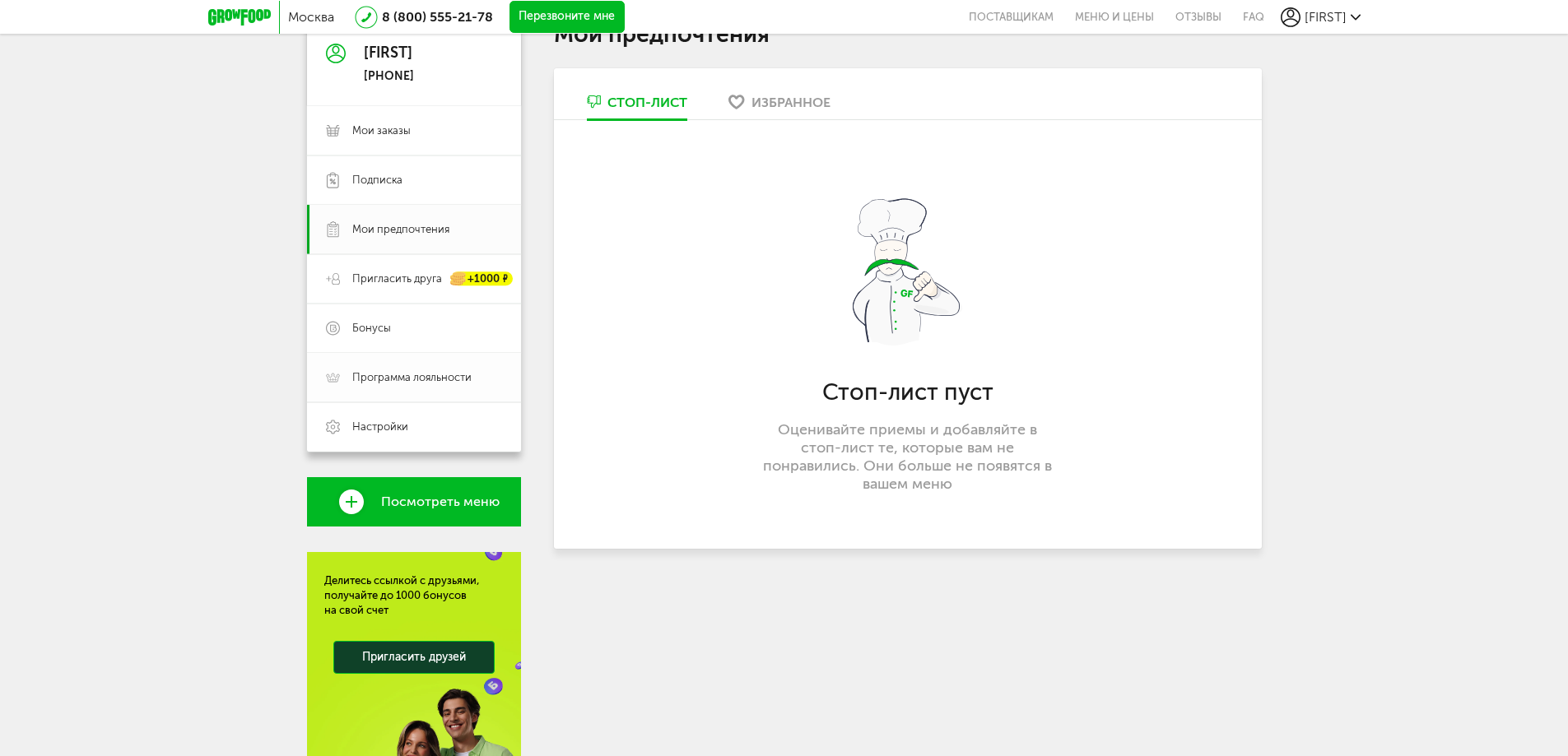 scroll, scrollTop: 313, scrollLeft: 0, axis: vertical 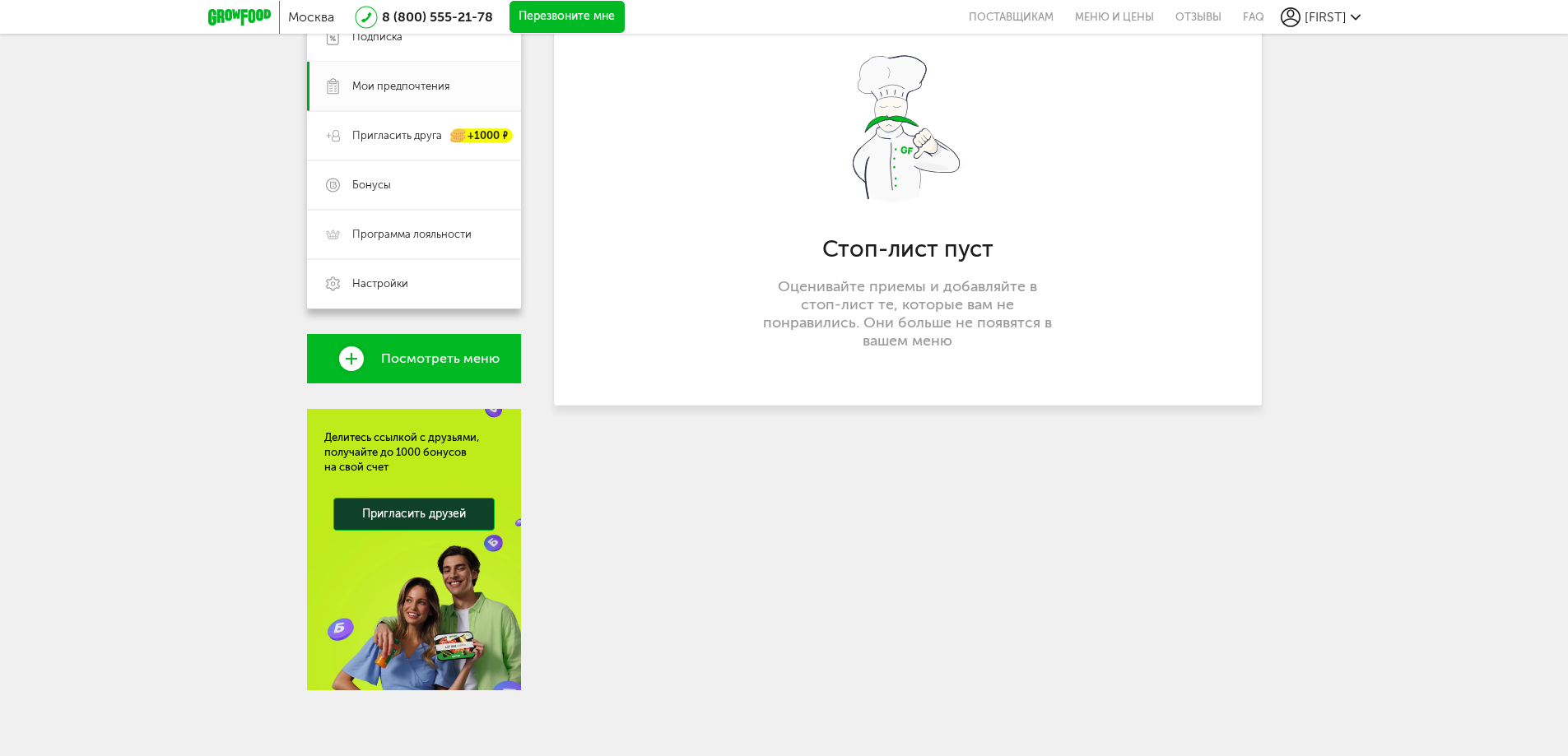 click on "Посмотреть меню" at bounding box center [440, 359] 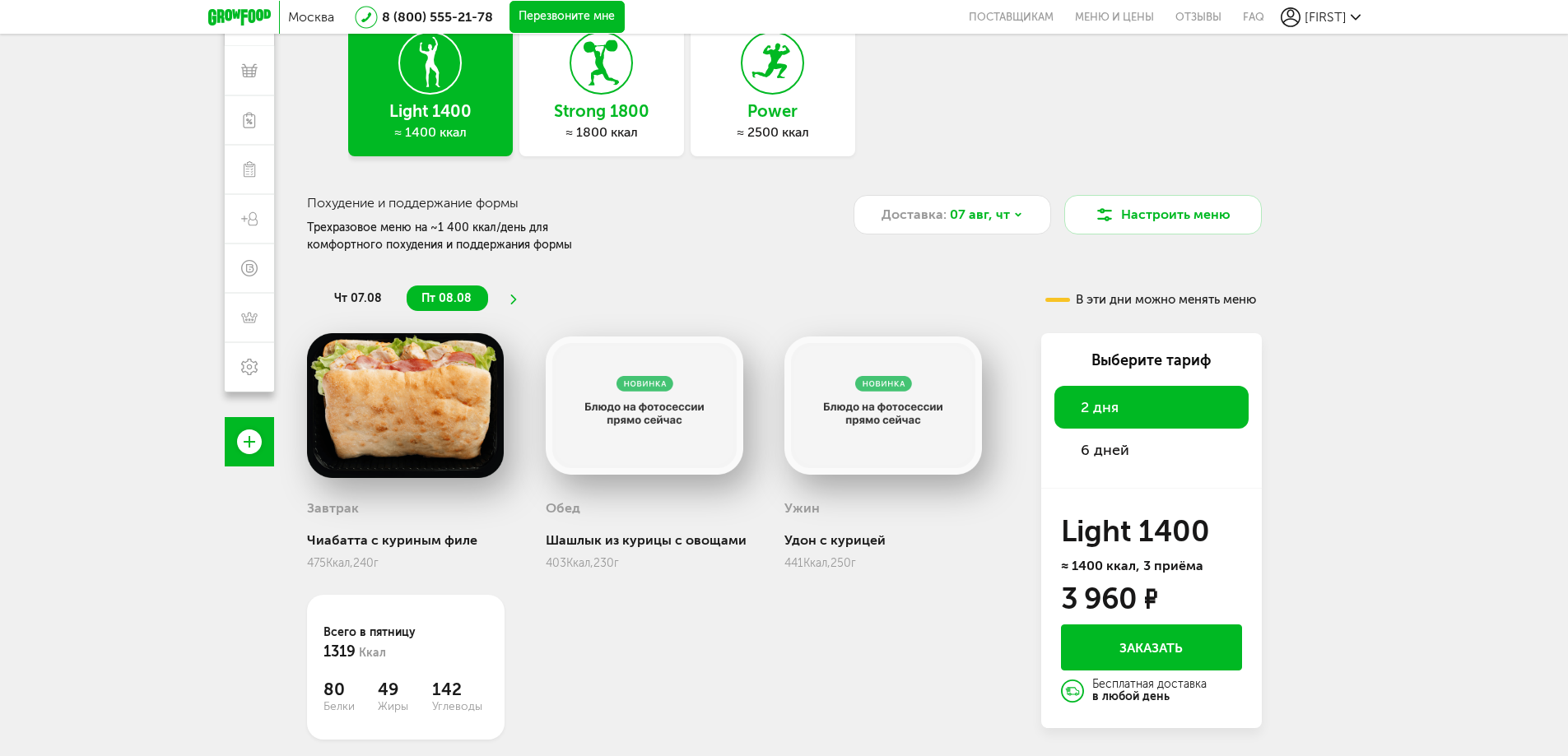 scroll, scrollTop: 151, scrollLeft: 0, axis: vertical 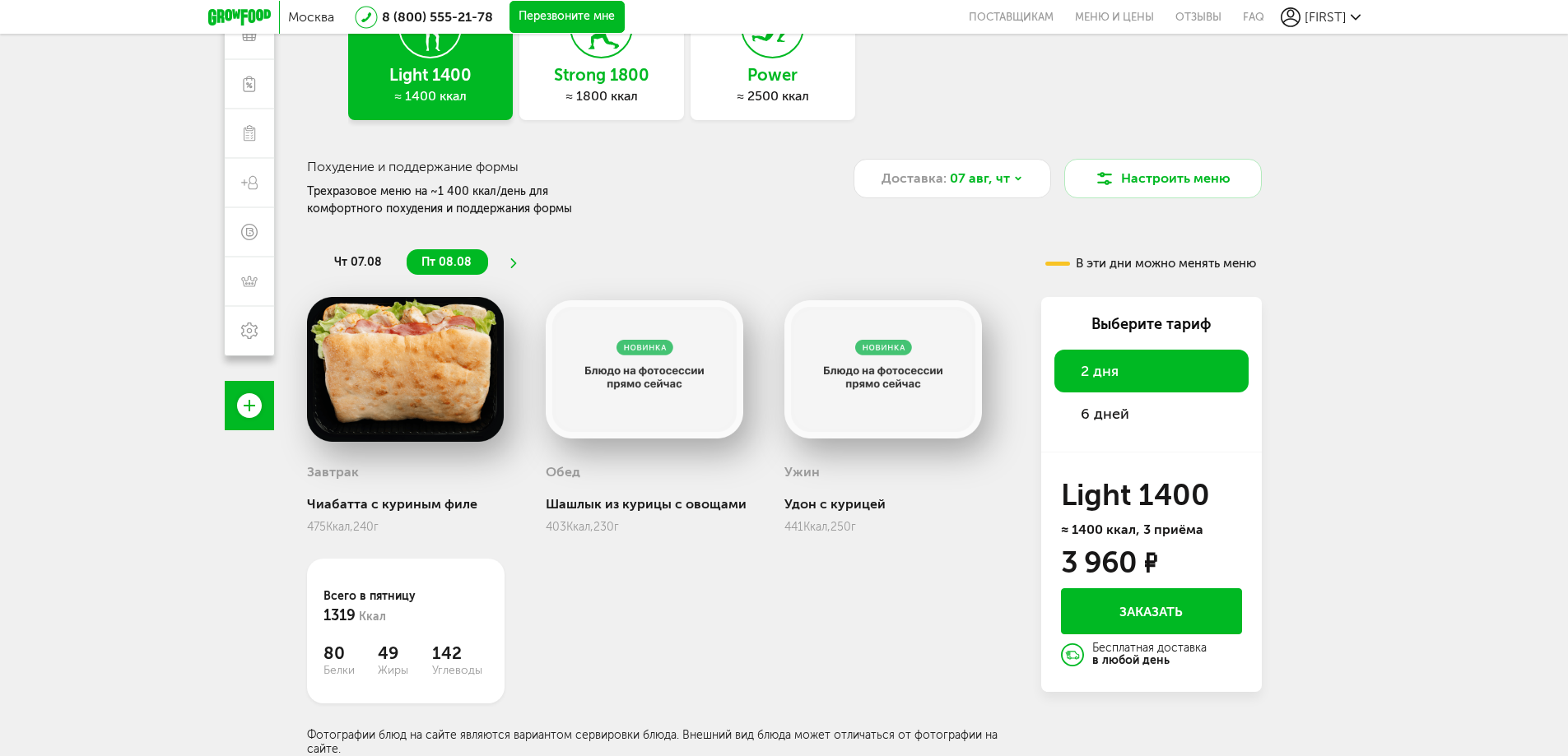 click on "6 дней" at bounding box center (1105, 414) 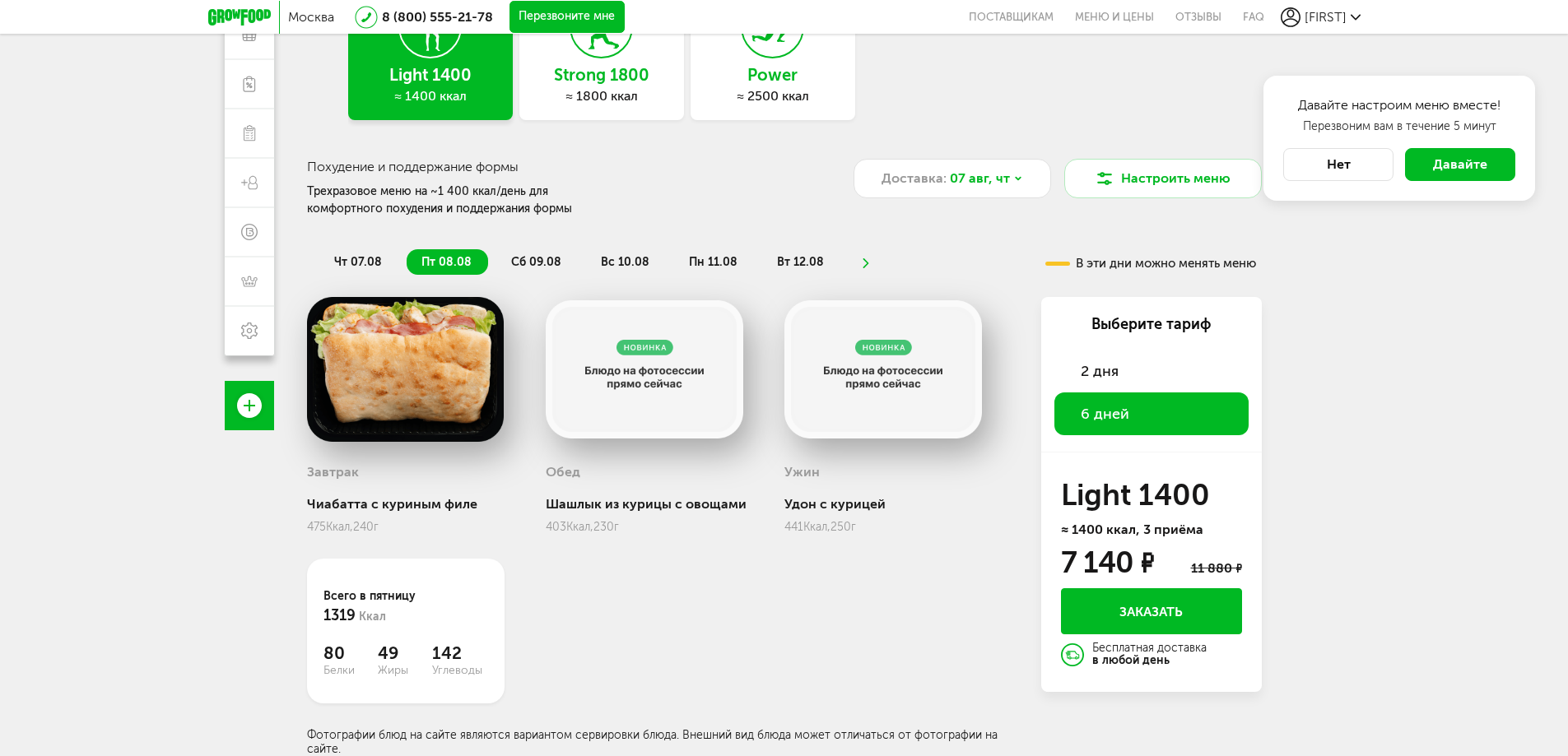 click on "Завтрак       Чиабатта с куриным филе
475  Ккал,
240  г                     Обед       Шашлык из курицы с овощами
403  Ккал,
230  г                     Ужин       Удон с курицей
441  Ккал,
250  г         Всего в пятницу 1319   Ккал   80 Белки   49 Жиры   142 Углеводы   Фотографии блюд на сайте являются вариантом сервировки блюда. Внешний вид блюда
может отличаться от фотографии на сайте." at bounding box center [661, 526] 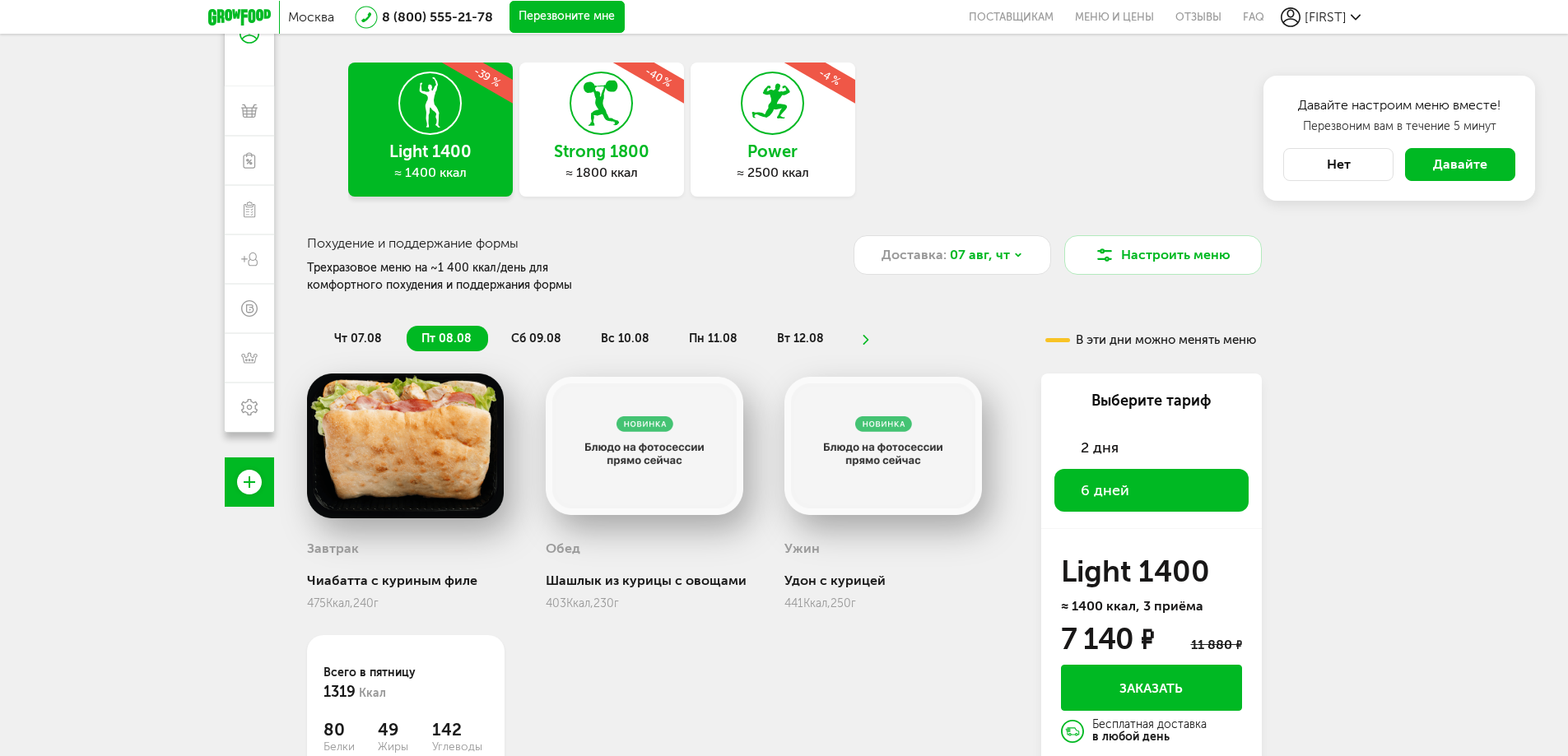 scroll, scrollTop: 0, scrollLeft: 0, axis: both 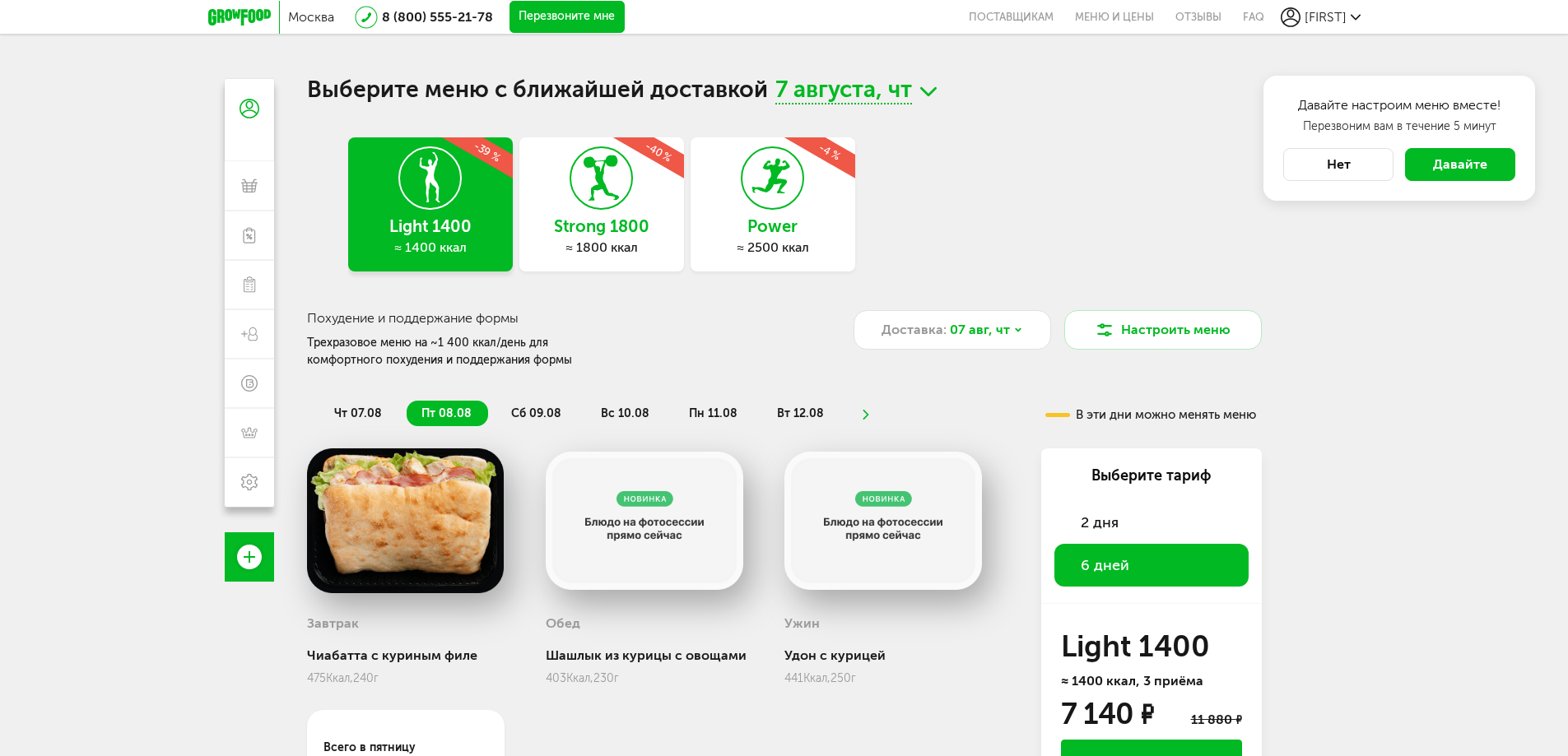 click 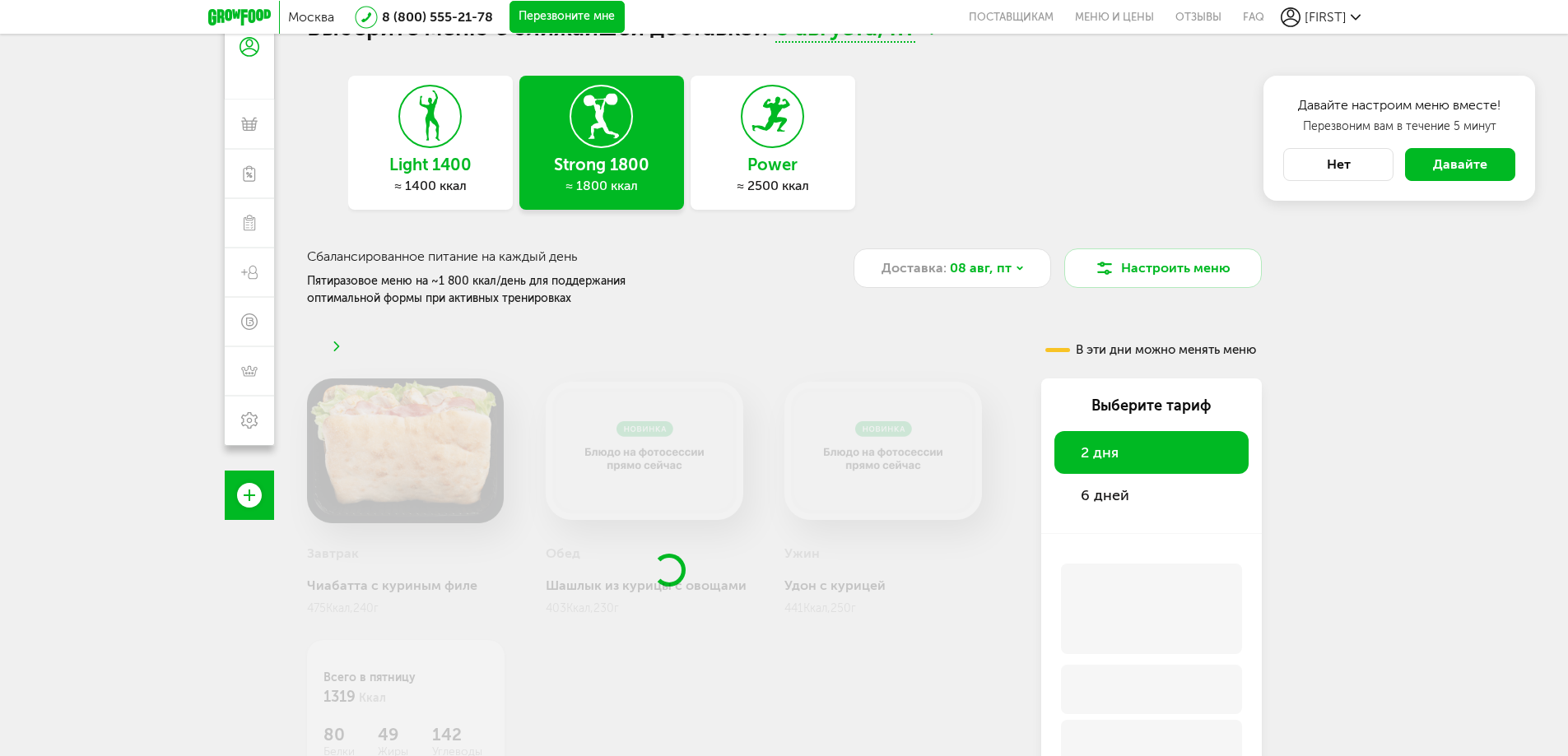 scroll, scrollTop: 145, scrollLeft: 0, axis: vertical 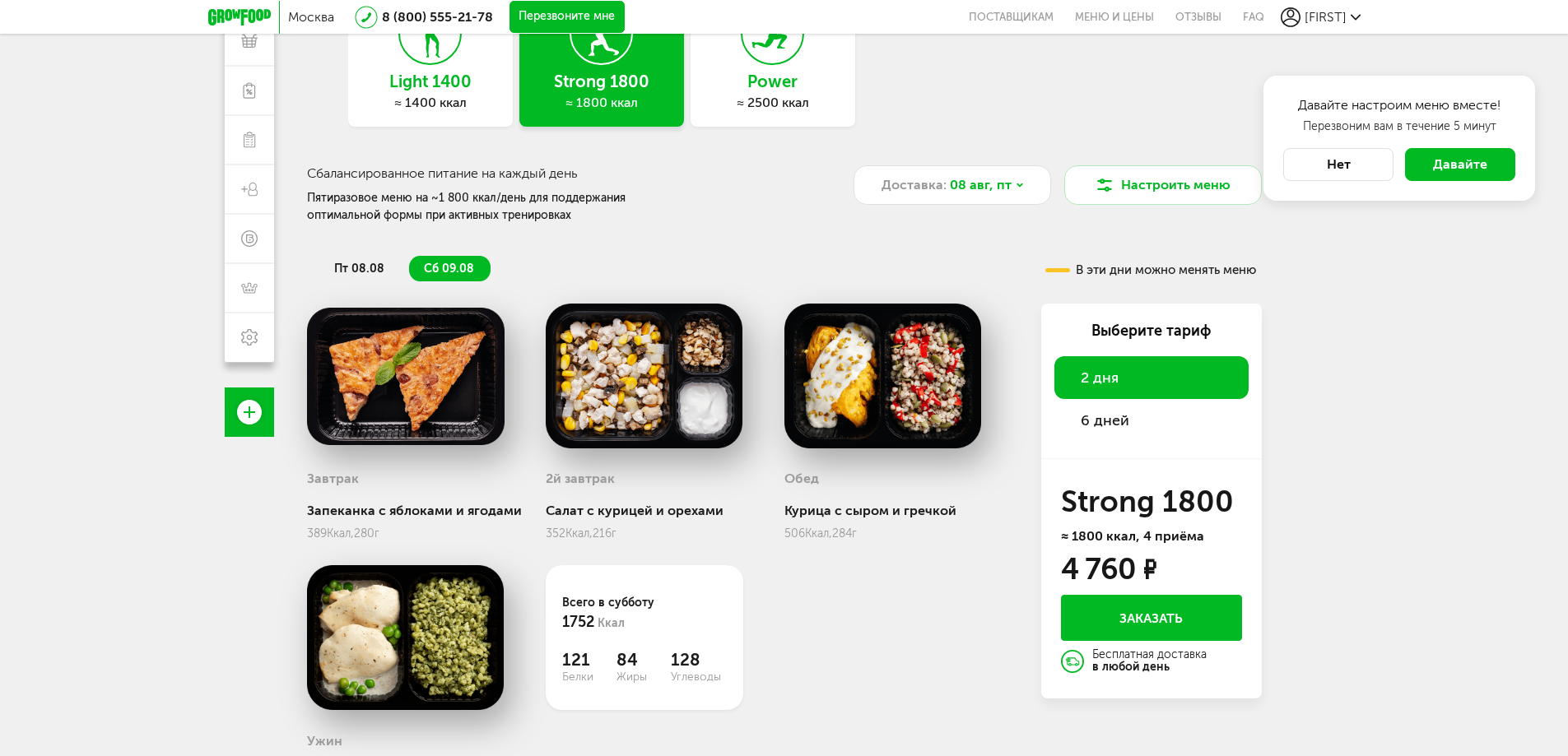 click on "6 дней" at bounding box center (1105, 420) 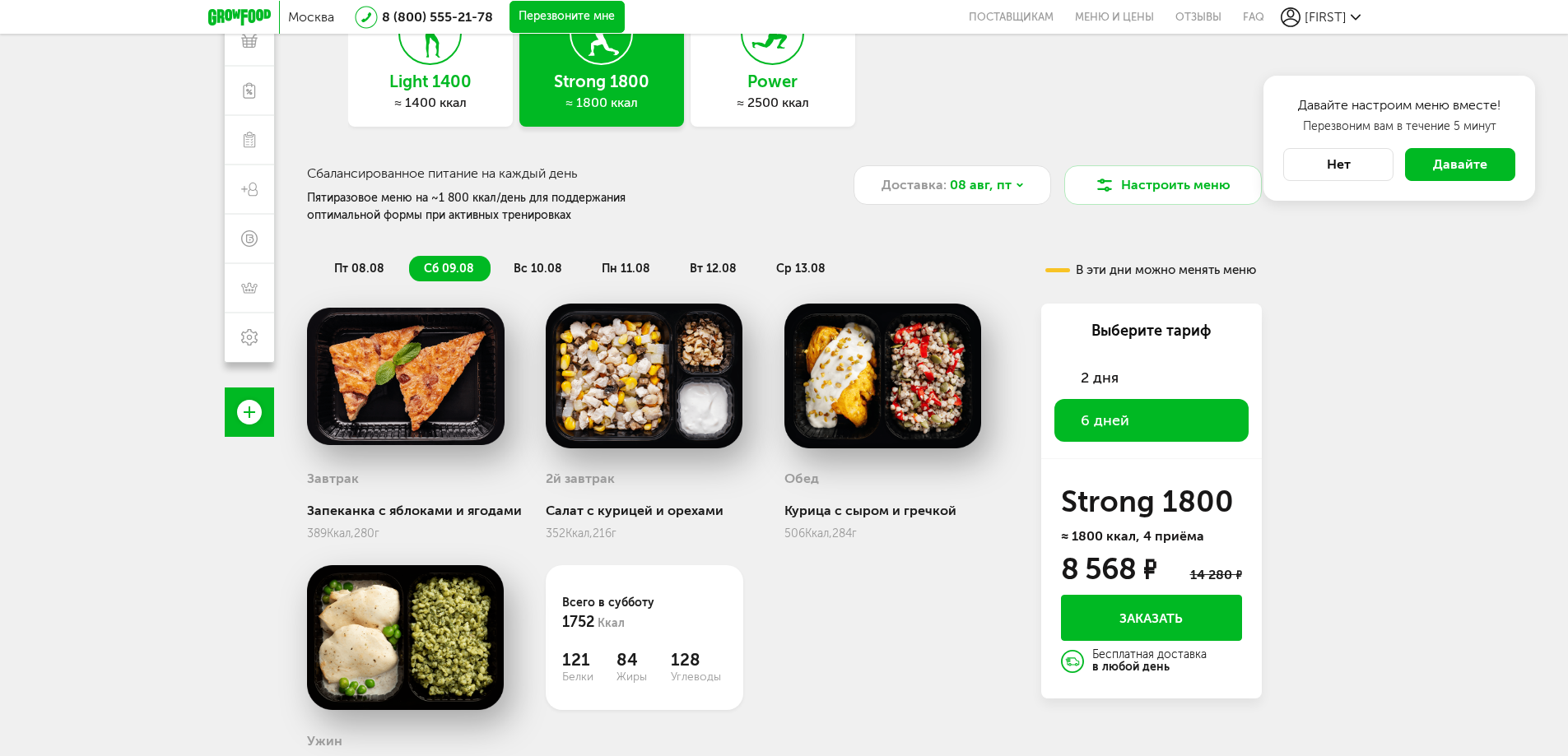 click on "≈ 1400 ккал" at bounding box center [430, 103] 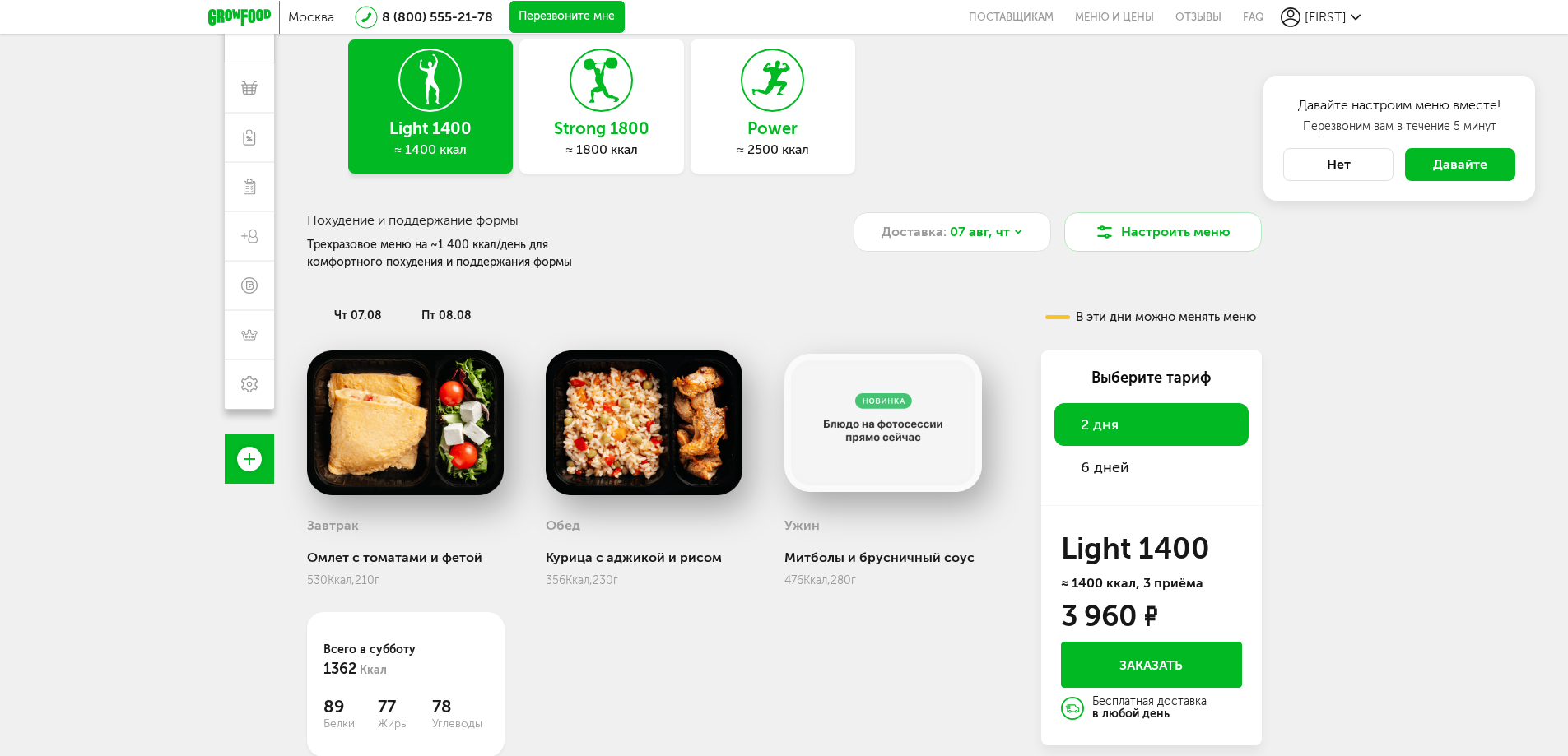scroll, scrollTop: 69, scrollLeft: 0, axis: vertical 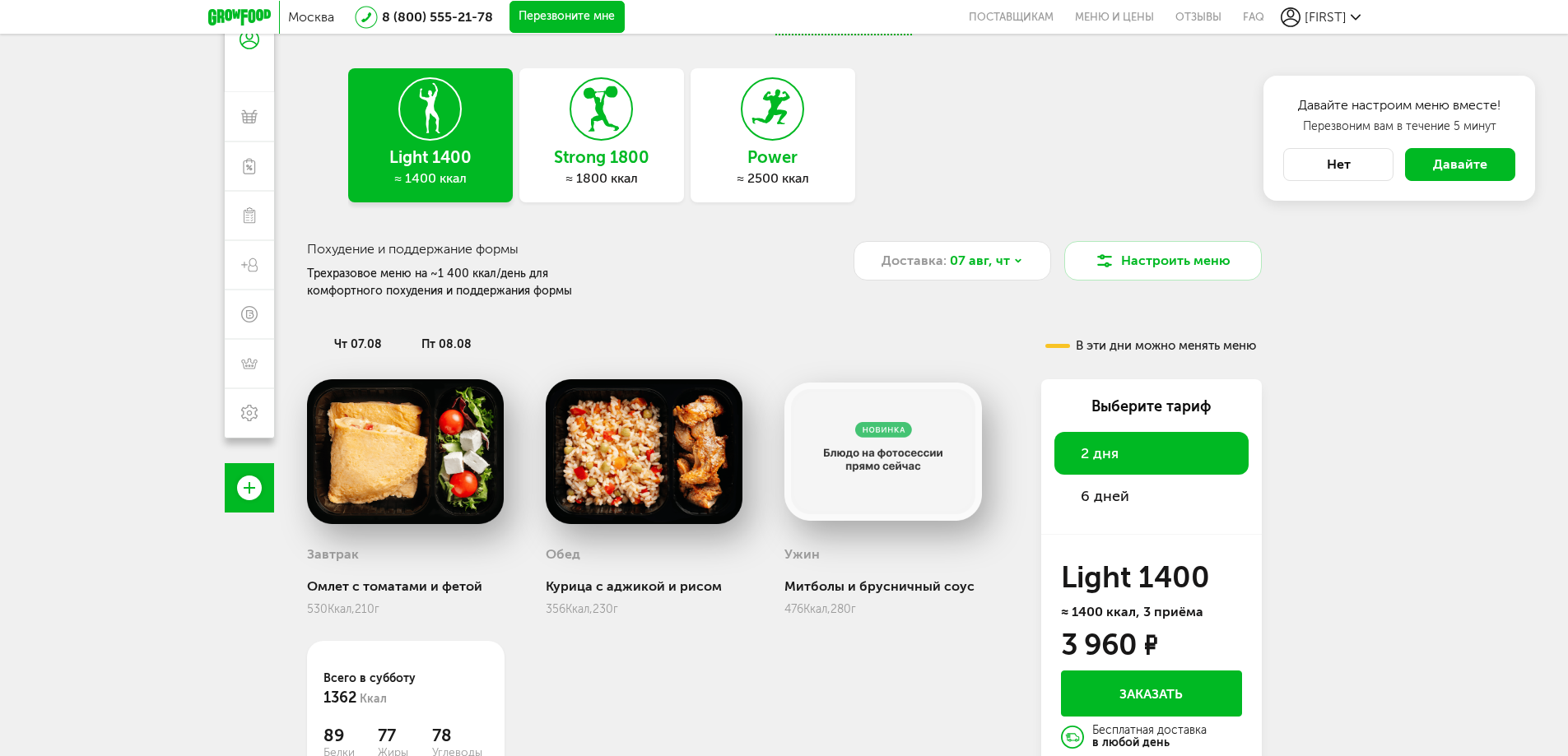 click at bounding box center [406, 452] 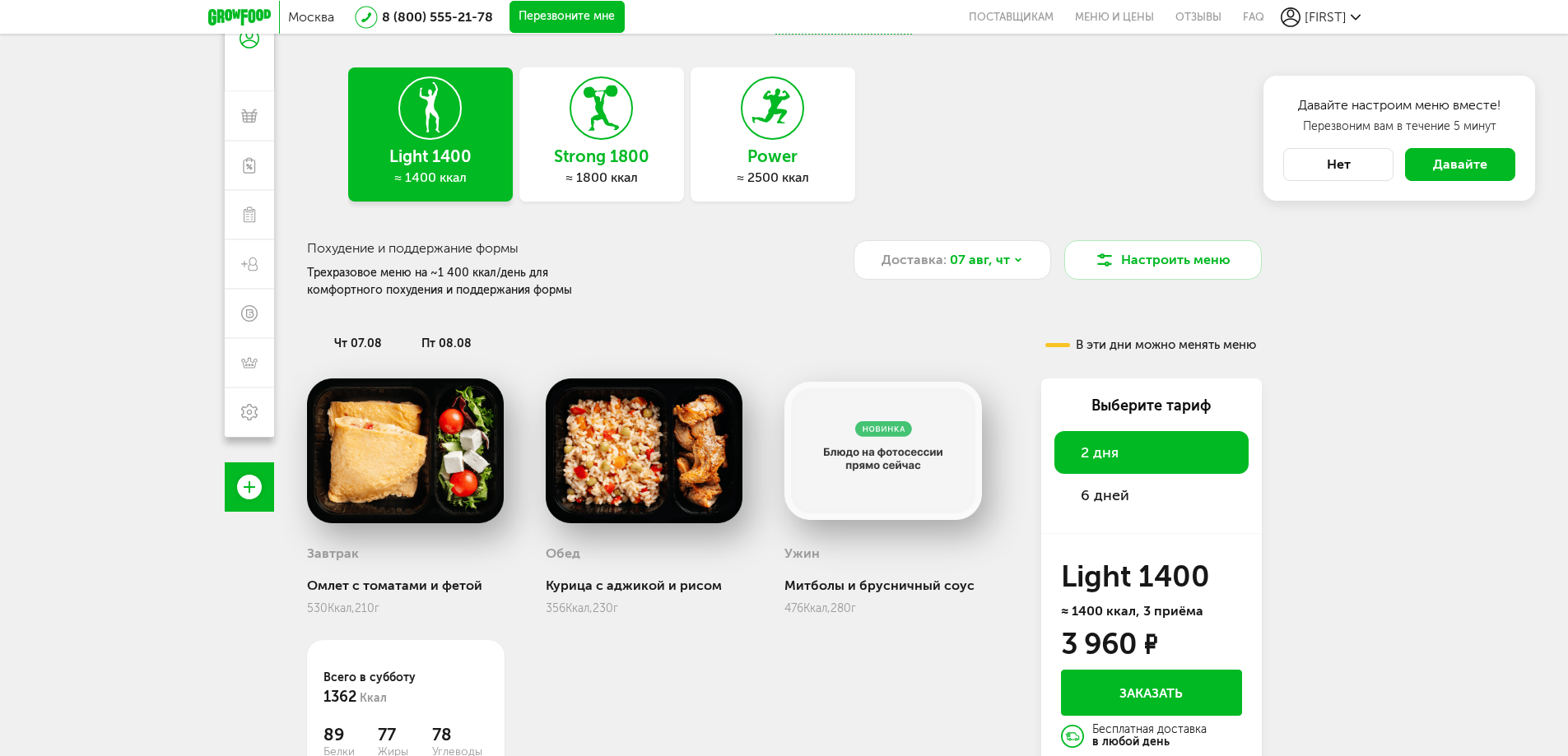 scroll, scrollTop: 0, scrollLeft: 0, axis: both 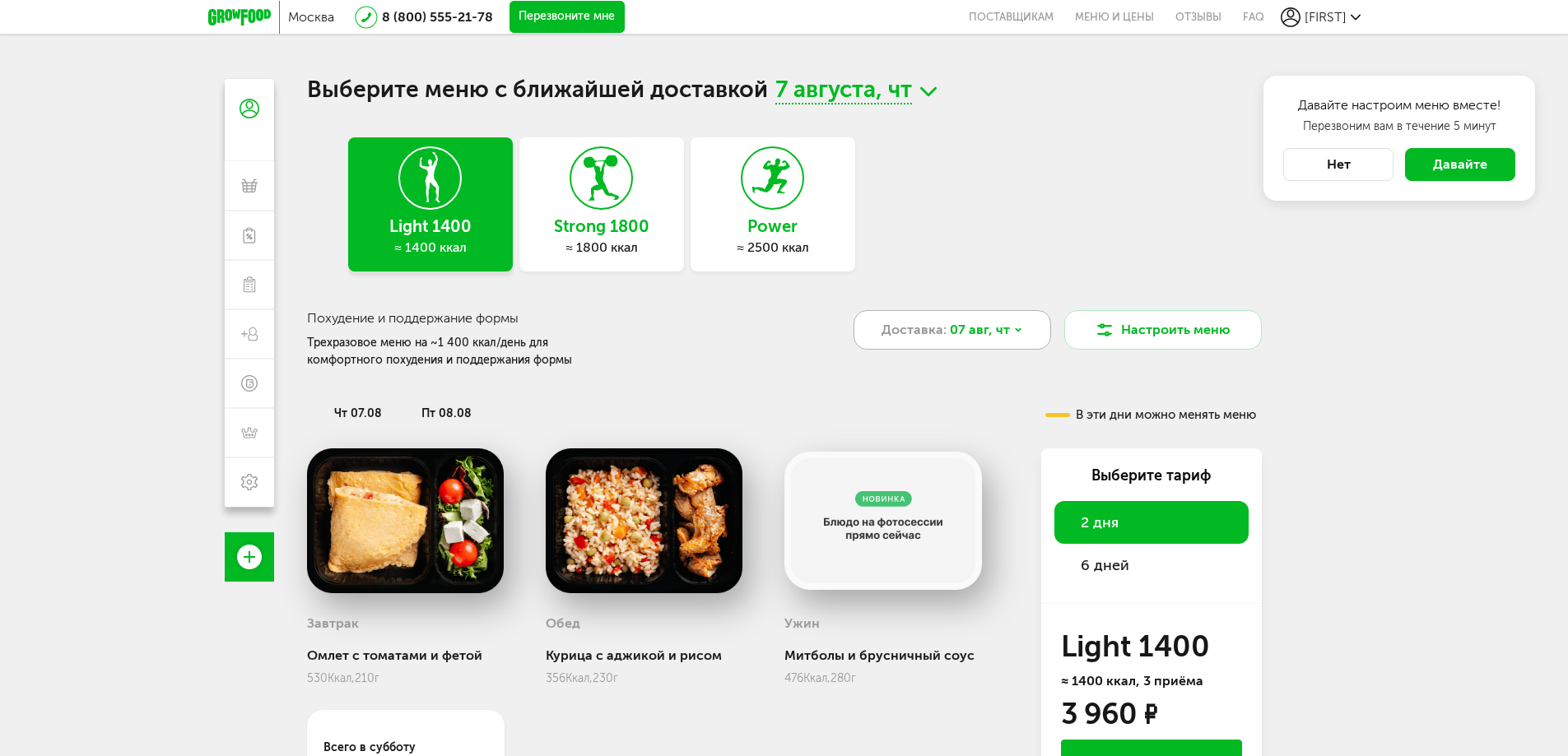 click on "Доставка:  07 авг, чт" at bounding box center (952, 330) 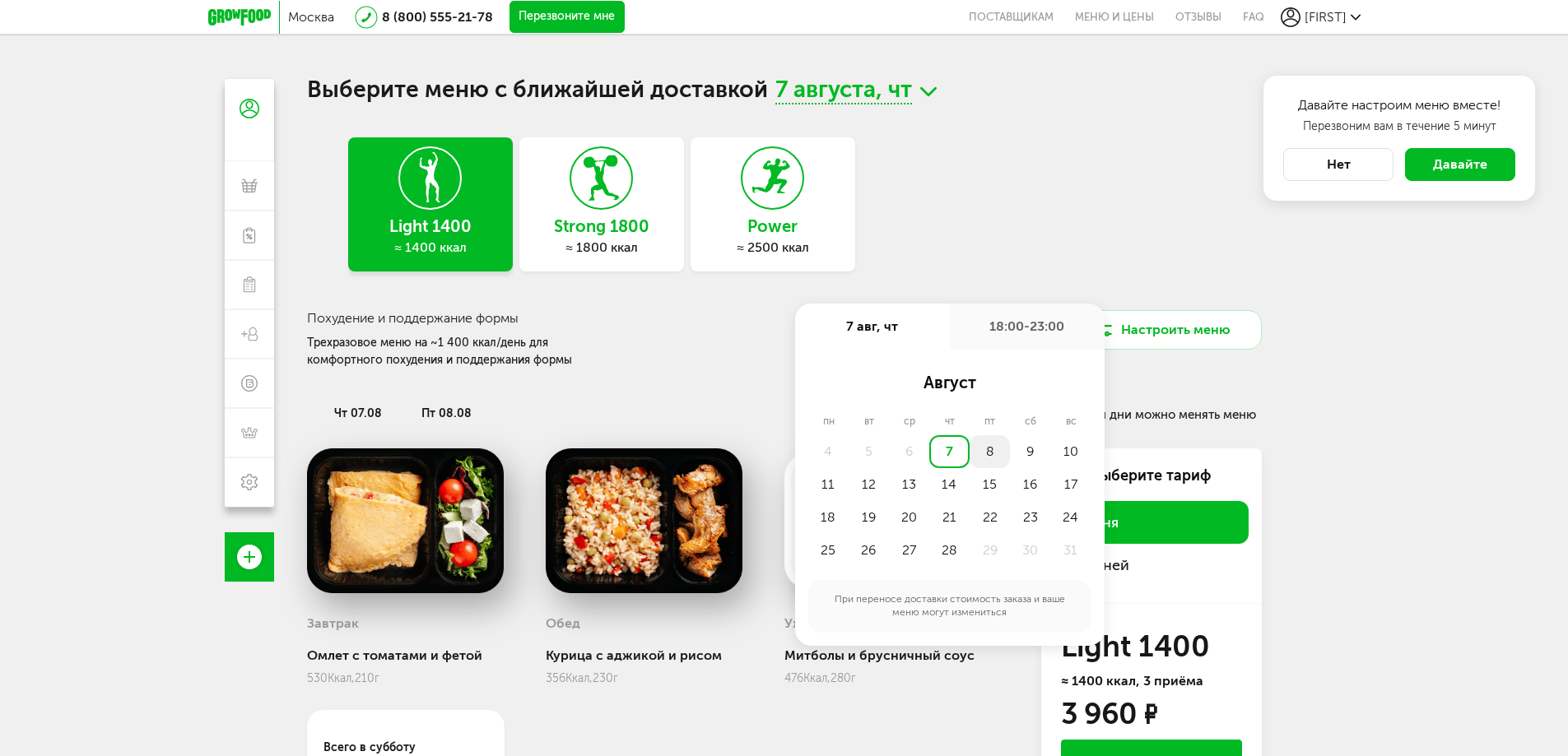 click on "8" at bounding box center (989, 452) 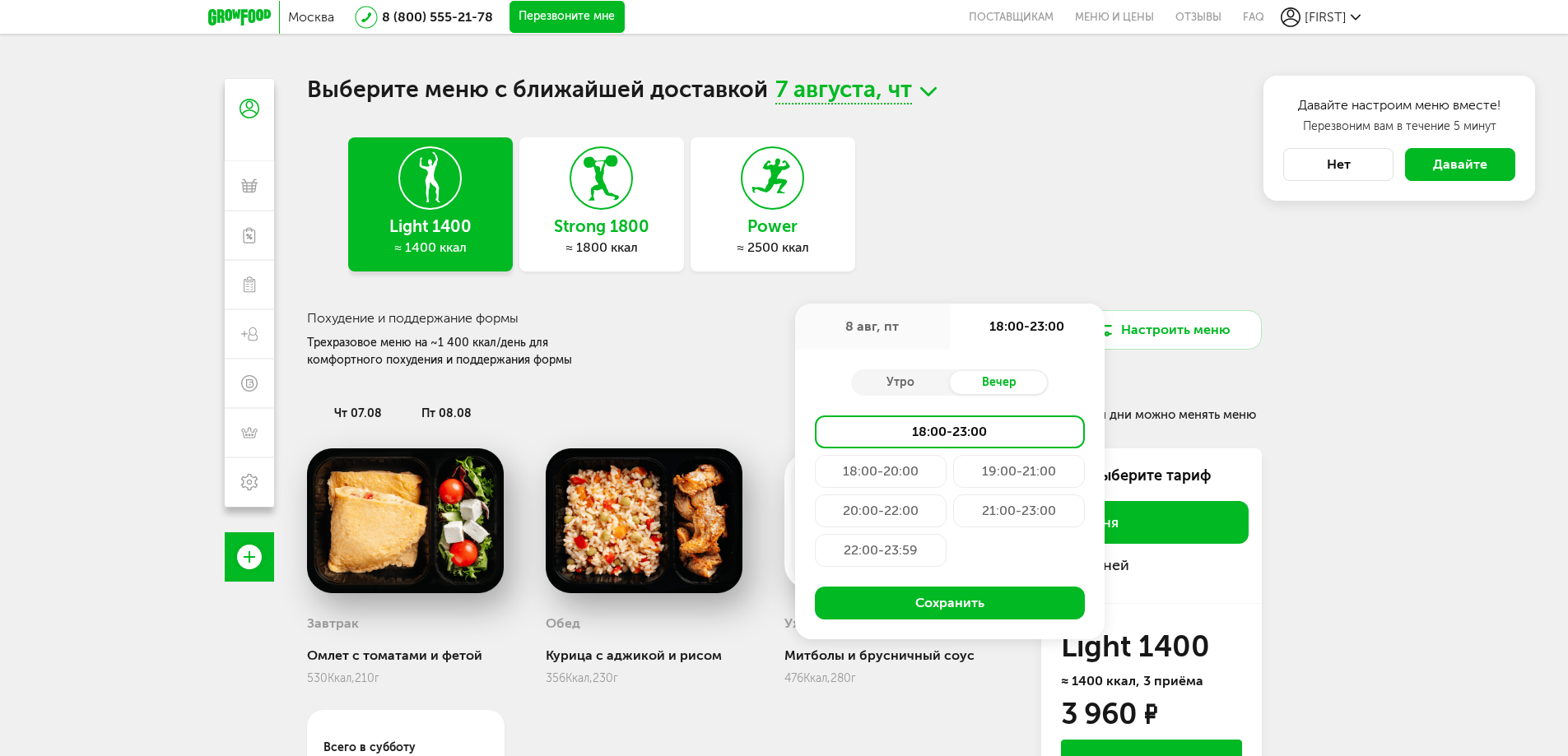 click on "Light 1400   ≈ 1400 ккал     Strong 1800   ≈ 1800 ккал     Power   ≈ 2500 ккал" at bounding box center (784, 204) 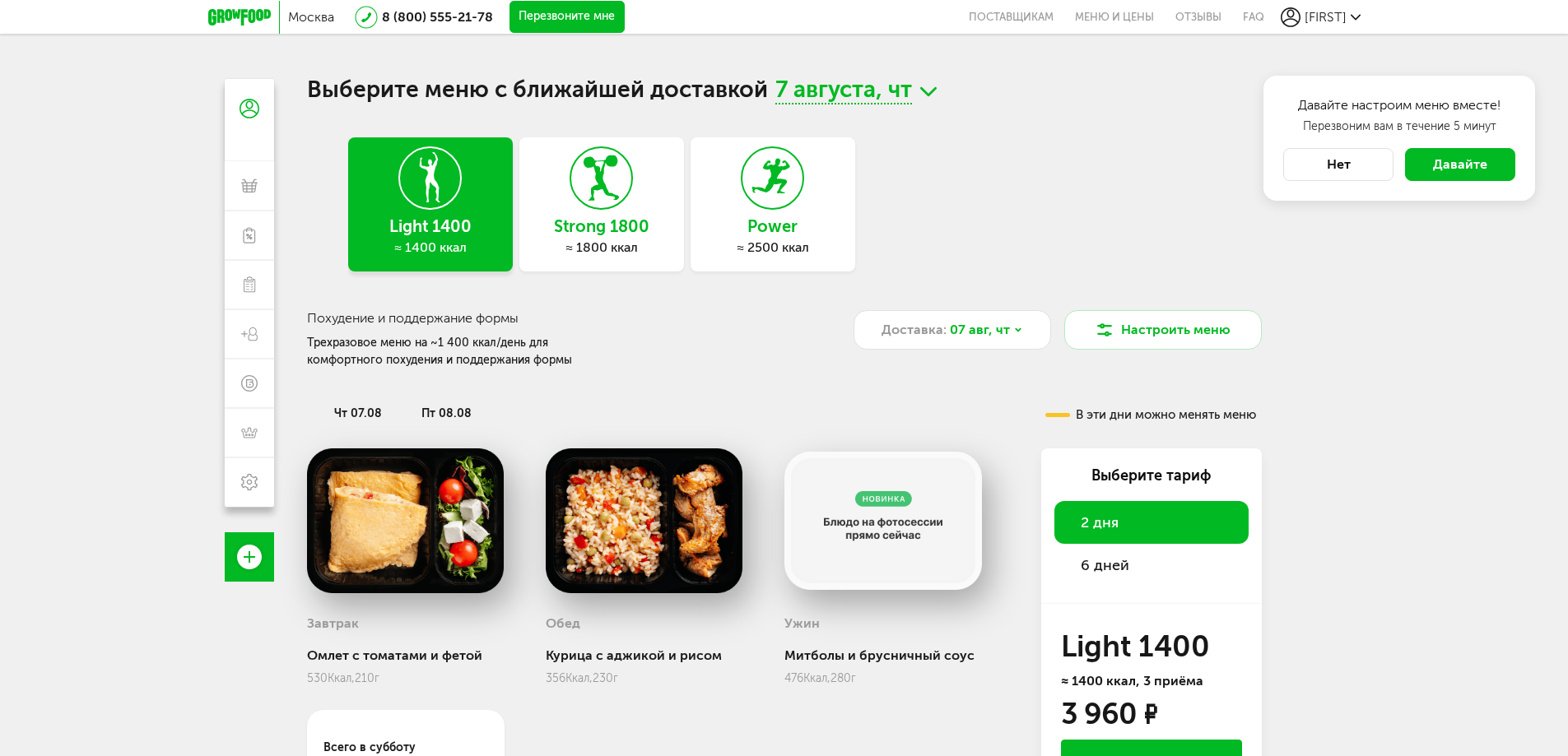 click on "пт 08.08" at bounding box center (446, 413) 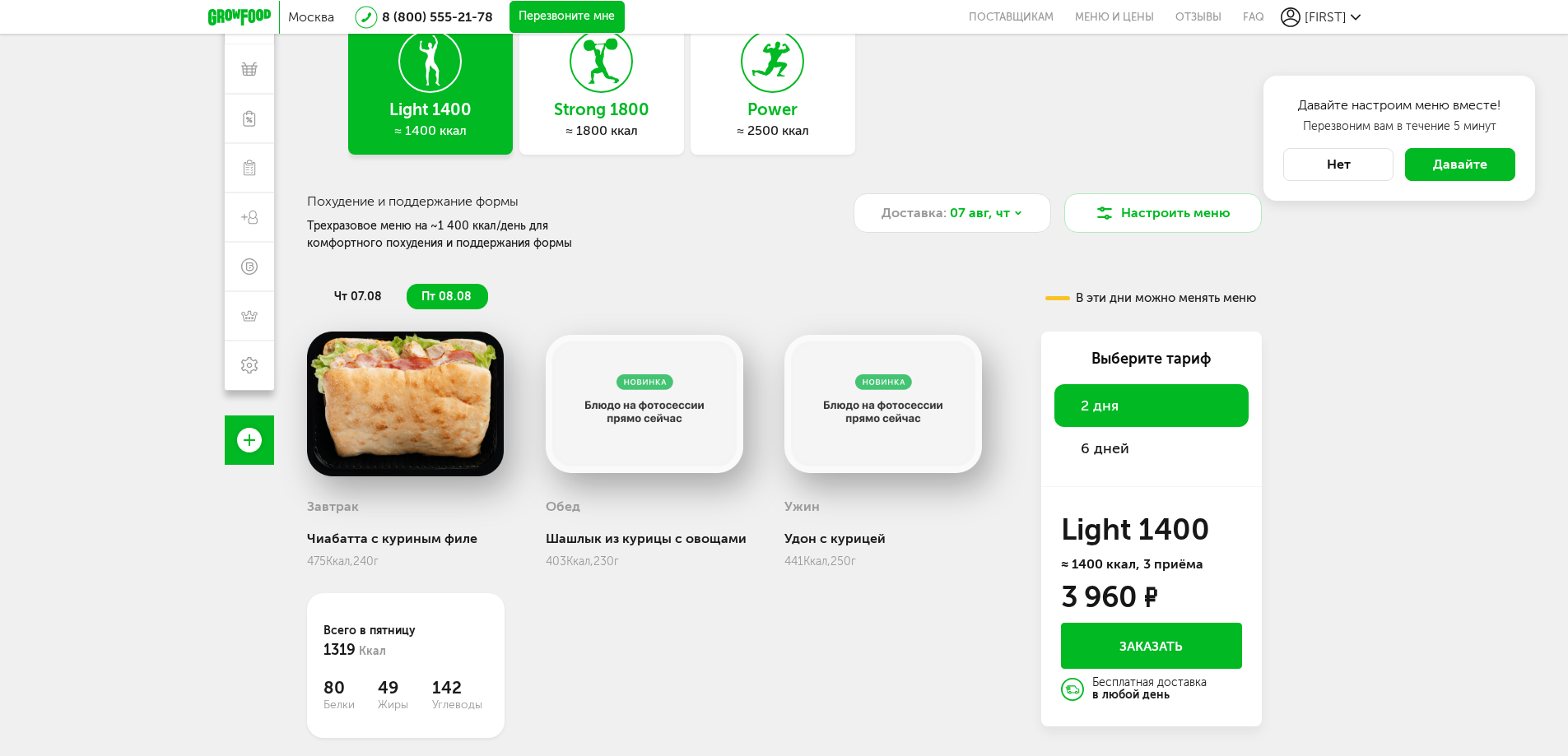 scroll, scrollTop: 151, scrollLeft: 0, axis: vertical 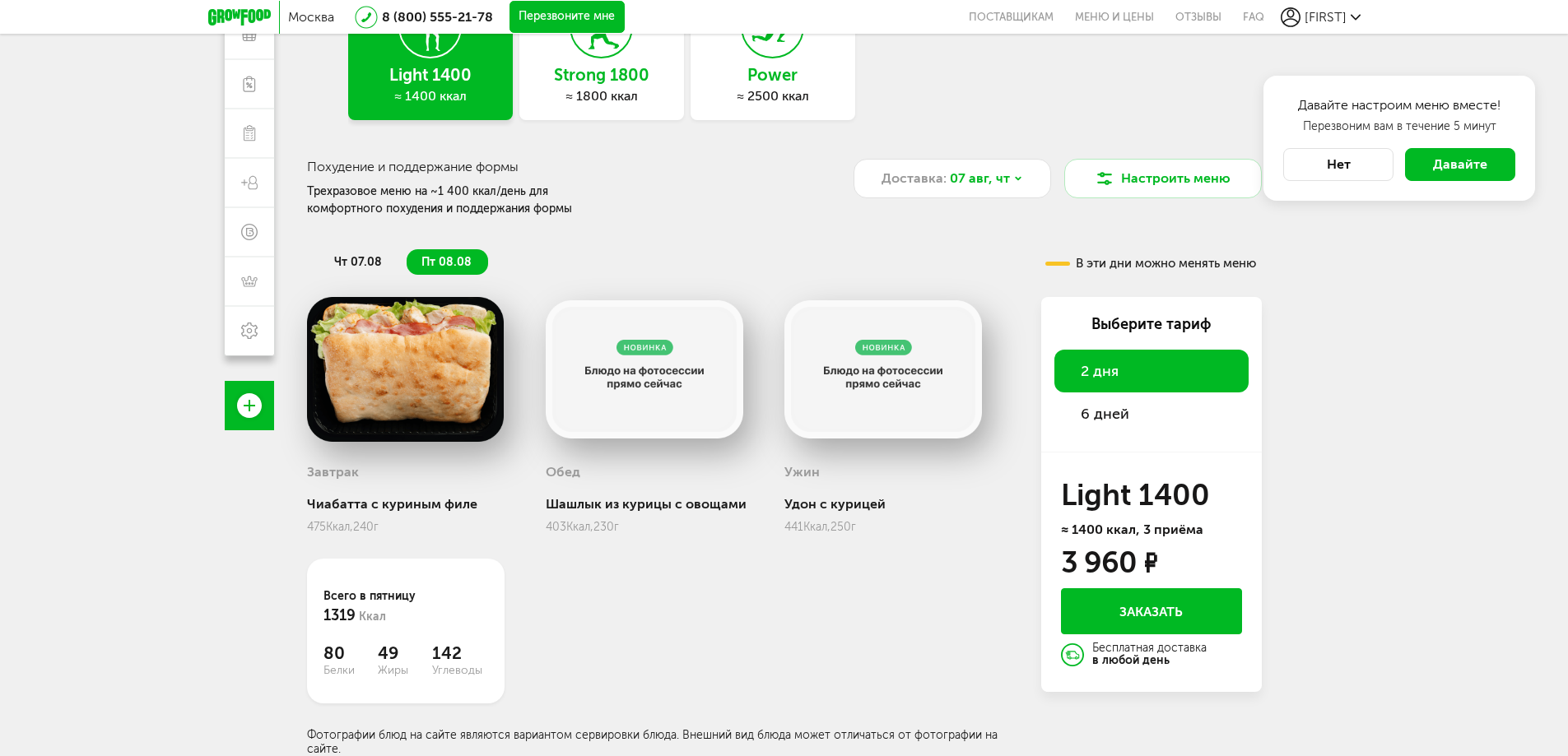 click on "чт 07.08" at bounding box center (358, 262) 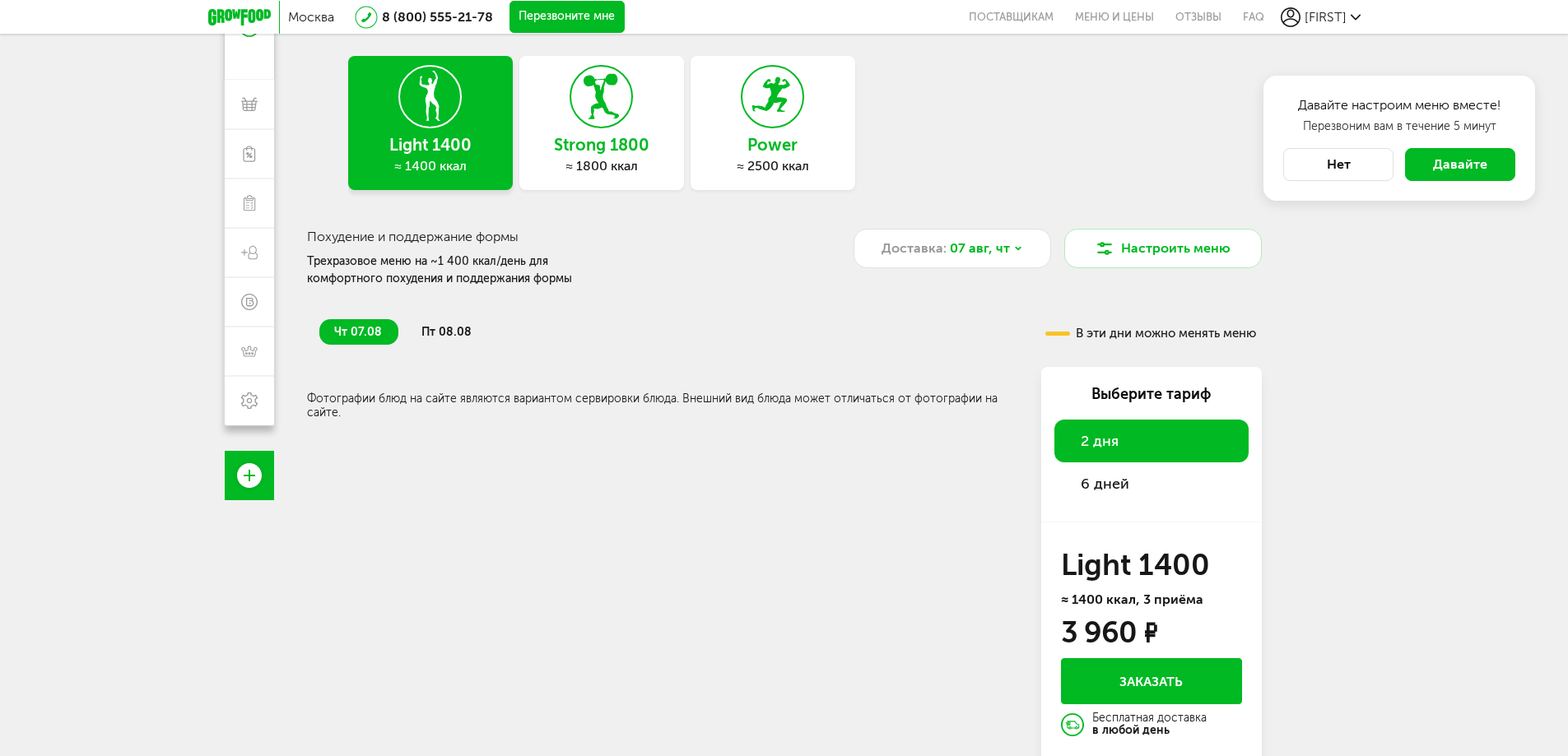 scroll, scrollTop: 145, scrollLeft: 0, axis: vertical 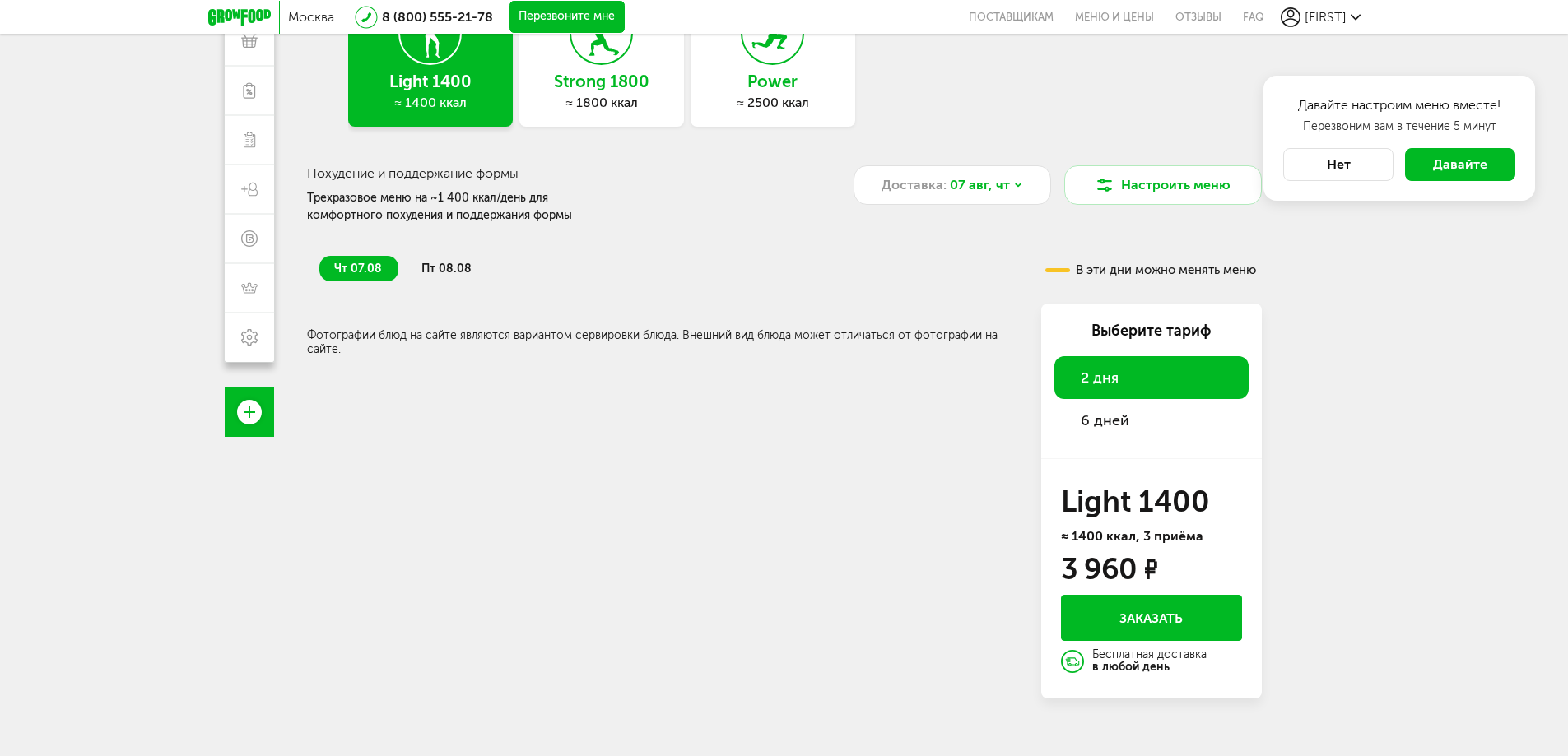 click on "6 дней" at bounding box center [1152, 420] 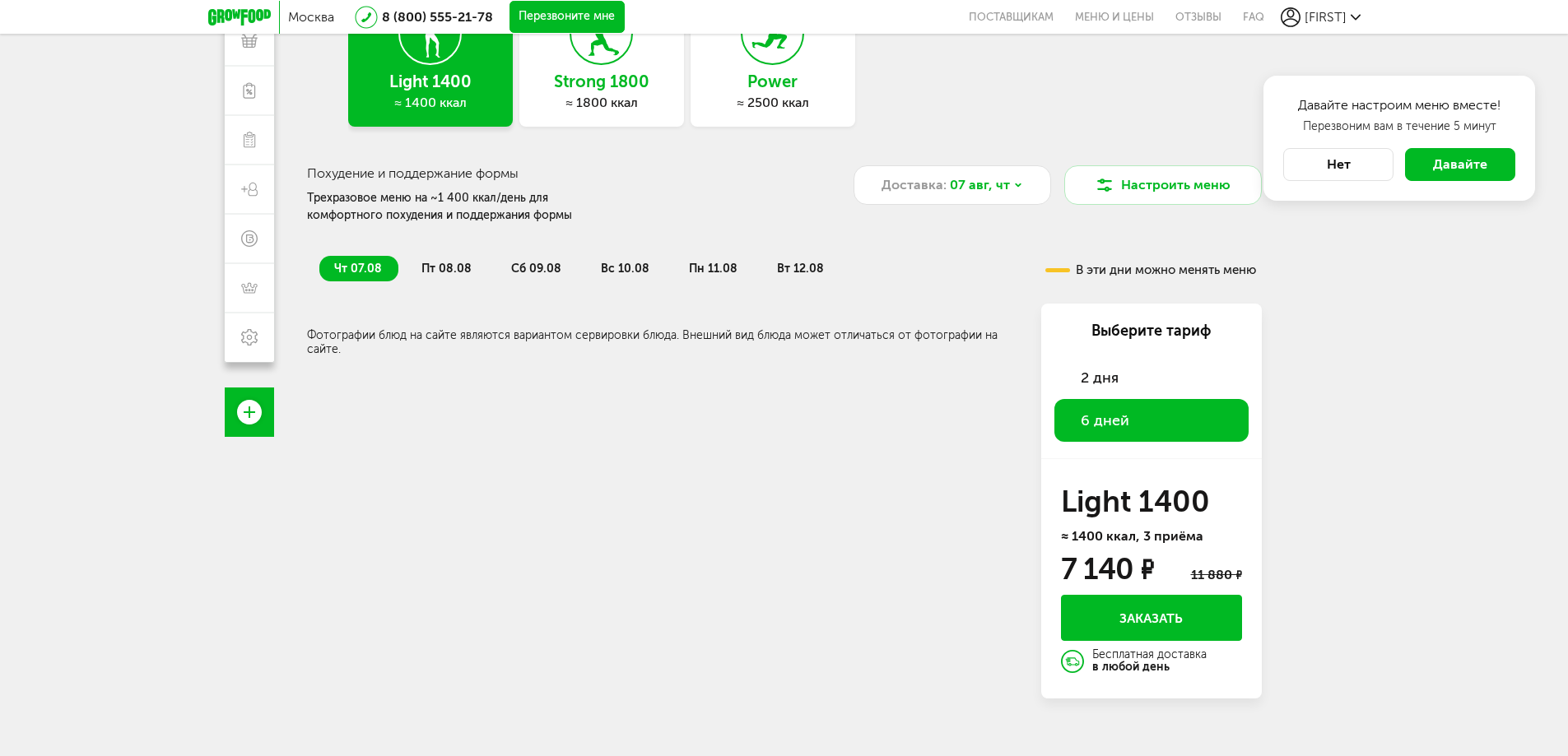 click on "2 дня" at bounding box center [1100, 378] 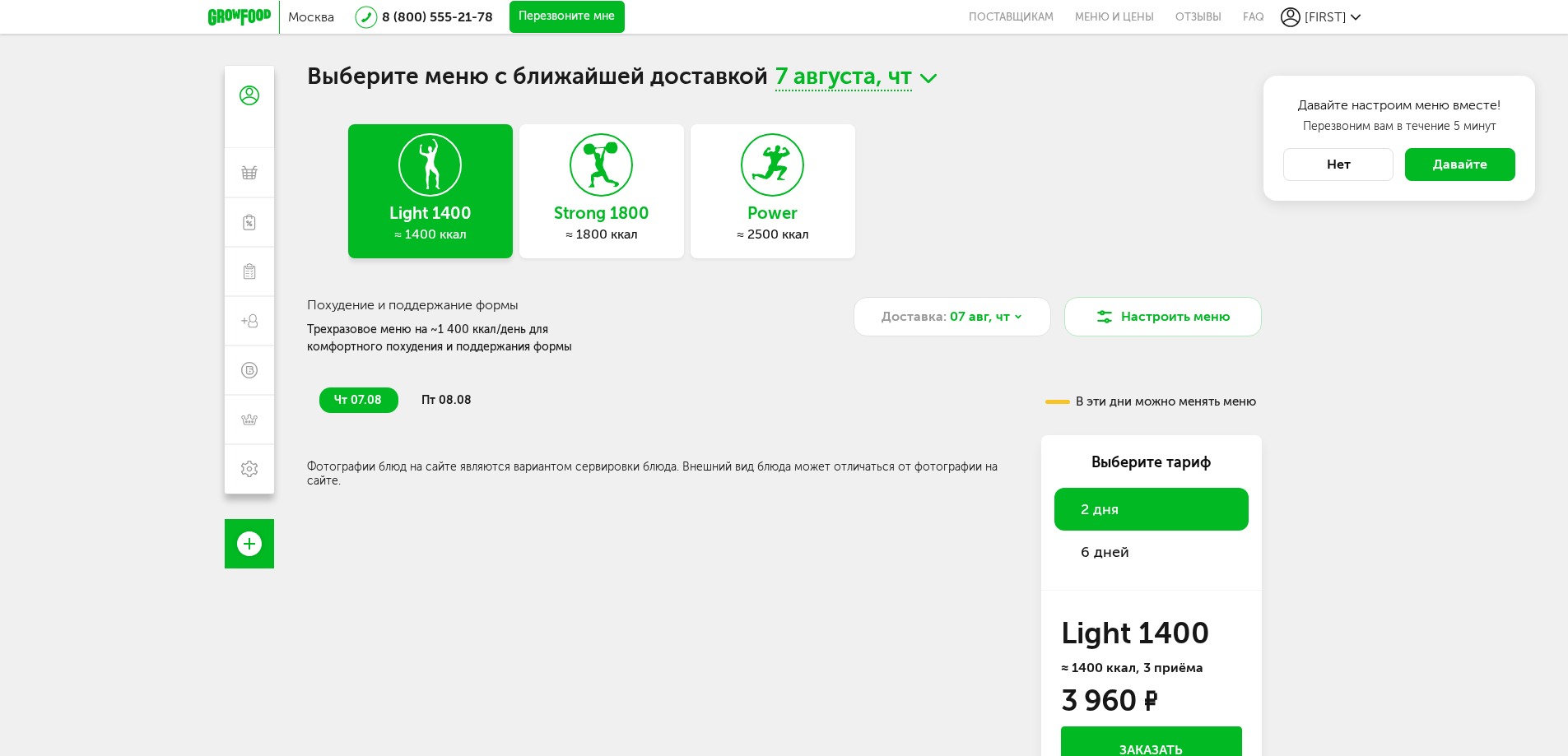 scroll, scrollTop: 0, scrollLeft: 0, axis: both 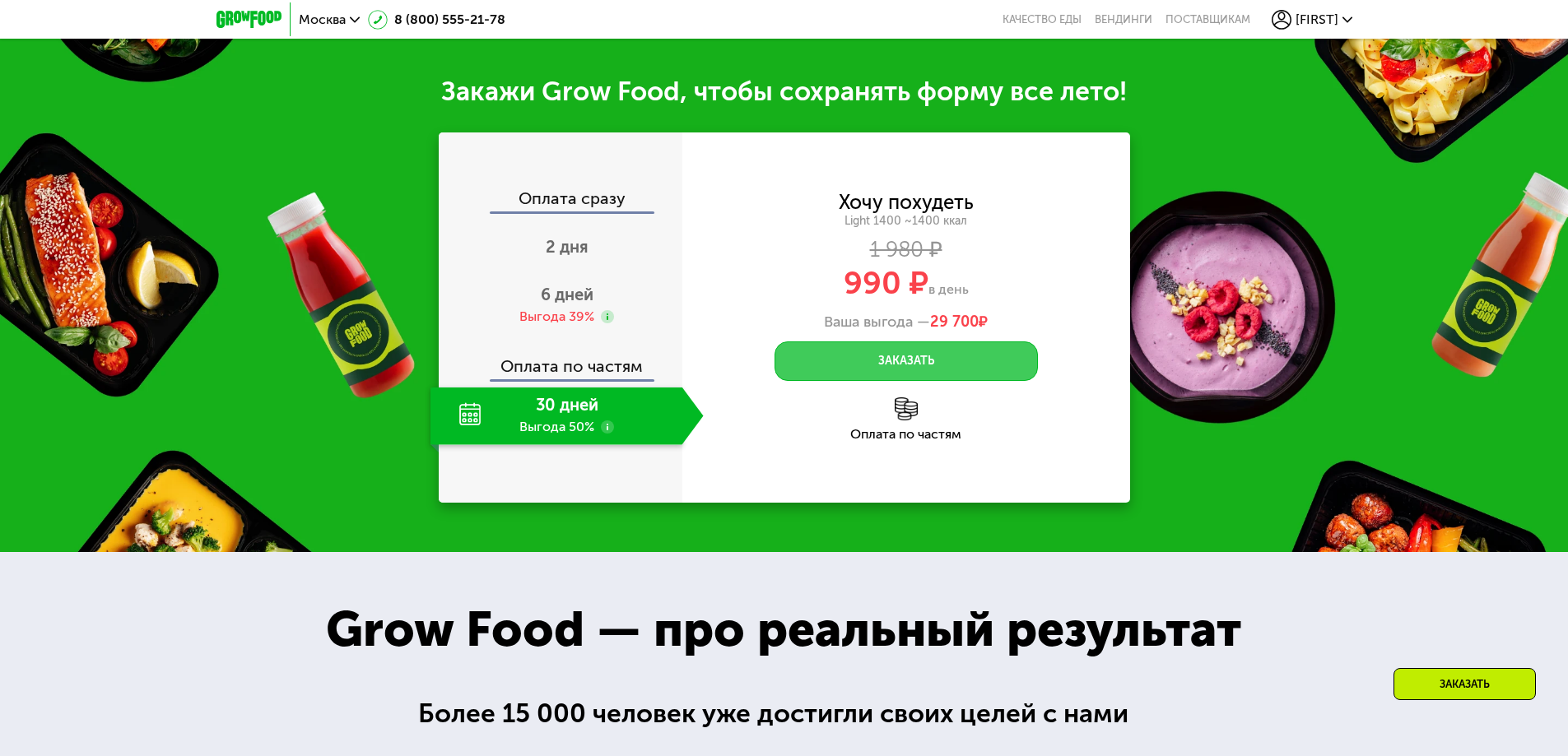 click on "Заказать" at bounding box center (906, 361) 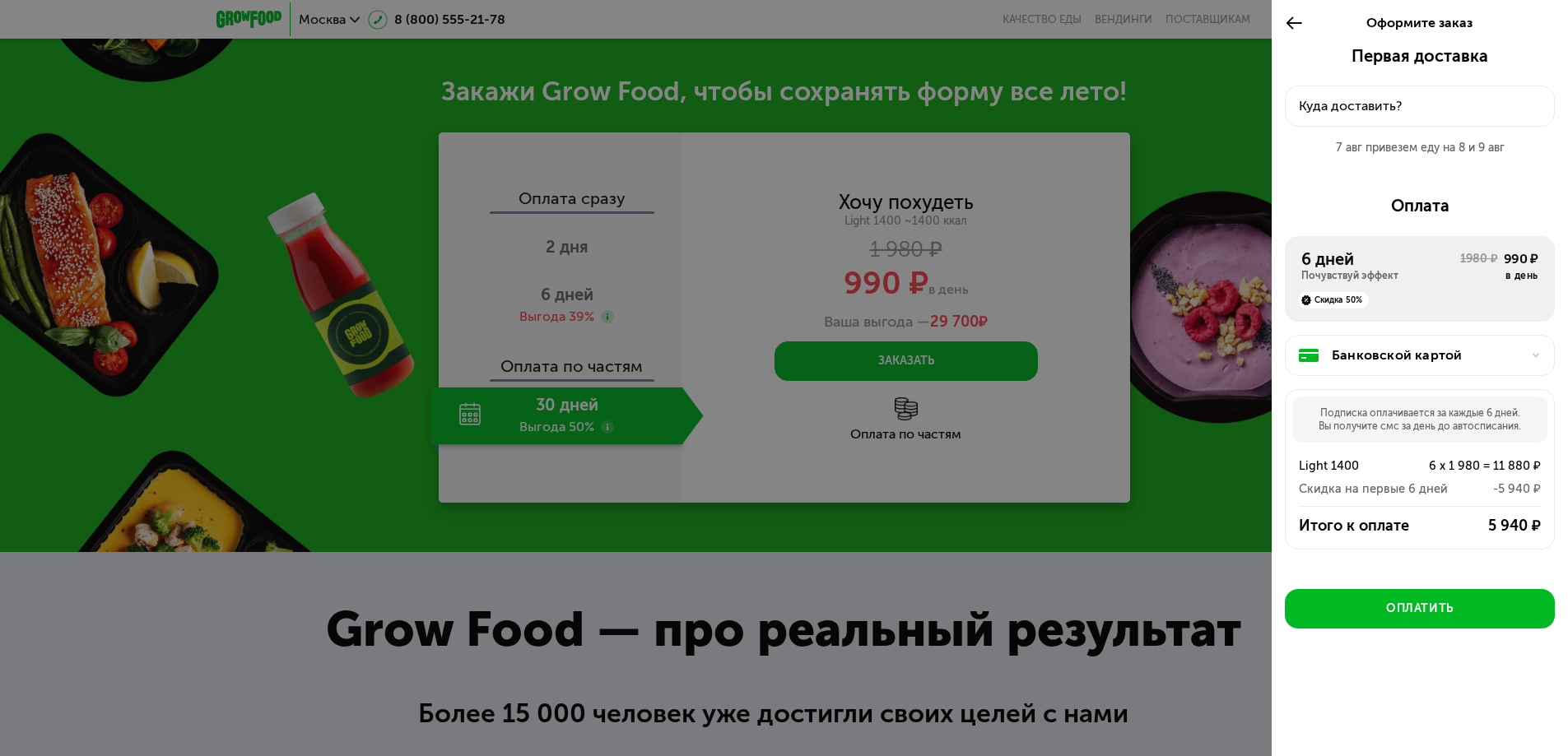 click 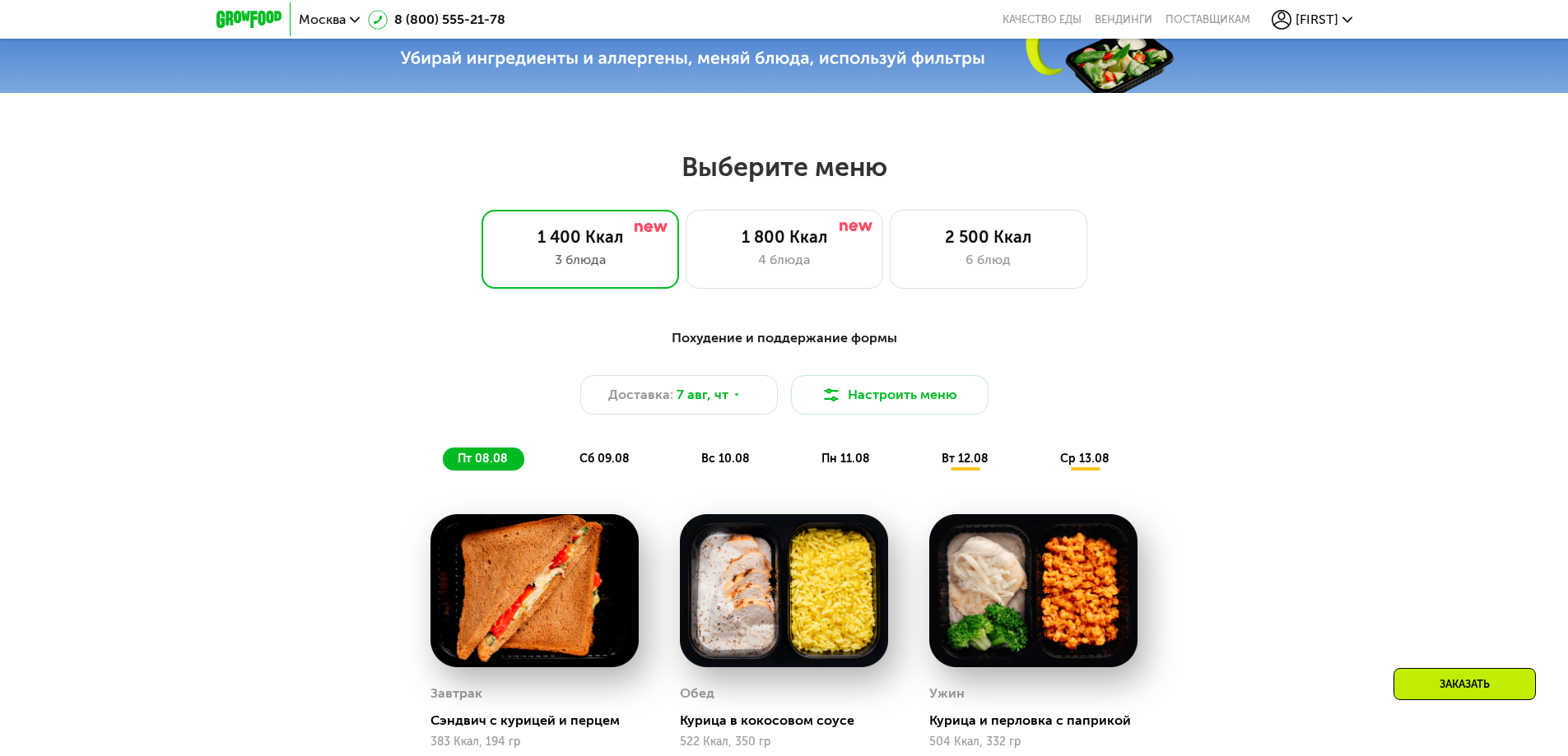 scroll, scrollTop: 494, scrollLeft: 0, axis: vertical 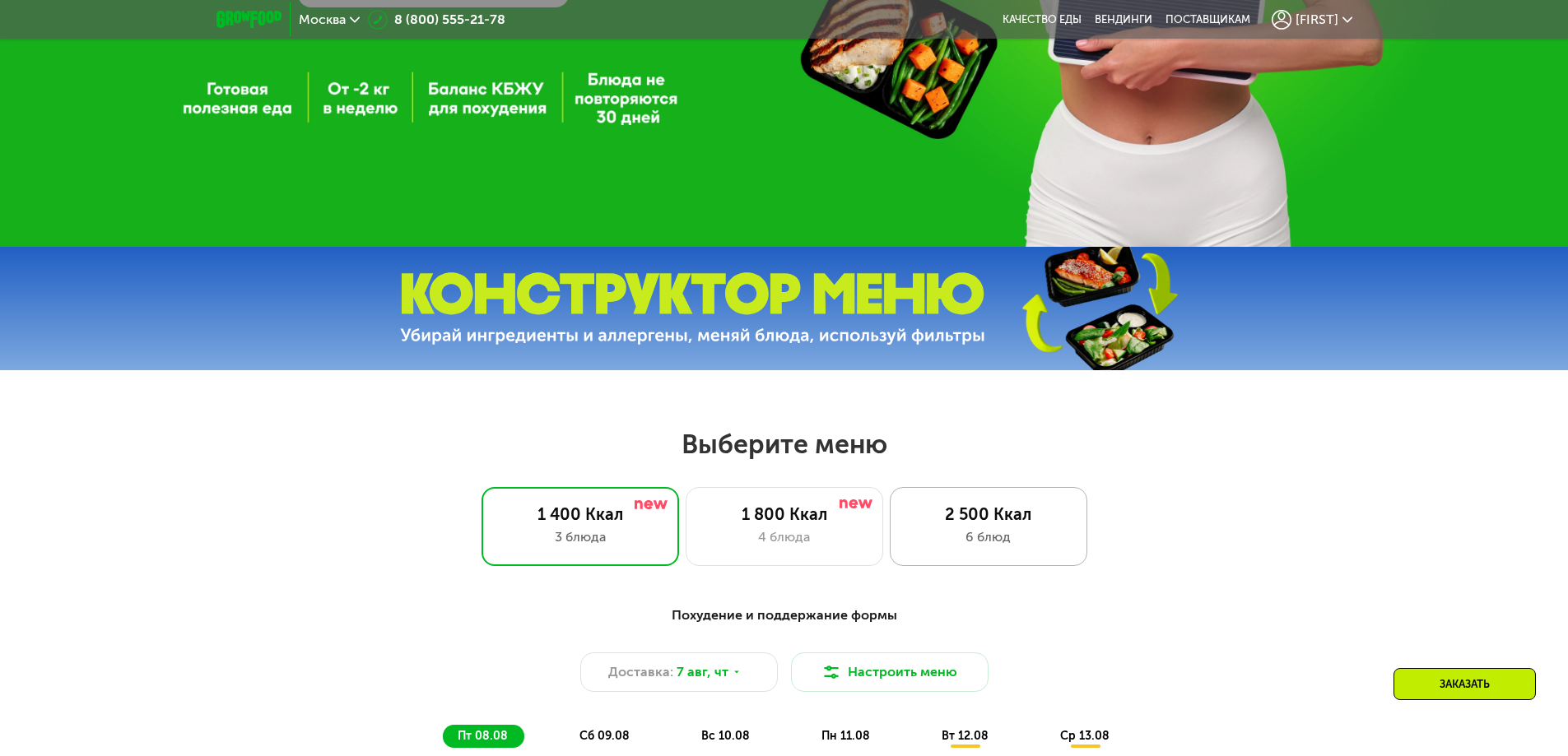 click on "2 500 Ккал" at bounding box center [989, 514] 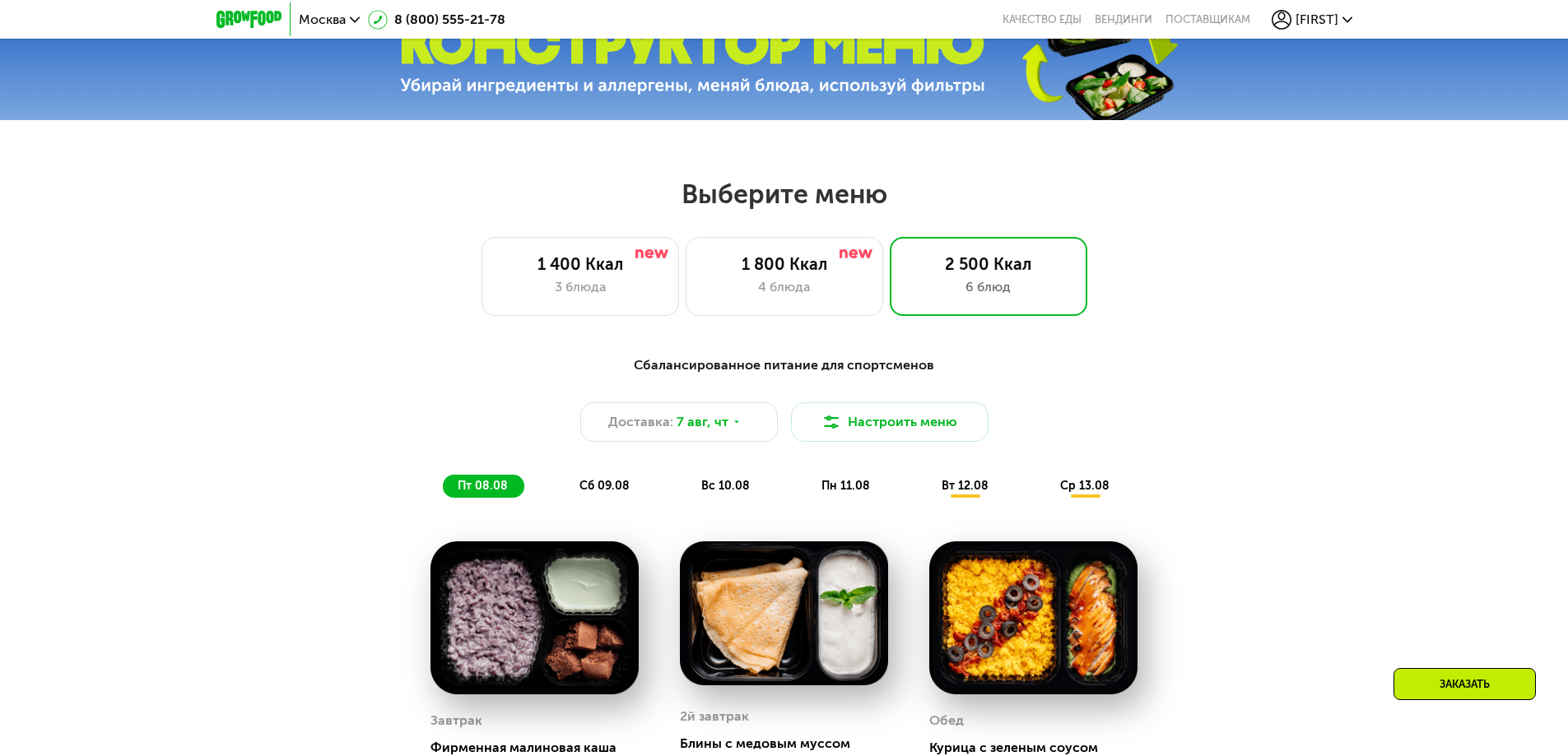 scroll, scrollTop: 411, scrollLeft: 0, axis: vertical 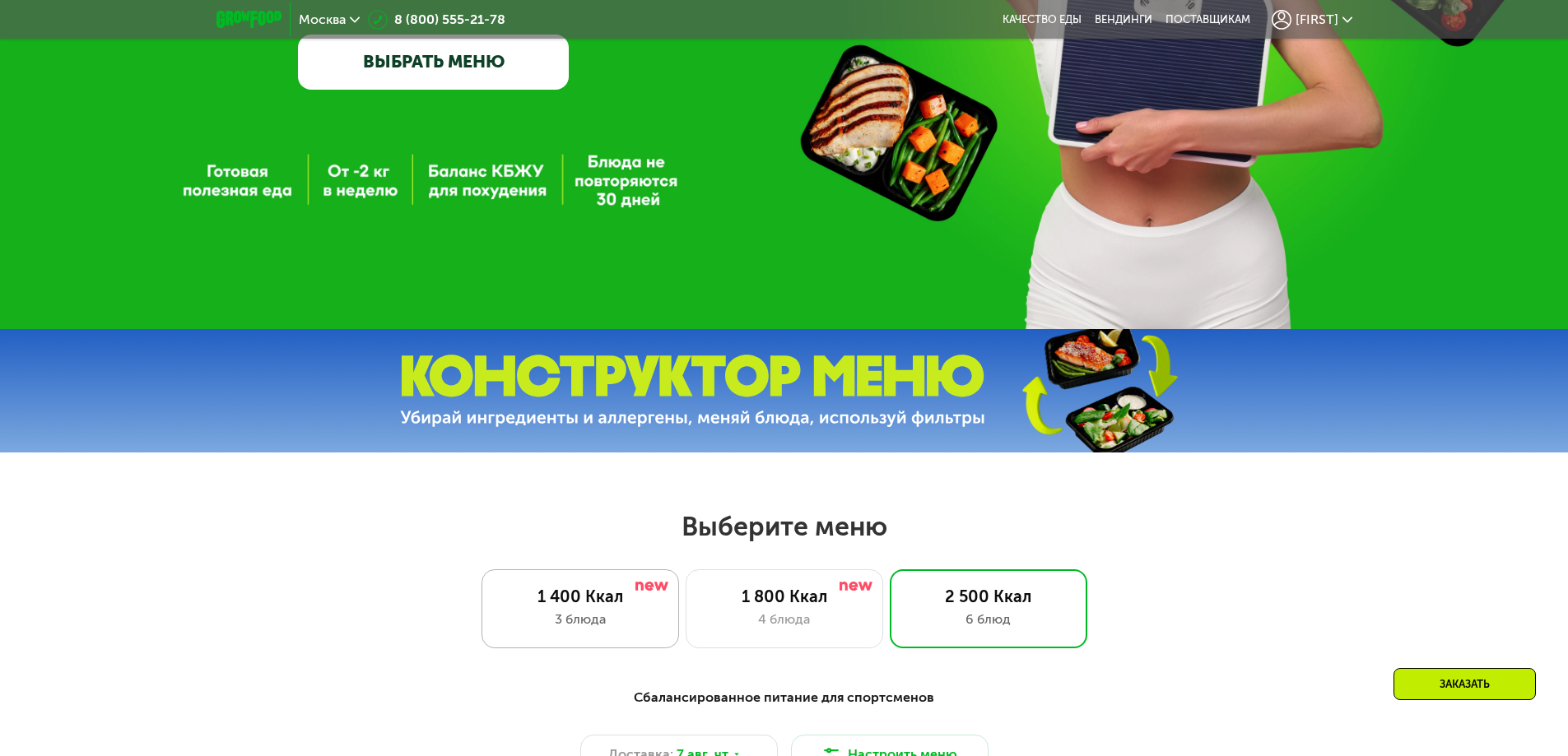 click on "3 блюда" at bounding box center [580, 619] 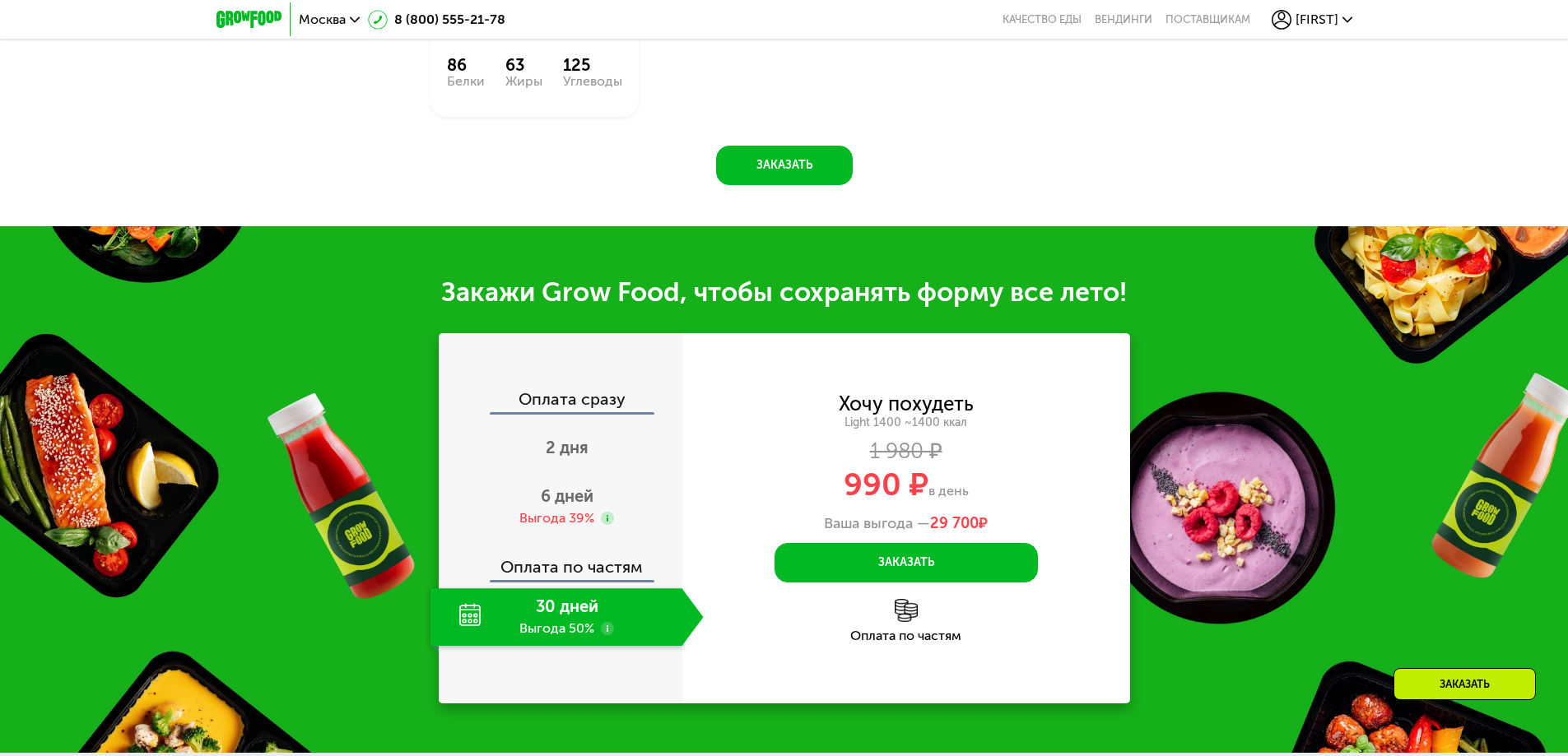 scroll, scrollTop: 1645, scrollLeft: 0, axis: vertical 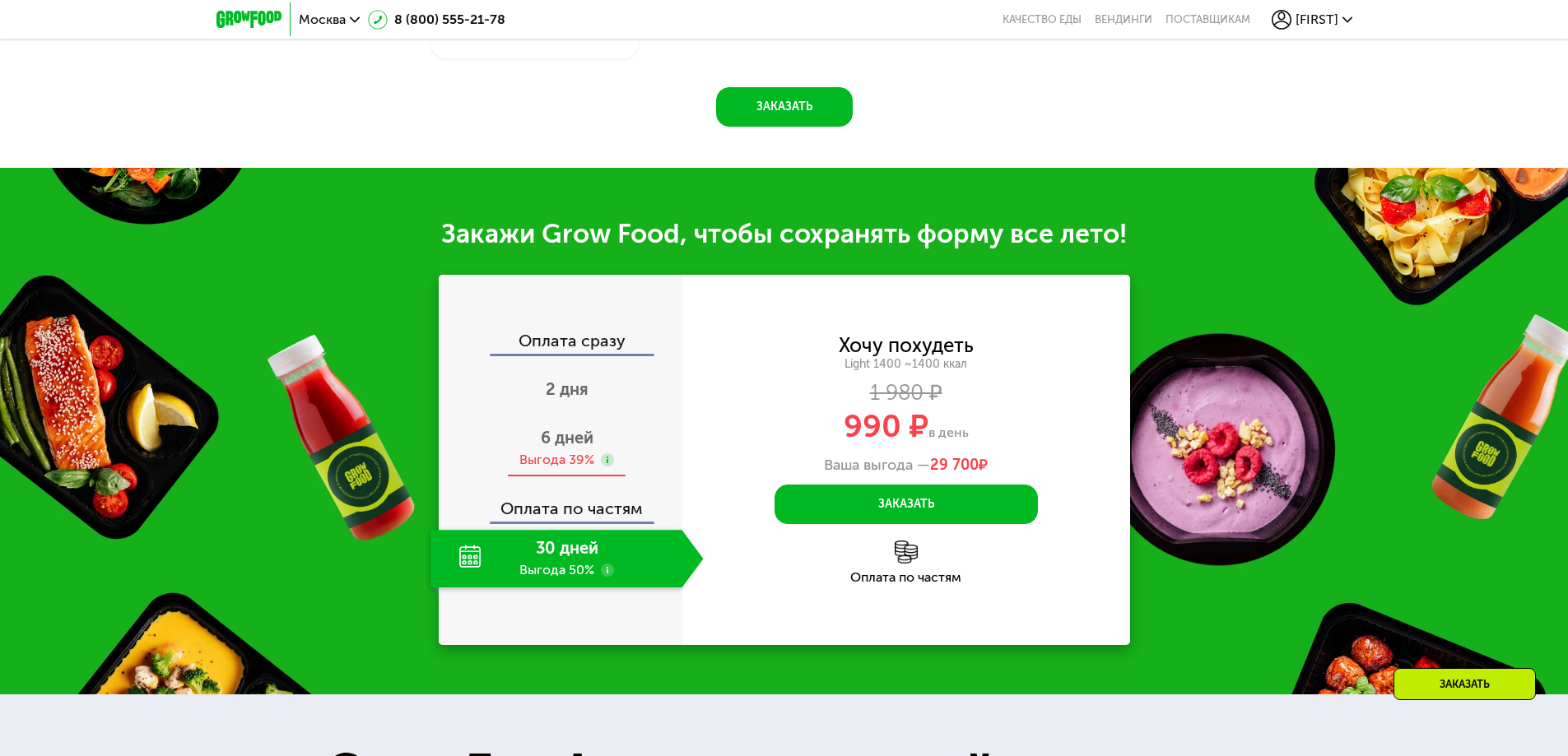 click on "6 дней" at bounding box center [567, 438] 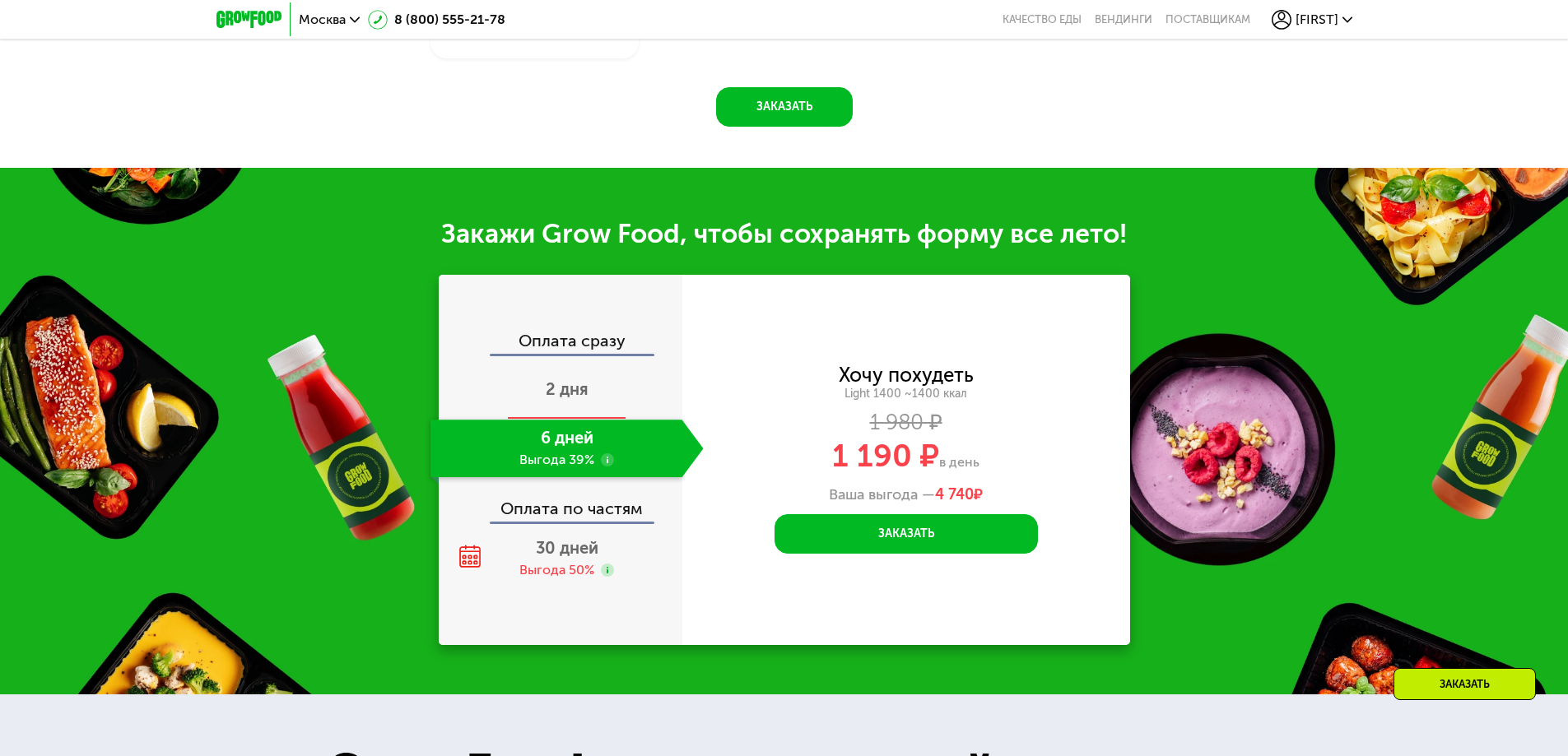 click on "2 дня" at bounding box center [567, 389] 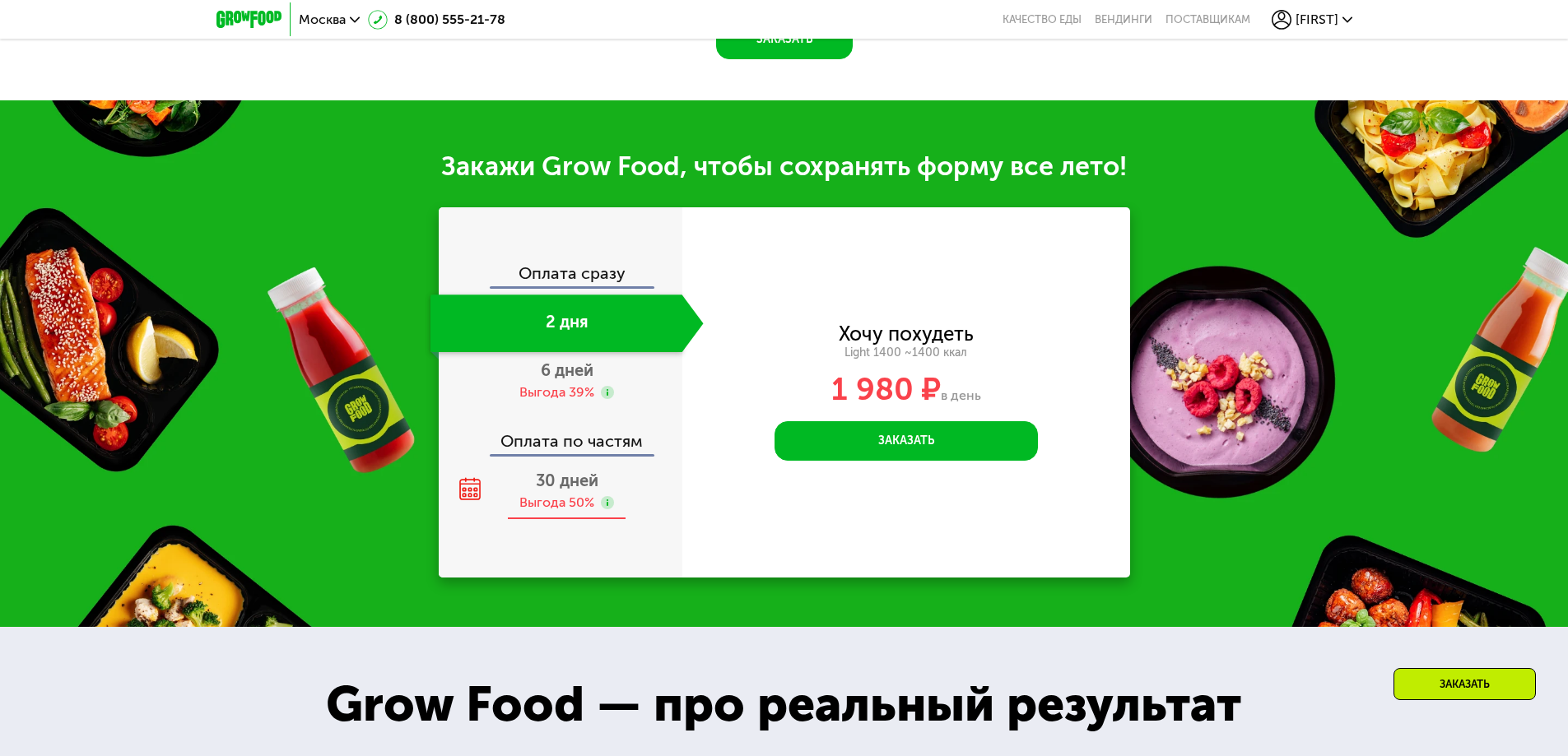 scroll, scrollTop: 1645, scrollLeft: 0, axis: vertical 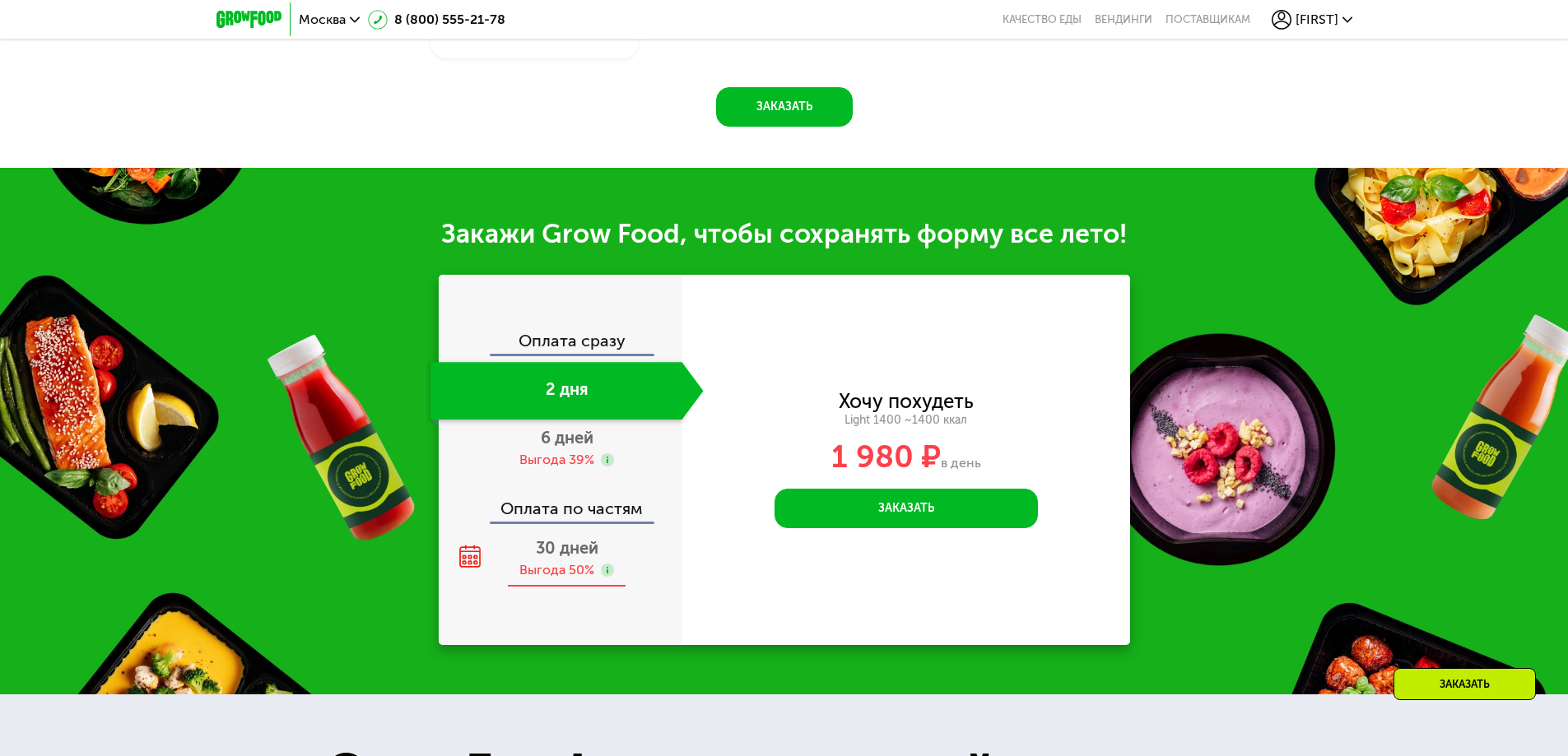 click on "30 дней" at bounding box center [567, 548] 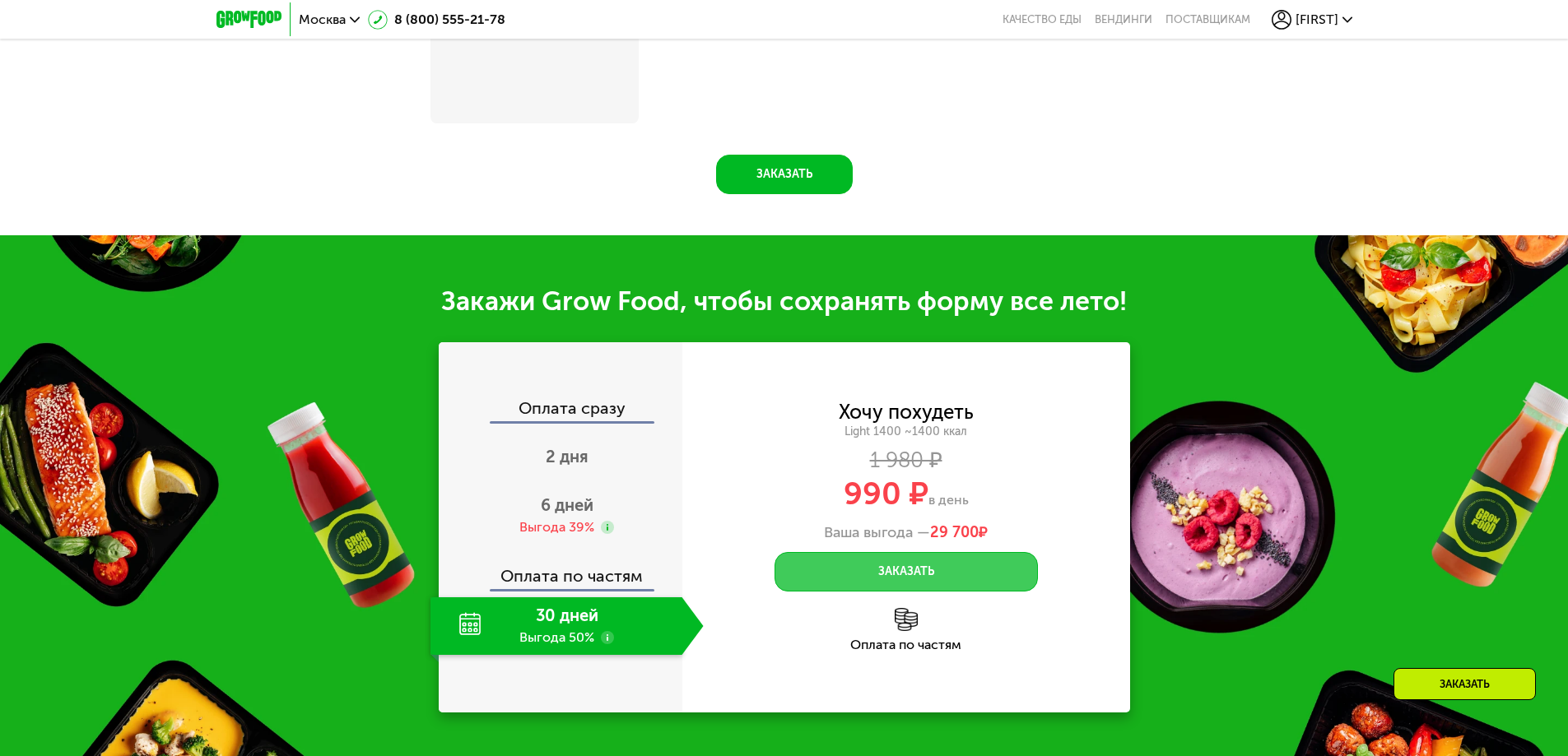 scroll, scrollTop: 1645, scrollLeft: 0, axis: vertical 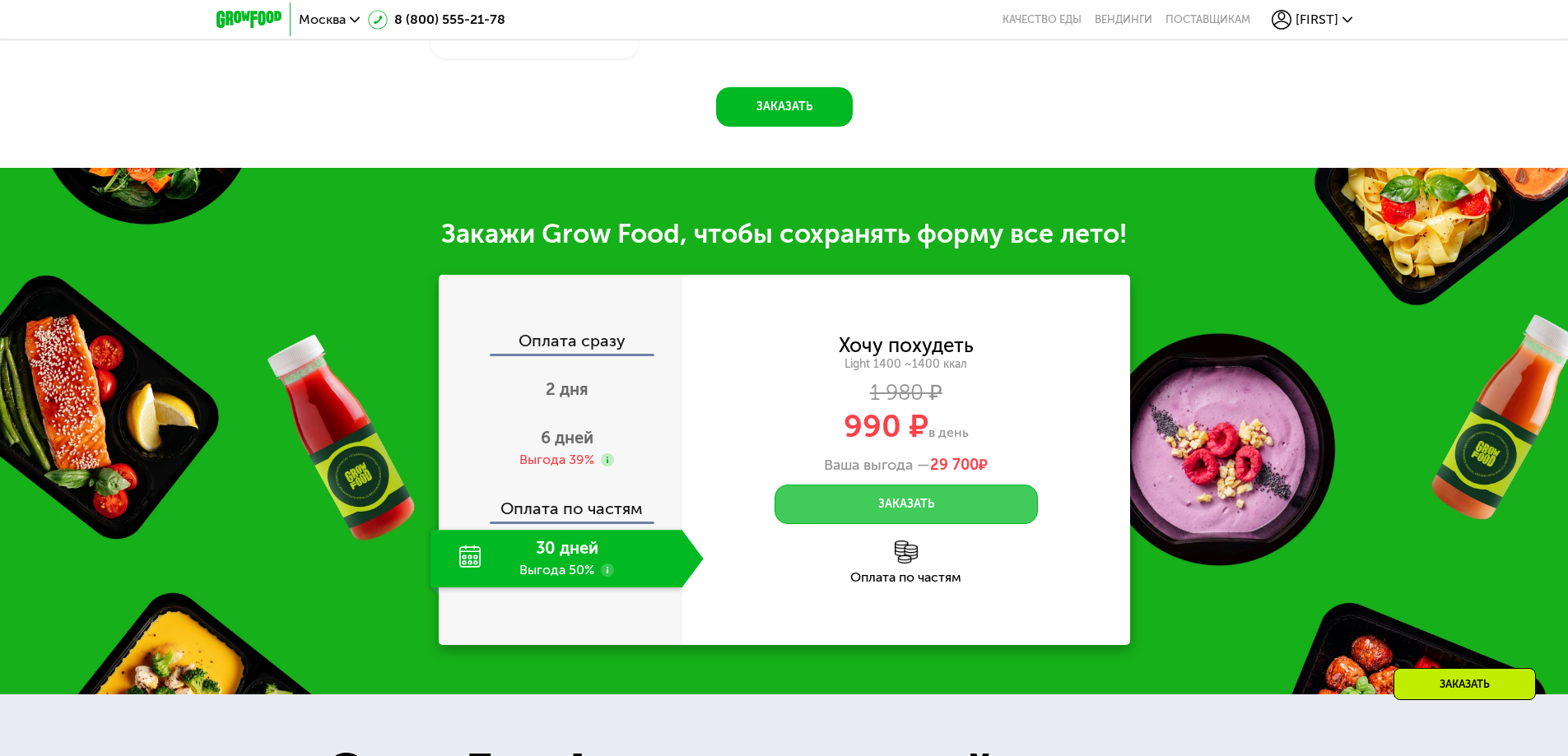 click on "Заказать" at bounding box center [906, 504] 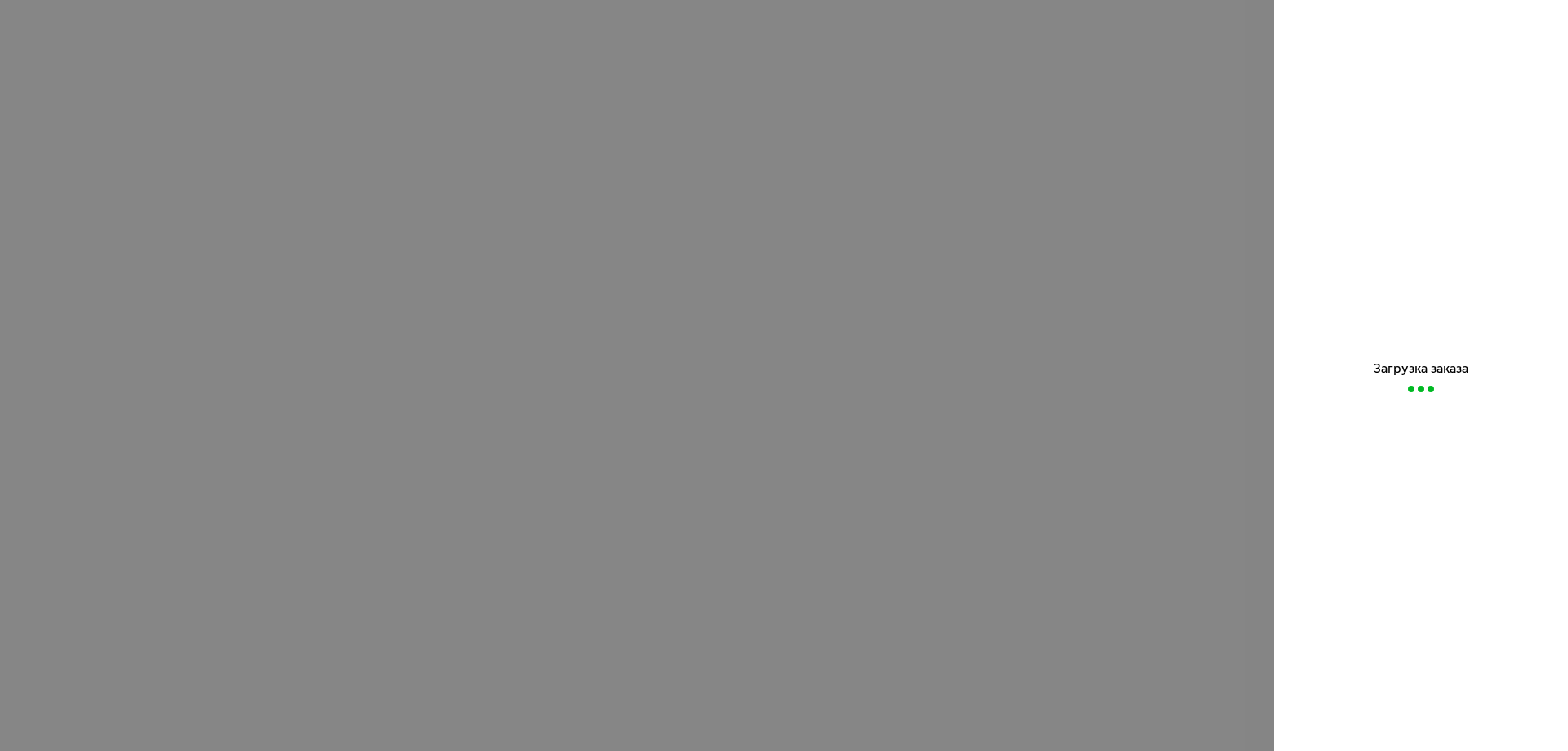 scroll, scrollTop: 0, scrollLeft: 0, axis: both 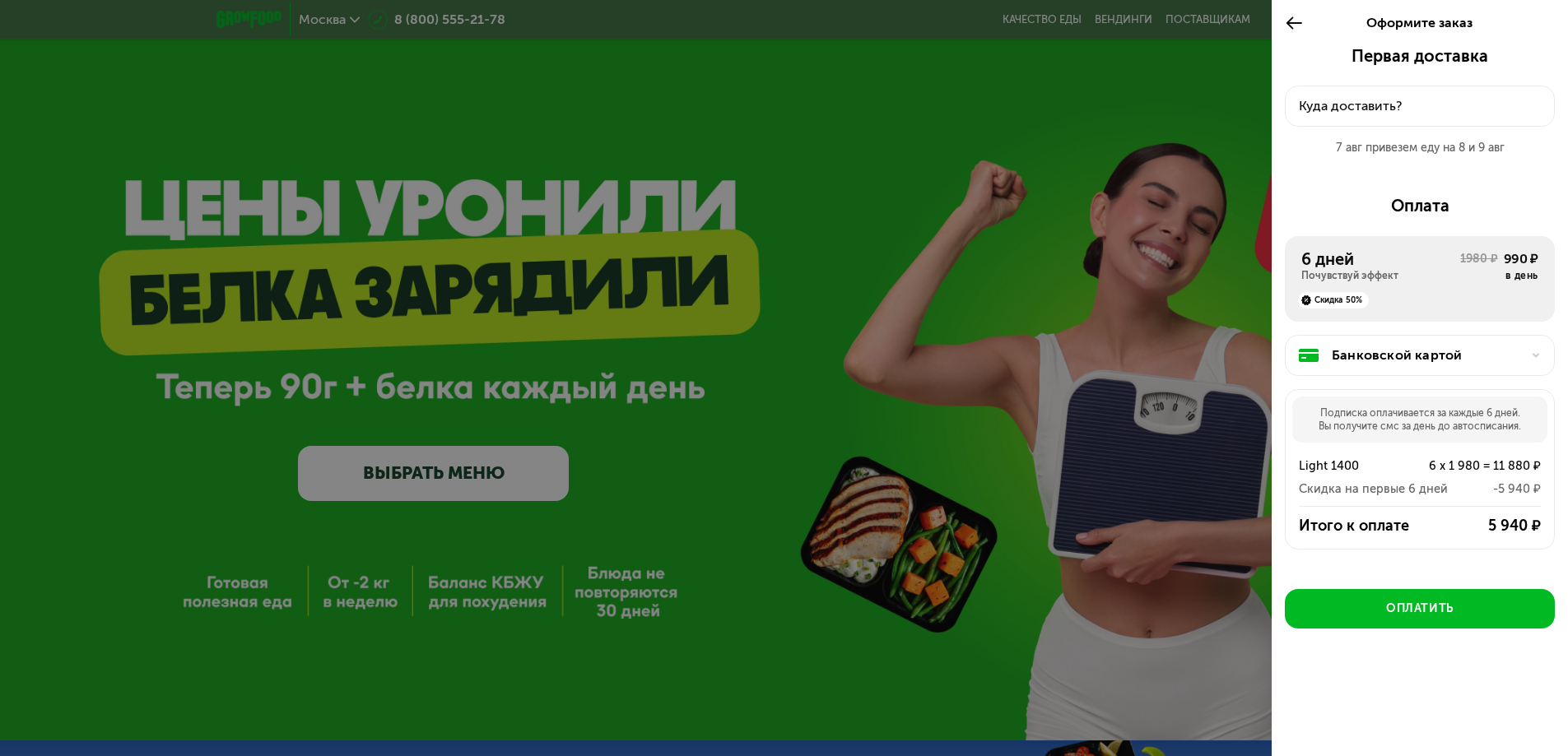 click on "Light 1400" at bounding box center (1347, 466) 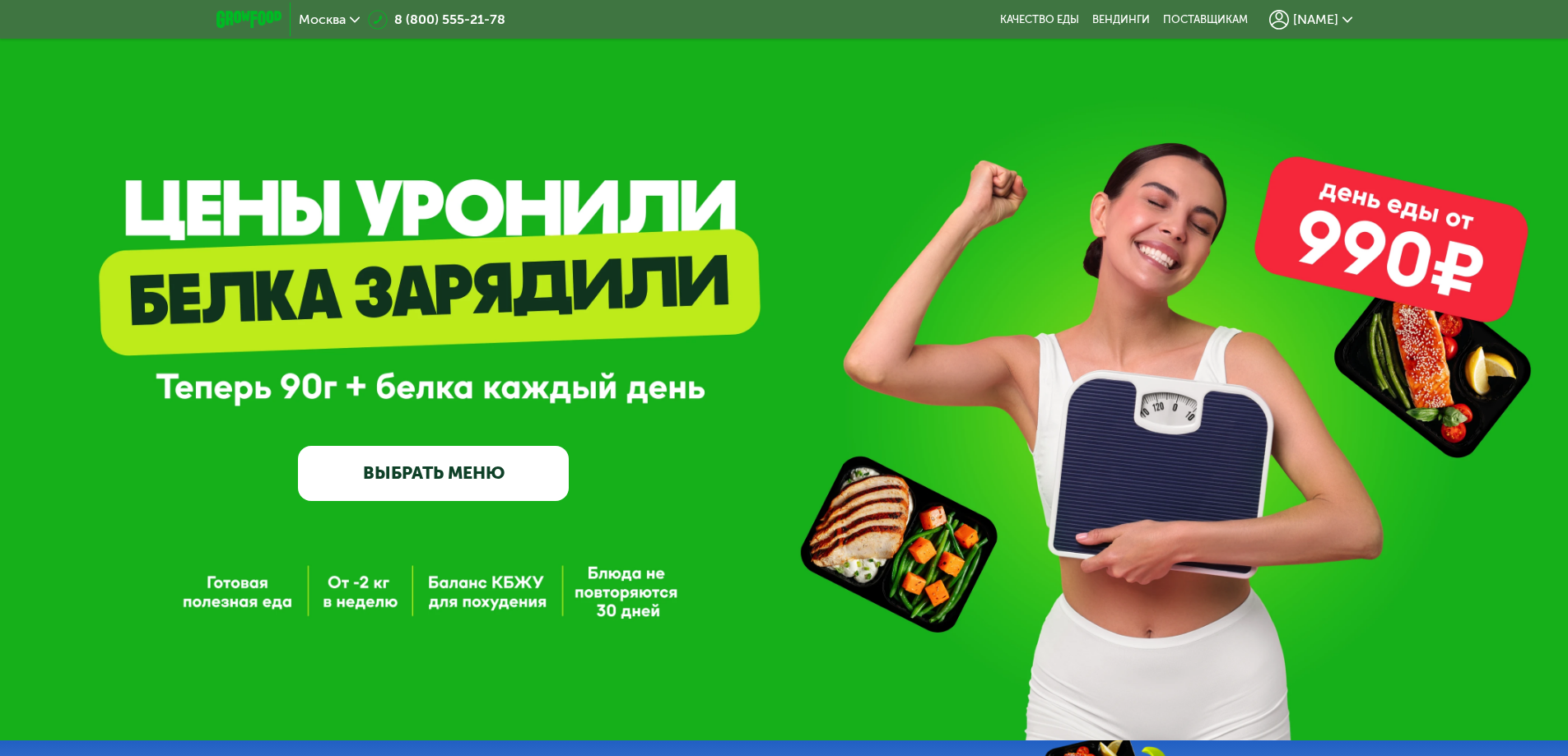 scroll, scrollTop: 0, scrollLeft: 0, axis: both 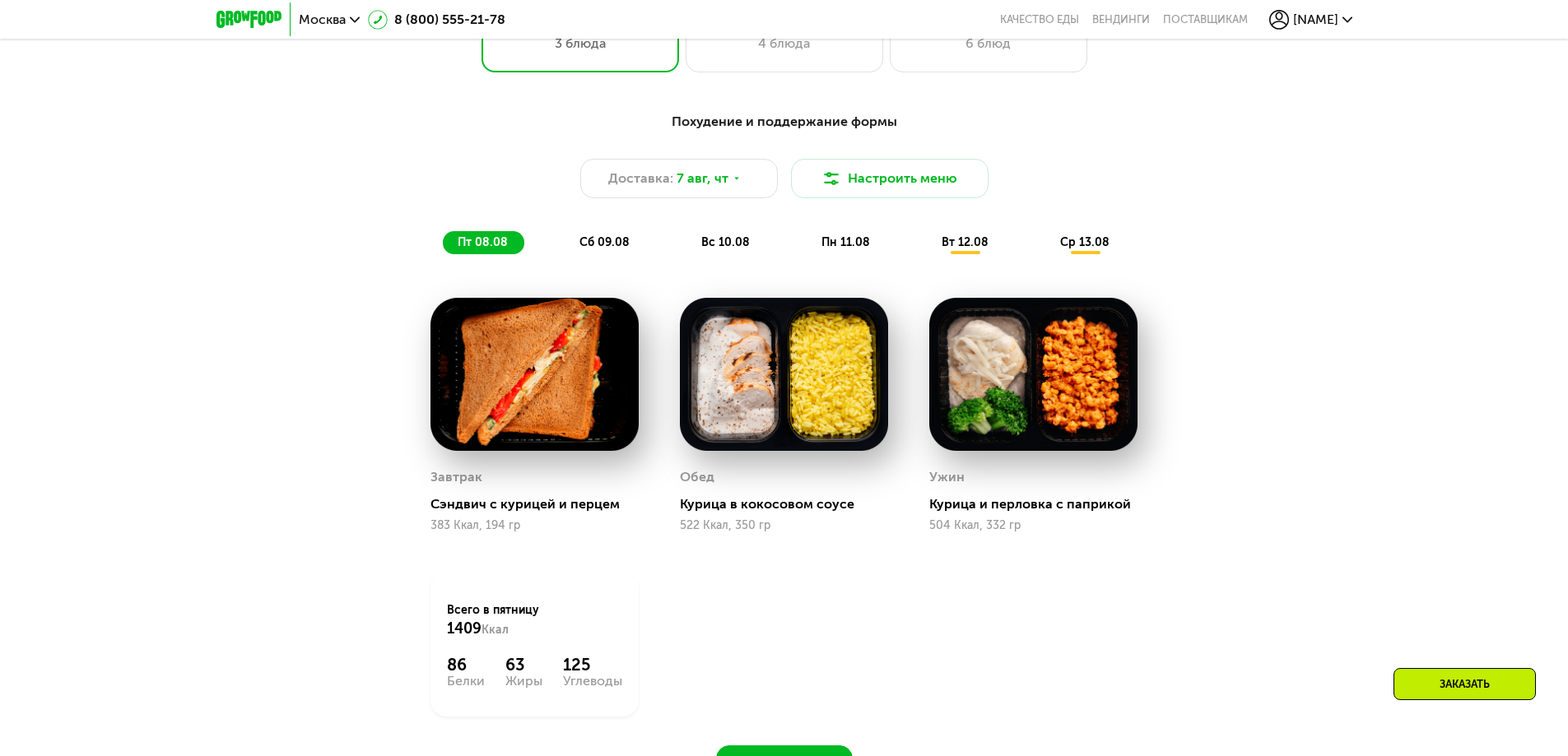 click on "сб 09.08" 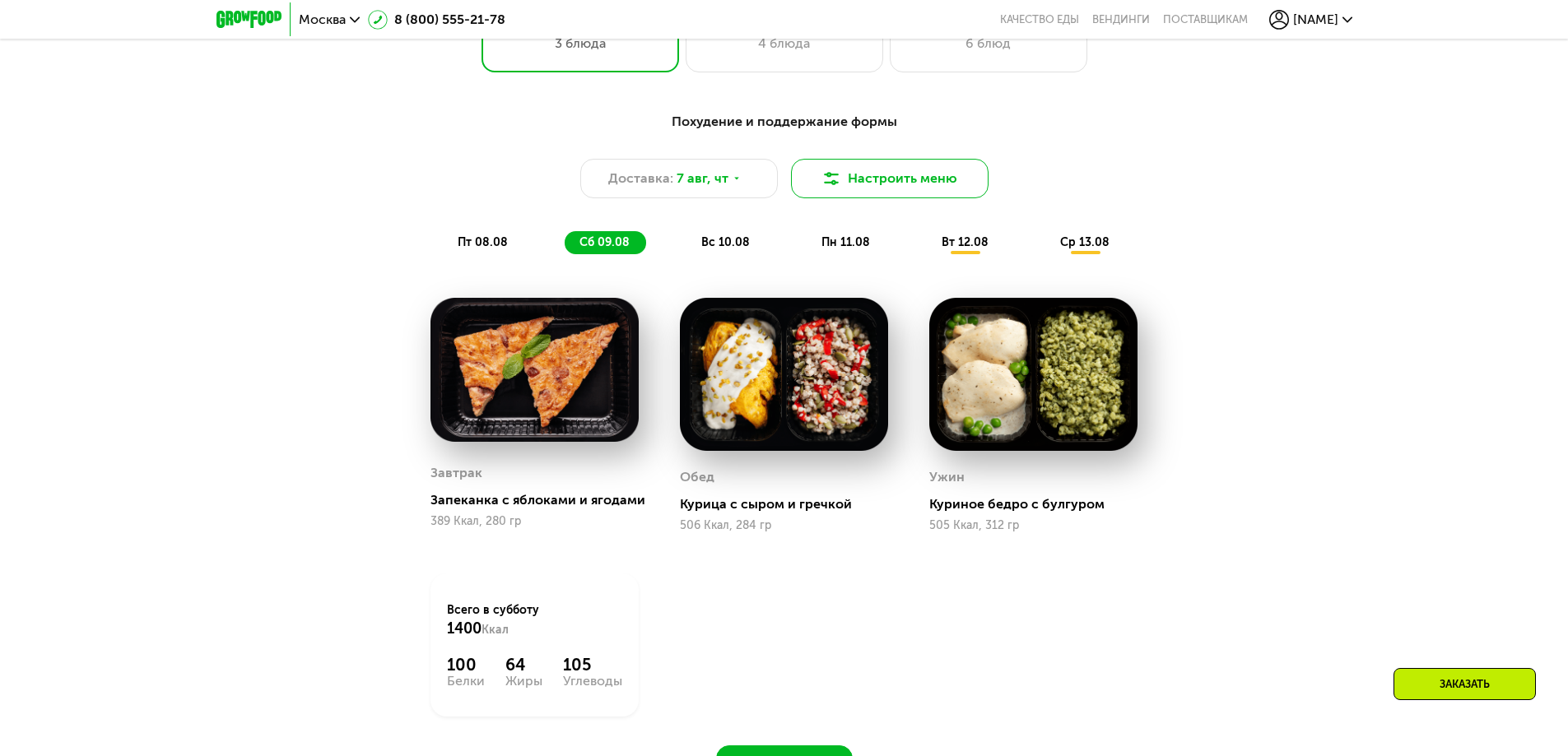click on "Настроить меню" at bounding box center [890, 179] 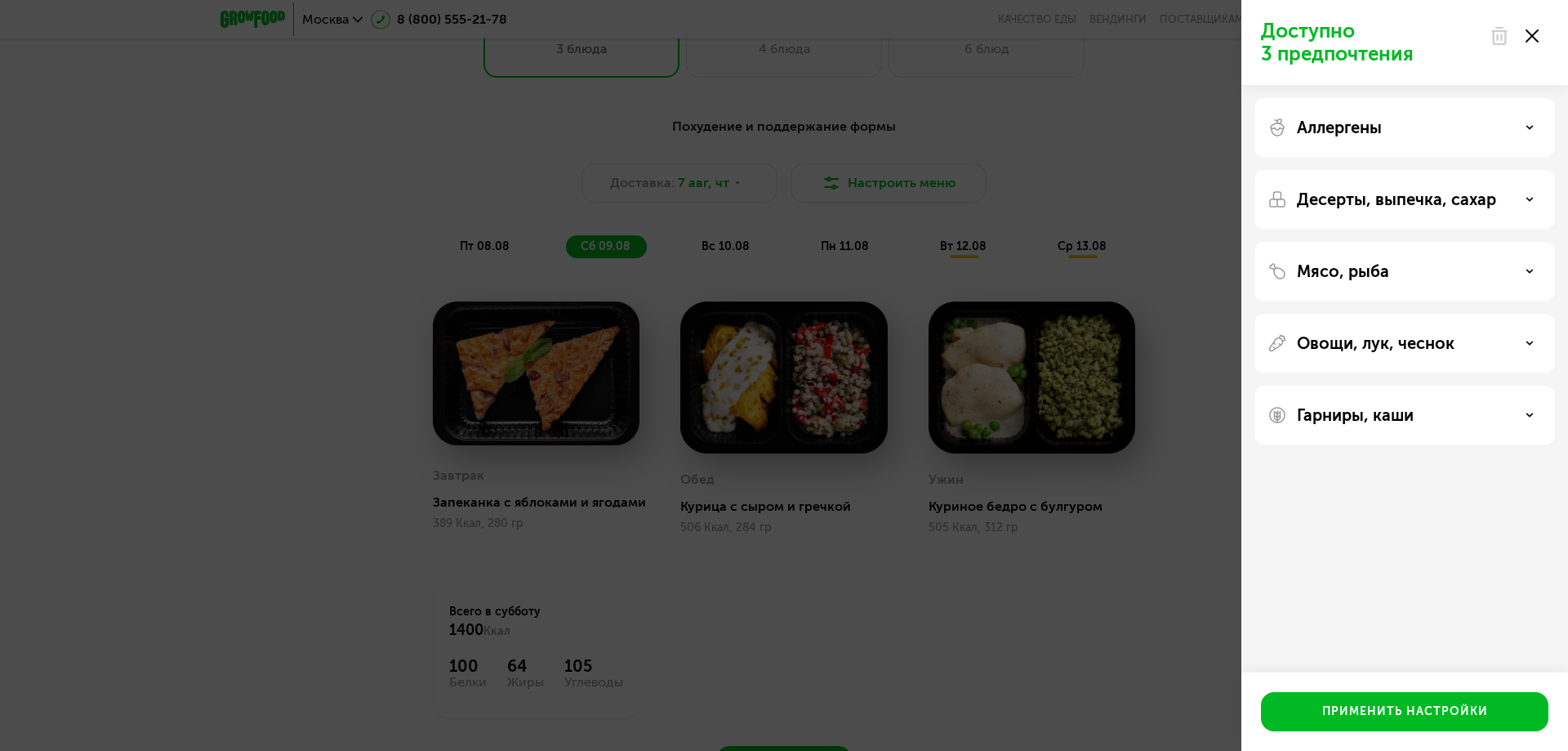 click on "Аллергены" at bounding box center (1405, 127) 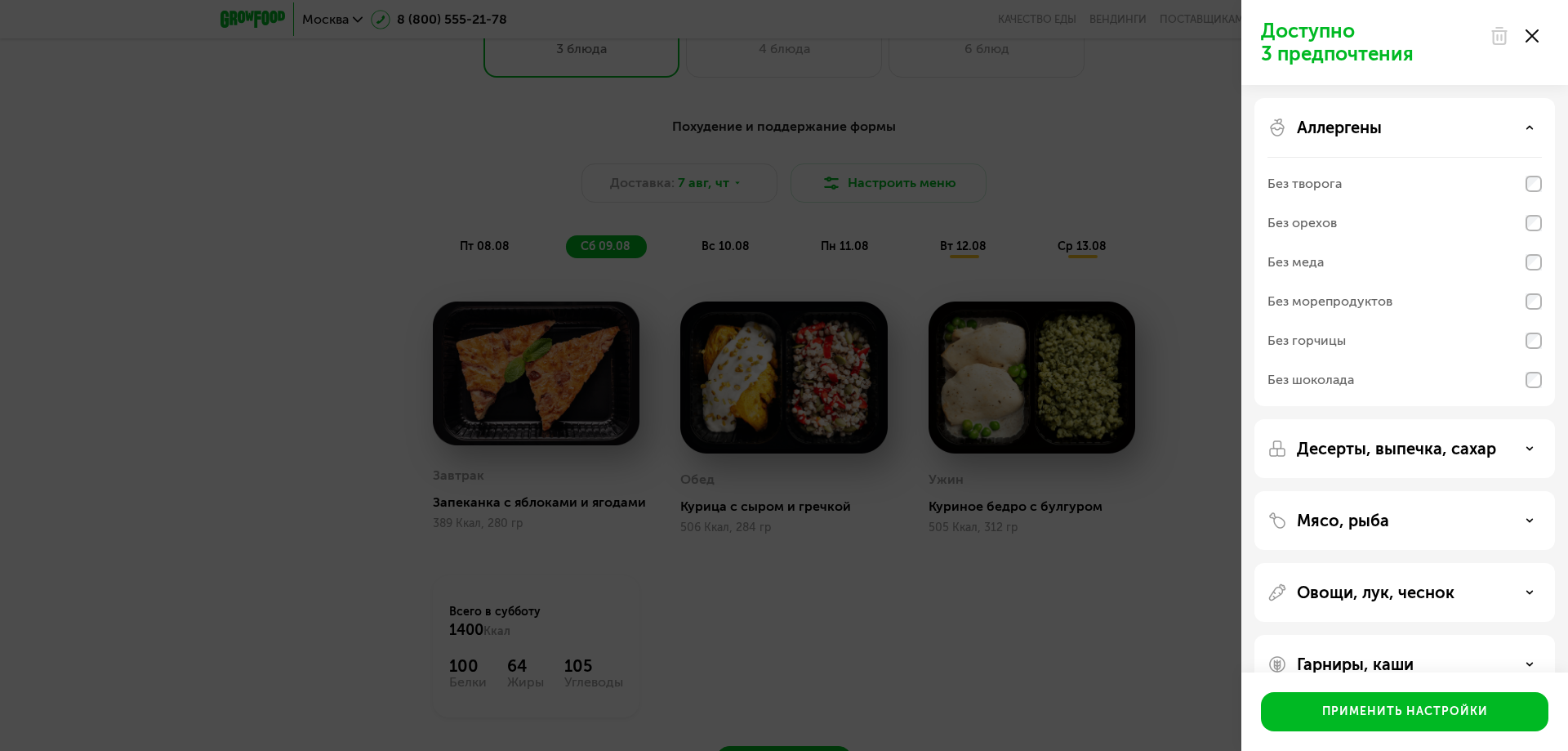 click on "Аллергены" at bounding box center (1405, 127) 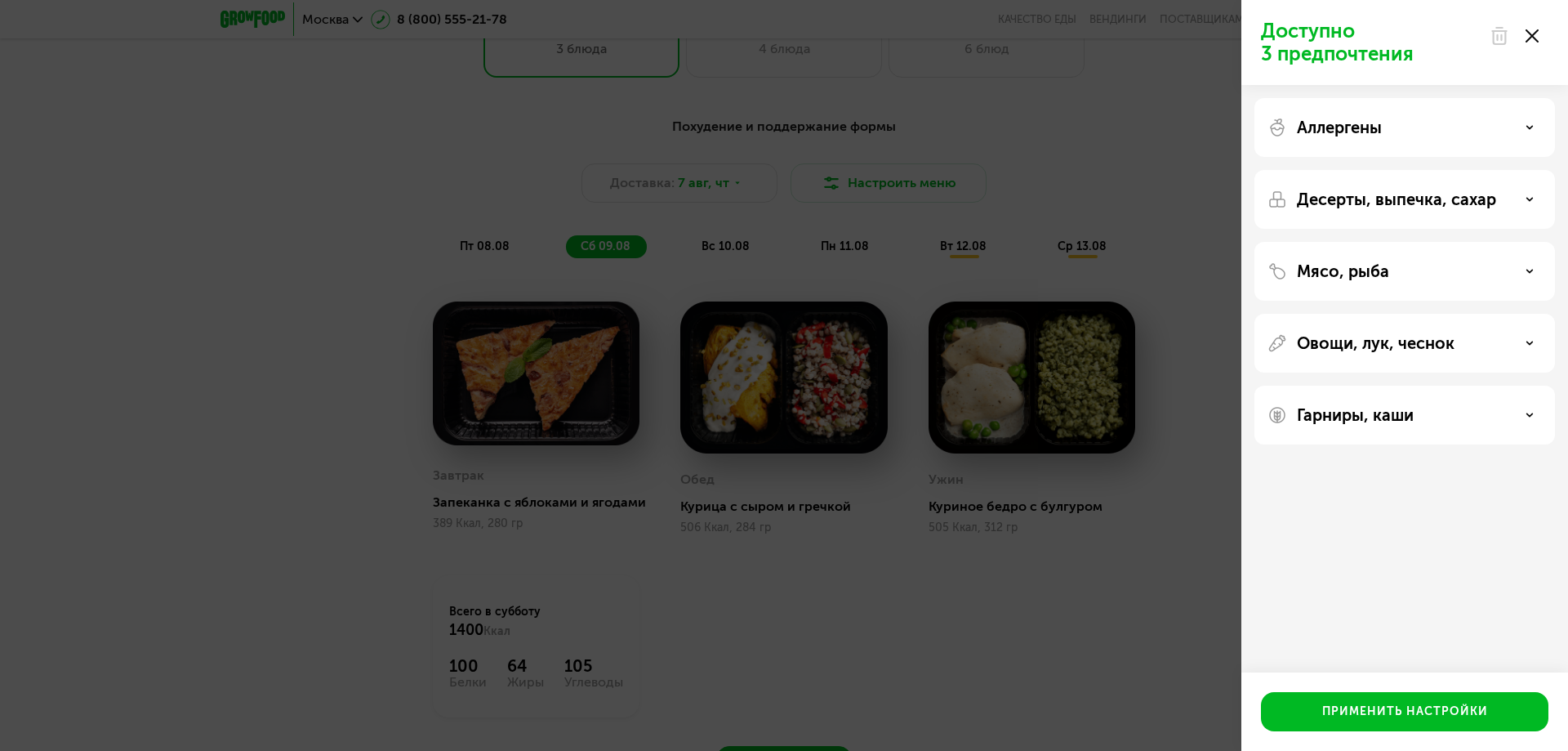 click 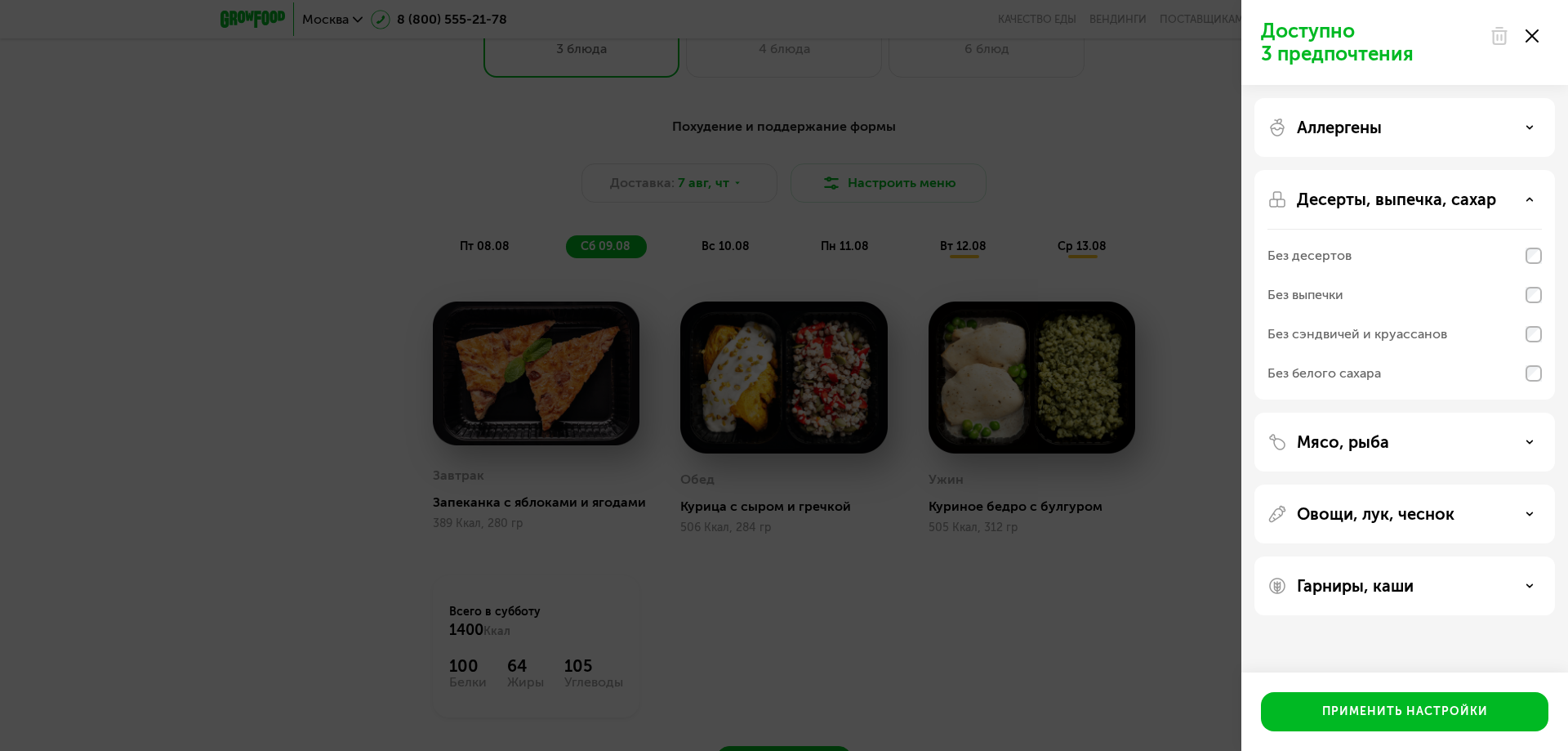 click 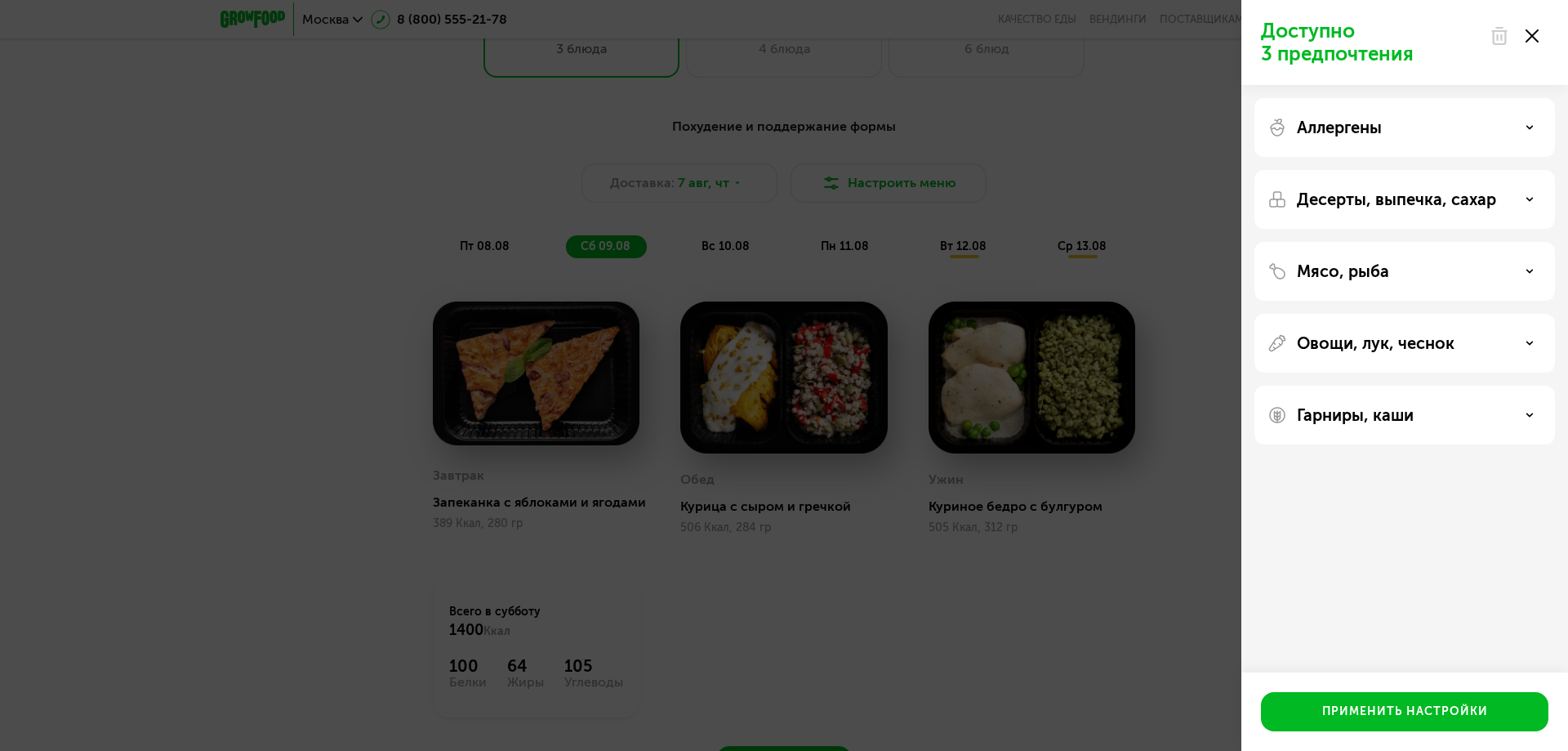 click 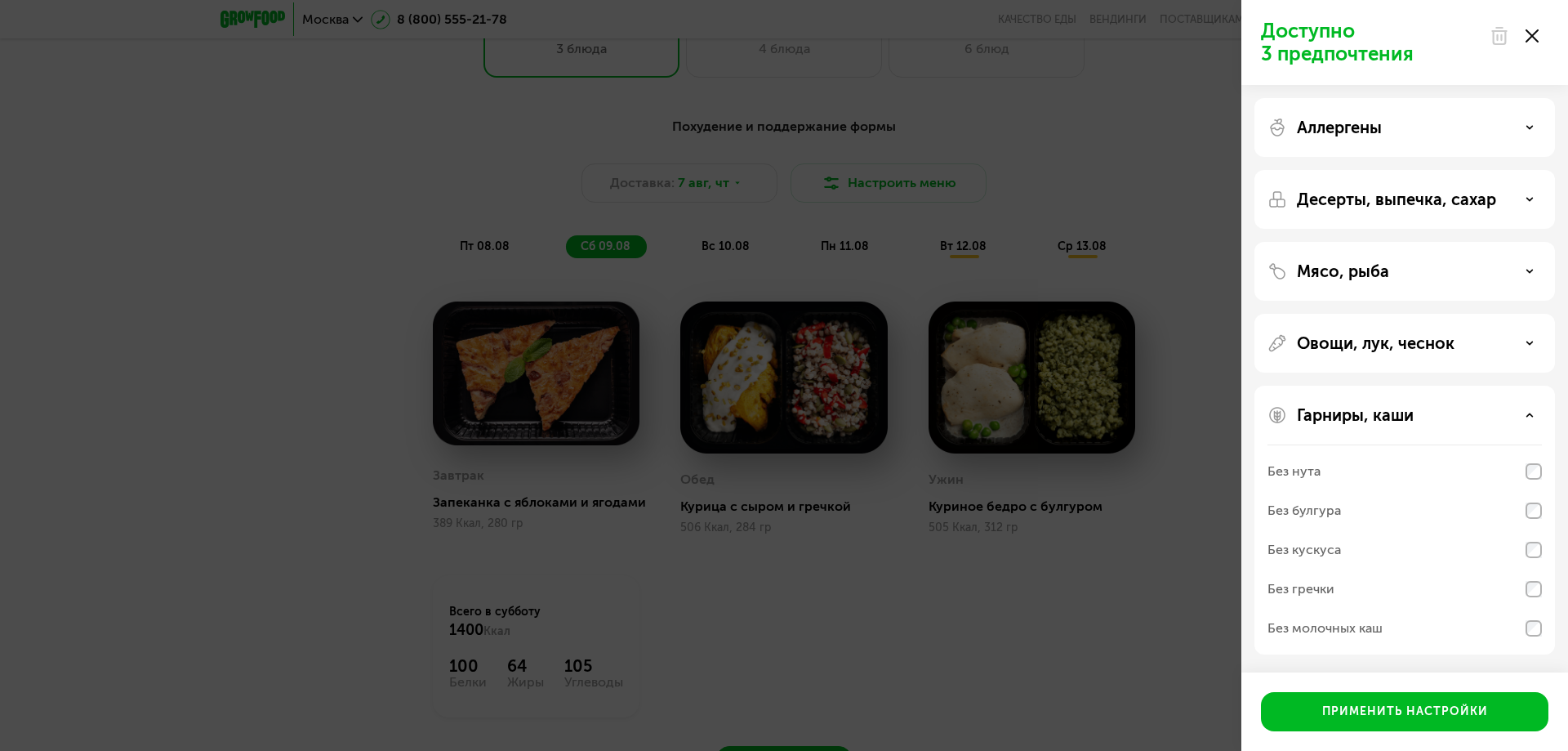 click on "Гарниры, каши" at bounding box center (1405, 415) 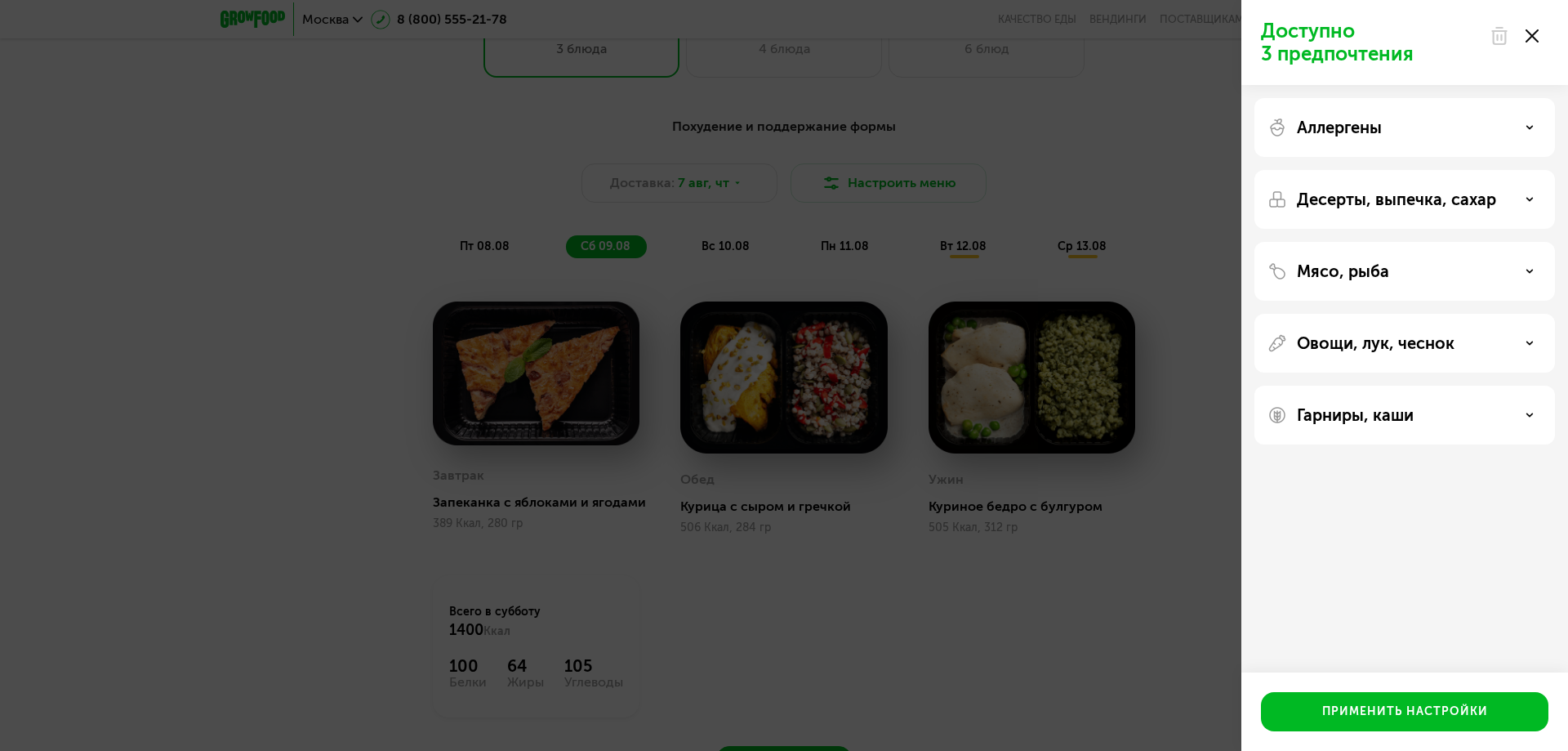 click 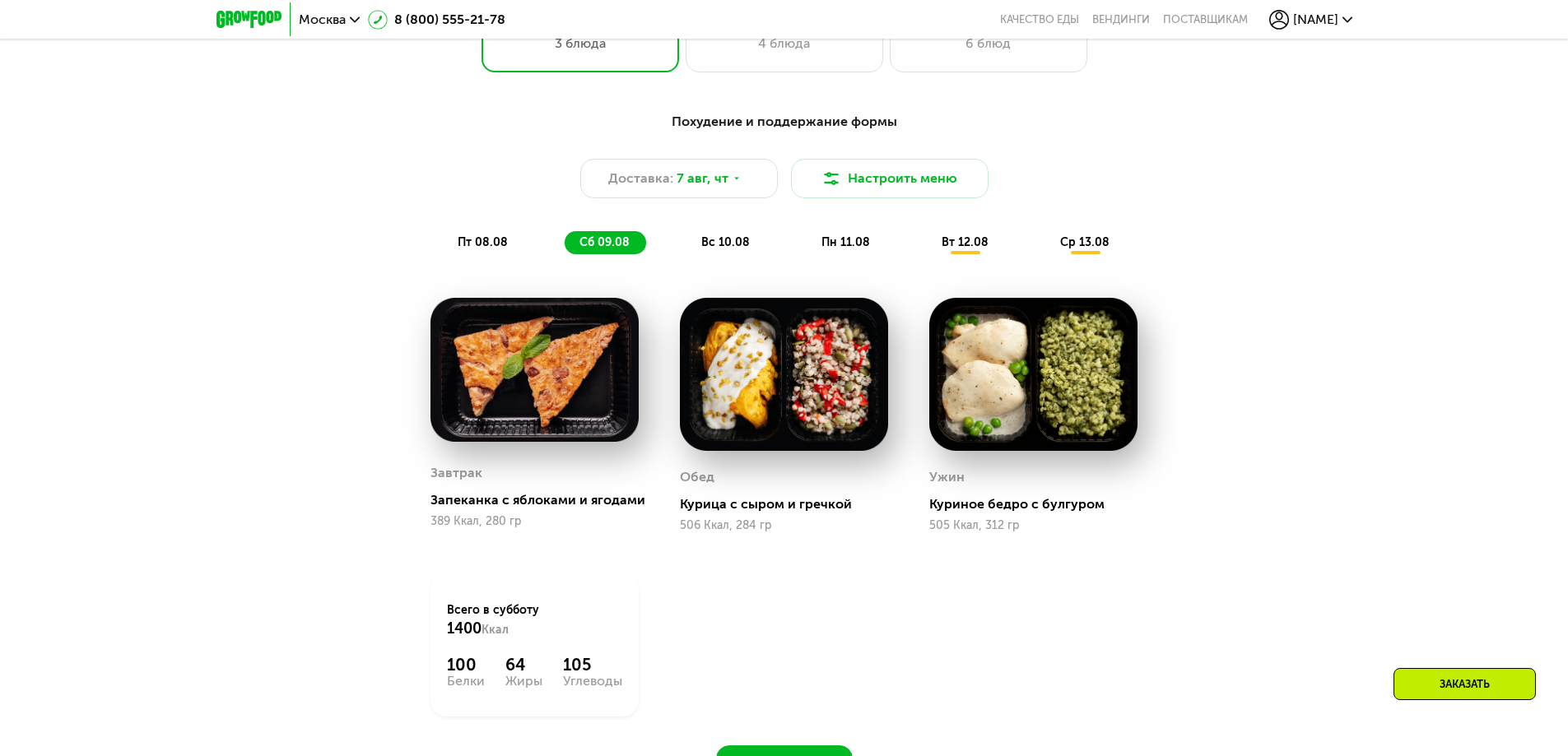 click on "вс 10.08" at bounding box center [725, 242] 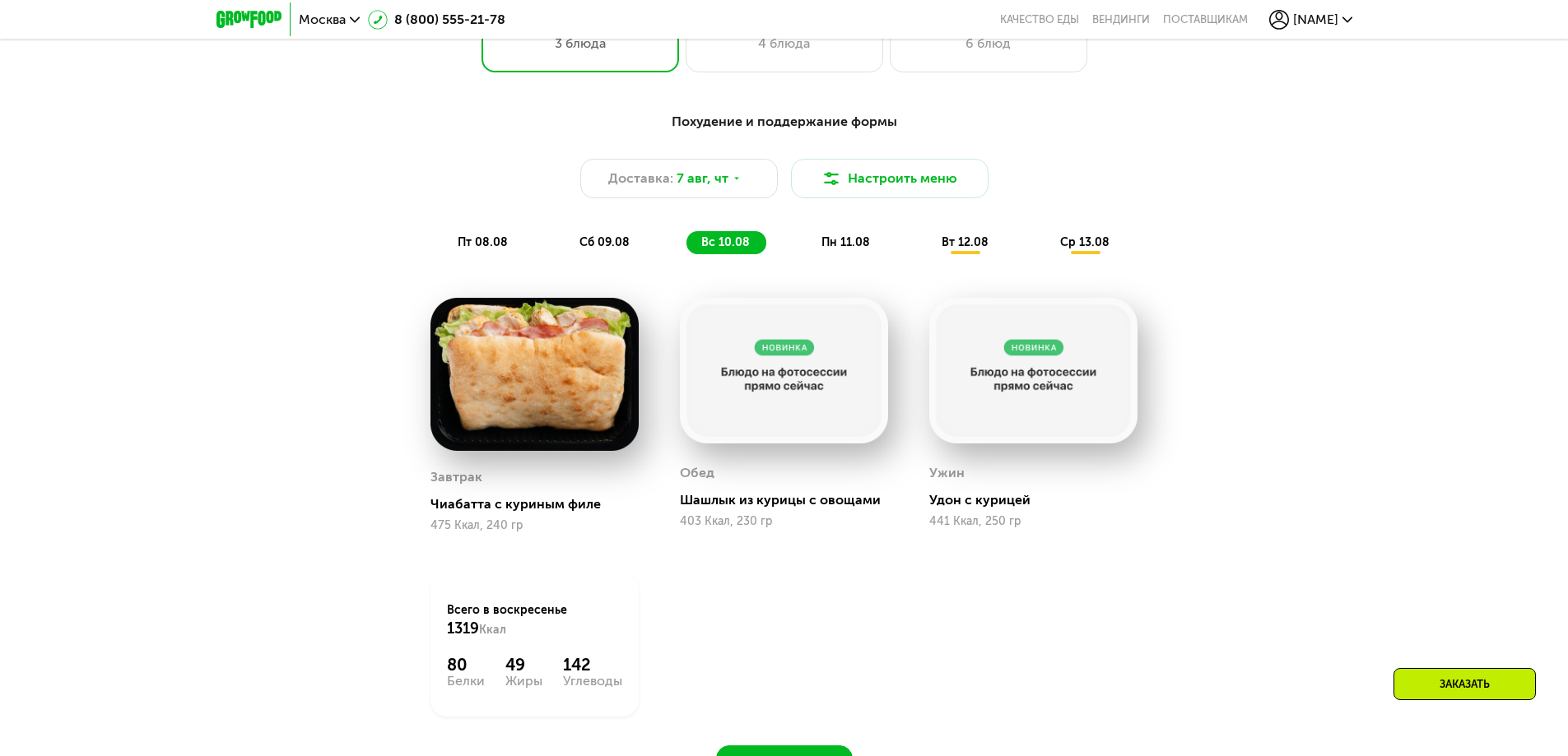 click on "пн 11.08" at bounding box center [845, 242] 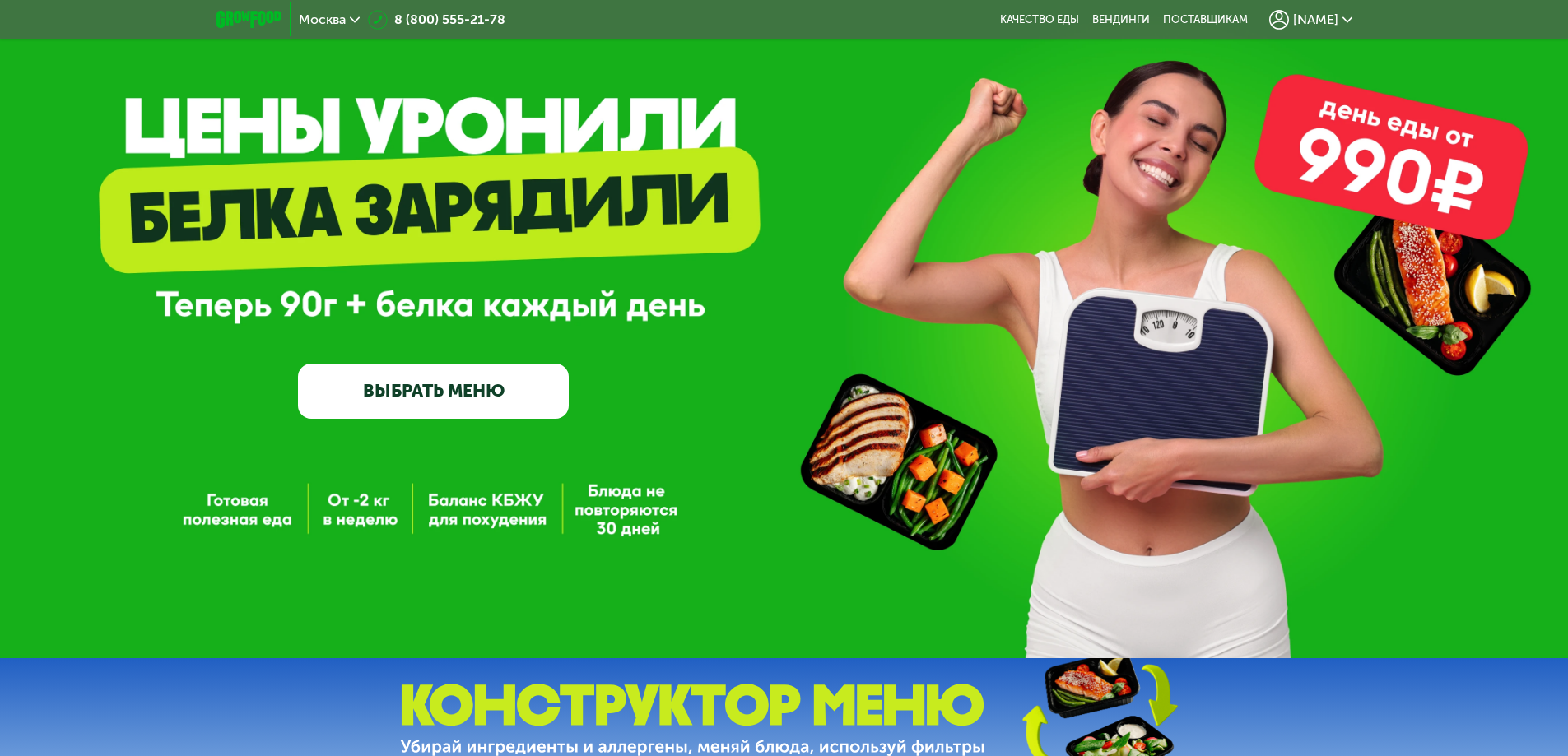 scroll, scrollTop: 0, scrollLeft: 0, axis: both 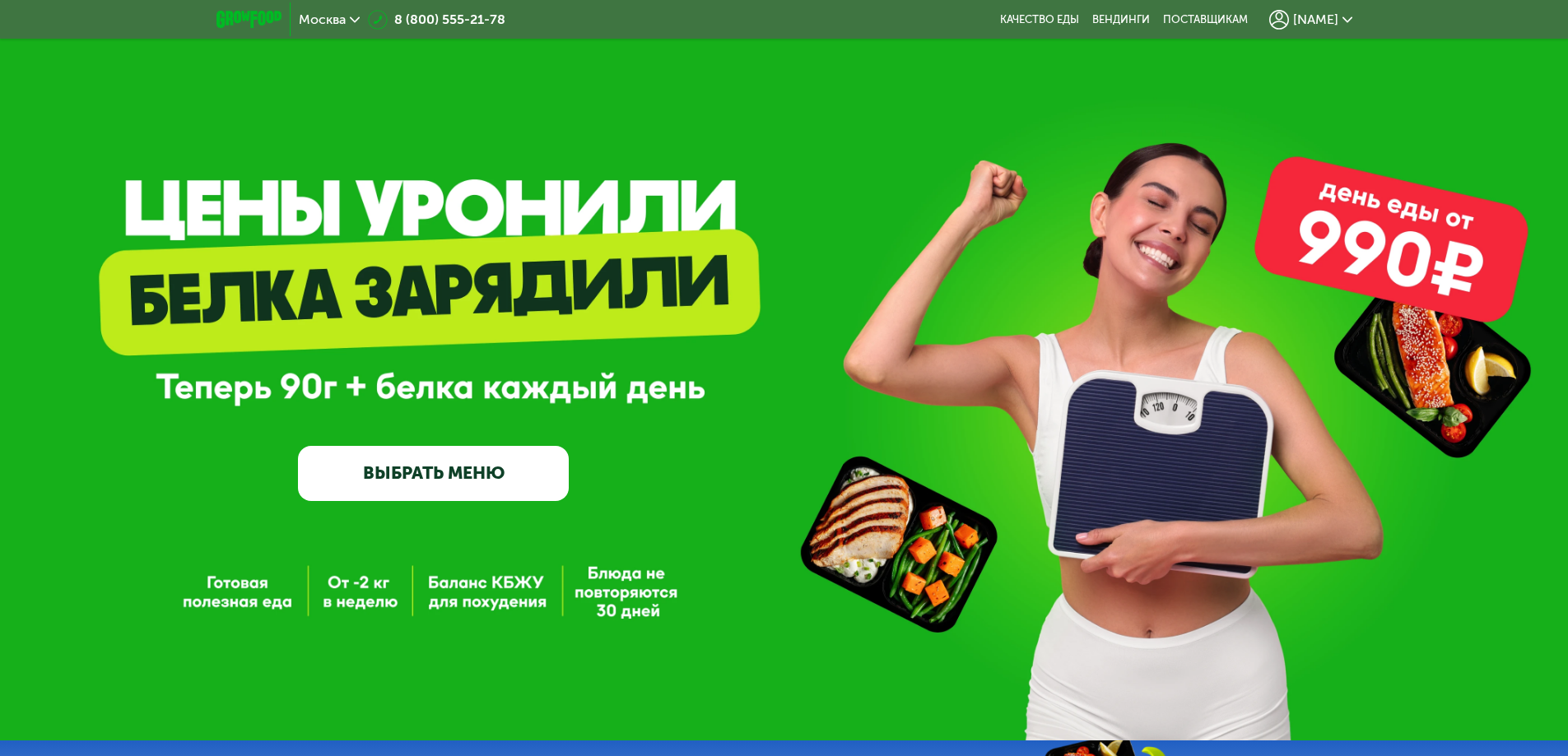 click on "ВЫБРАТЬ МЕНЮ" at bounding box center (433, 473) 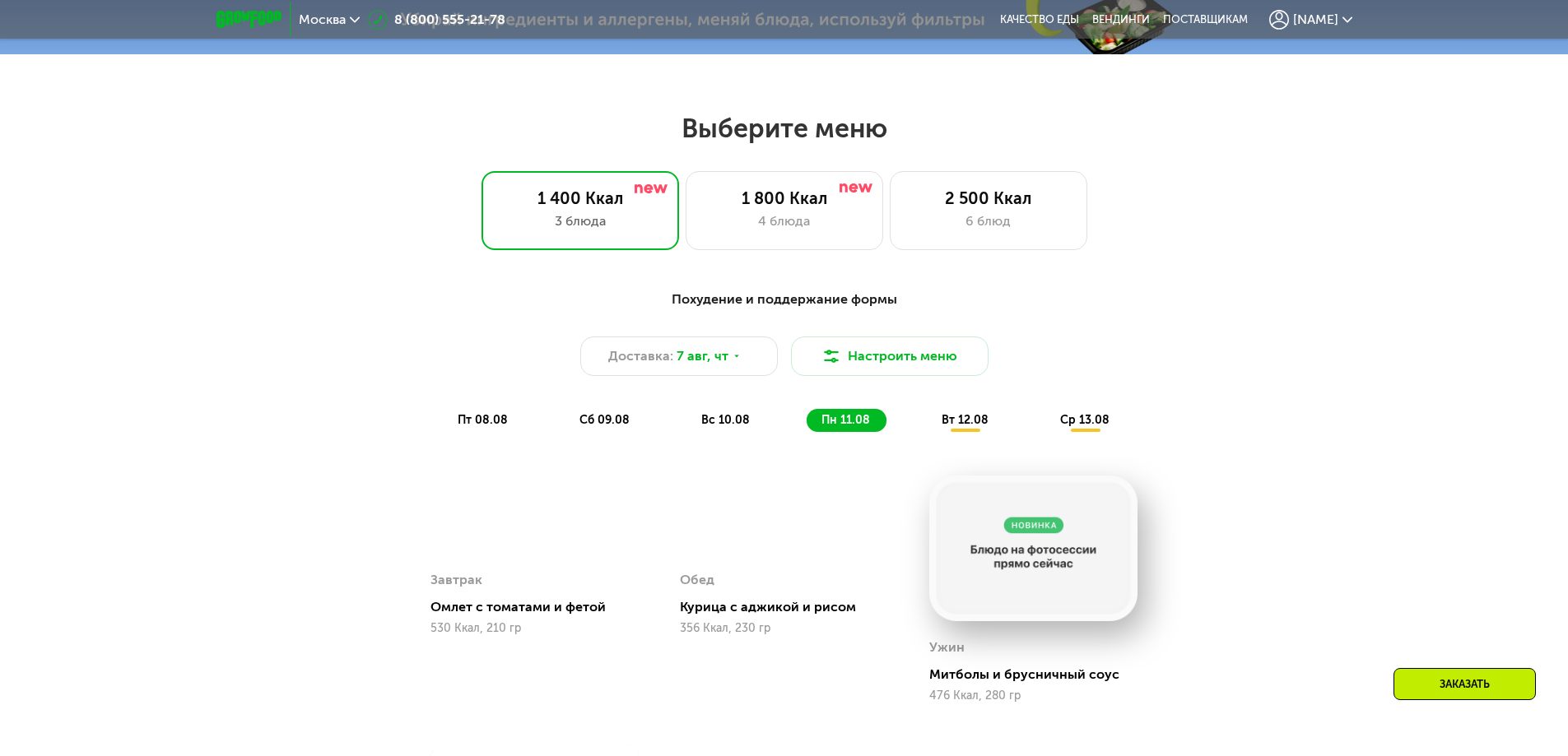 scroll, scrollTop: 888, scrollLeft: 0, axis: vertical 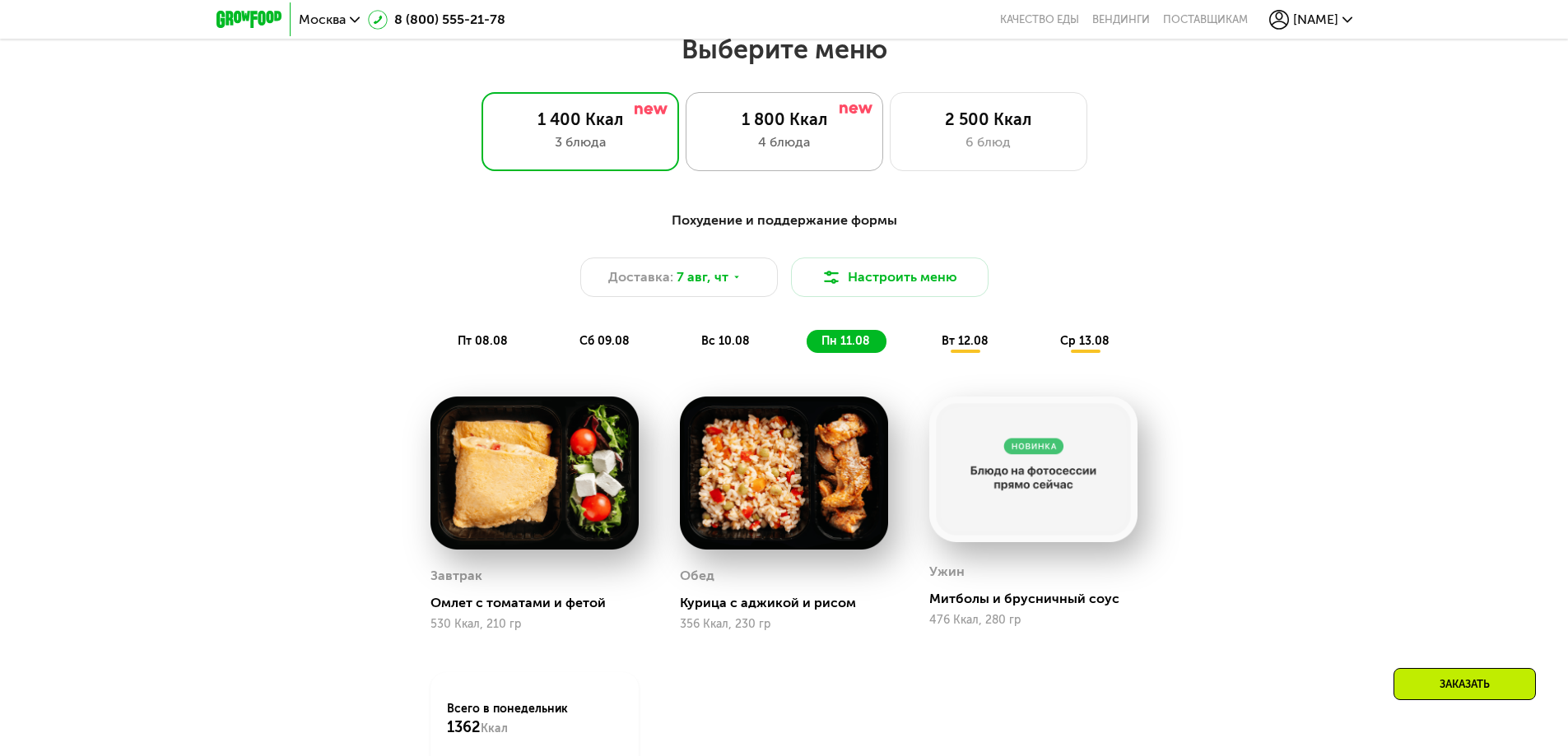 click on "1 800 Ккал 4 блюда" 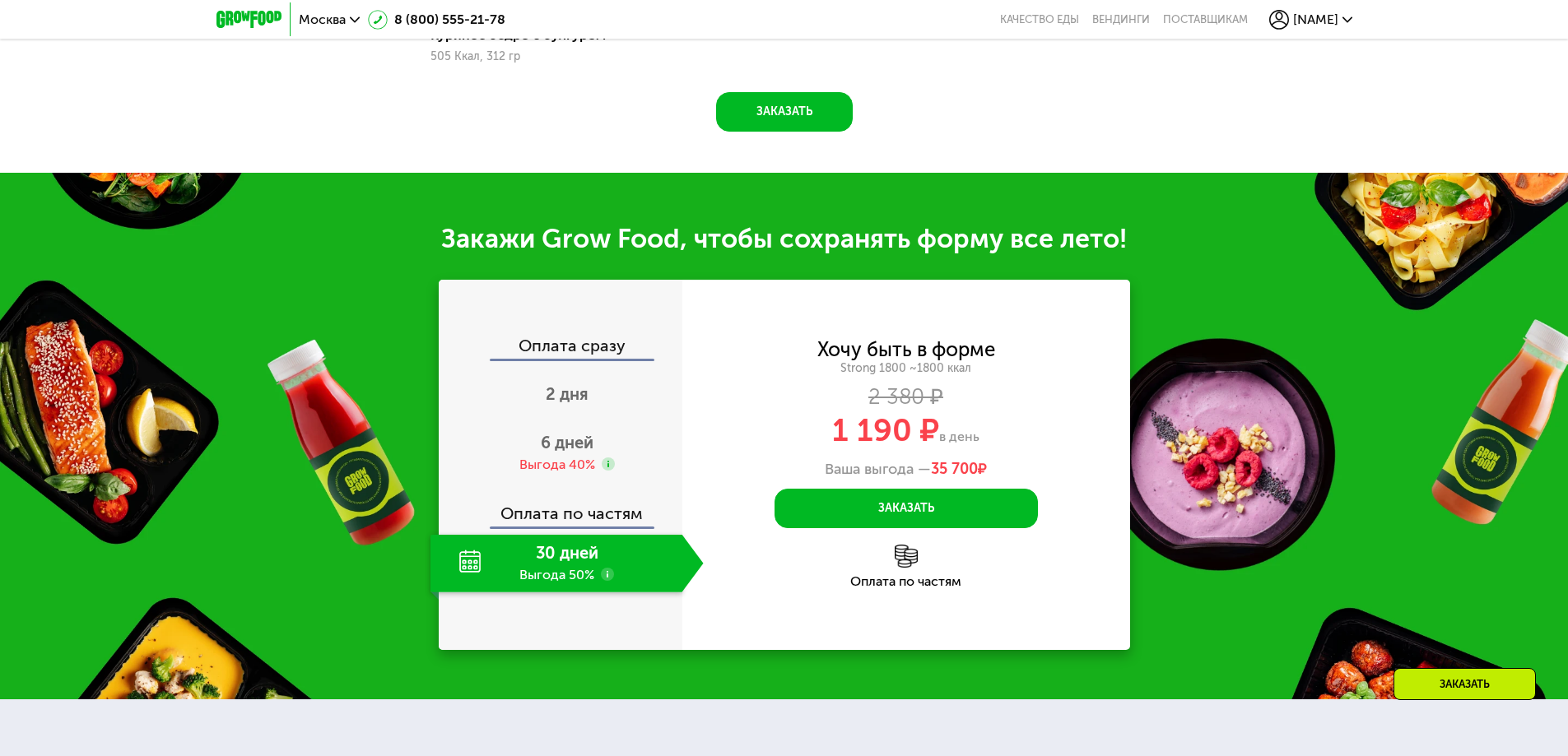 scroll, scrollTop: 1793, scrollLeft: 0, axis: vertical 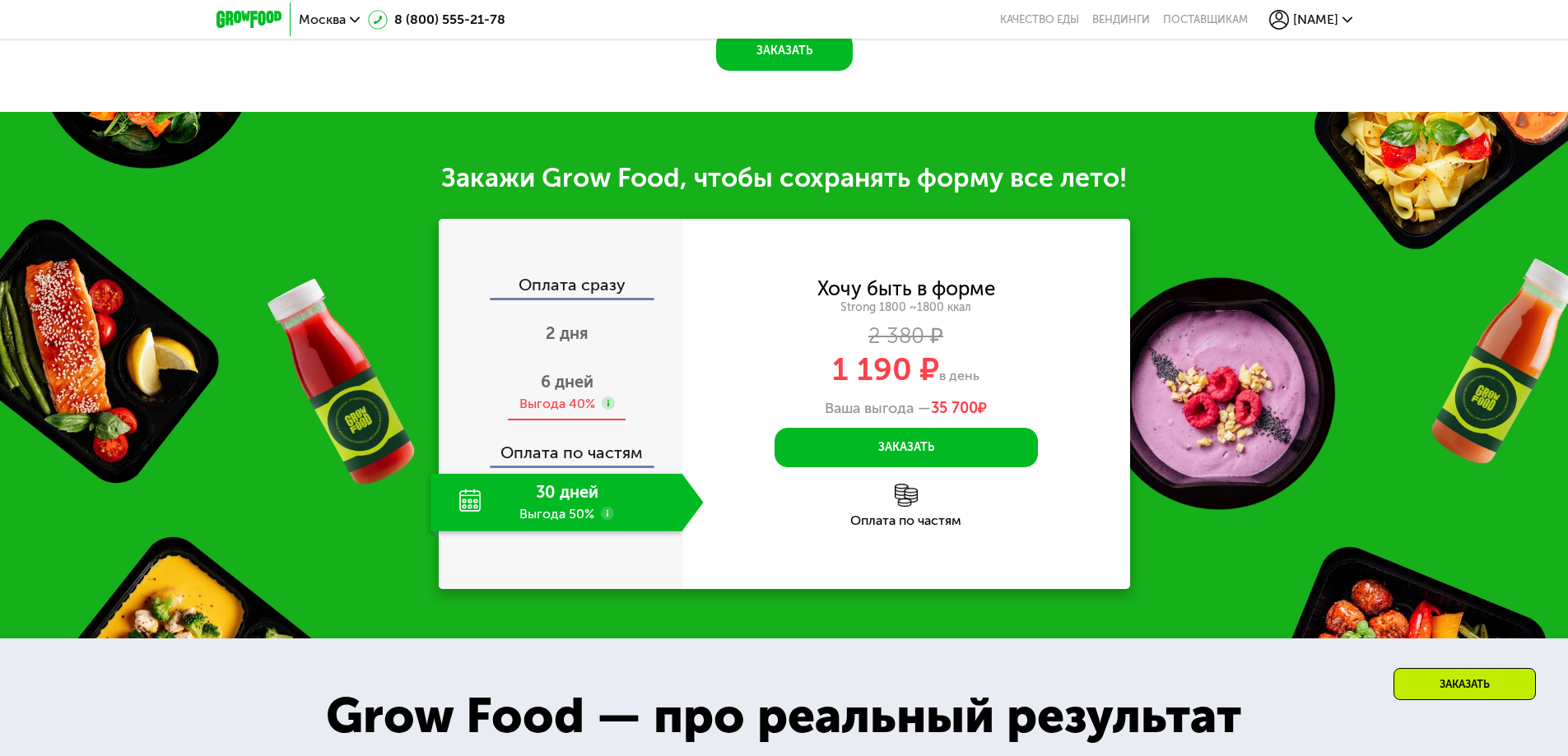 click on "6 дней" at bounding box center (567, 382) 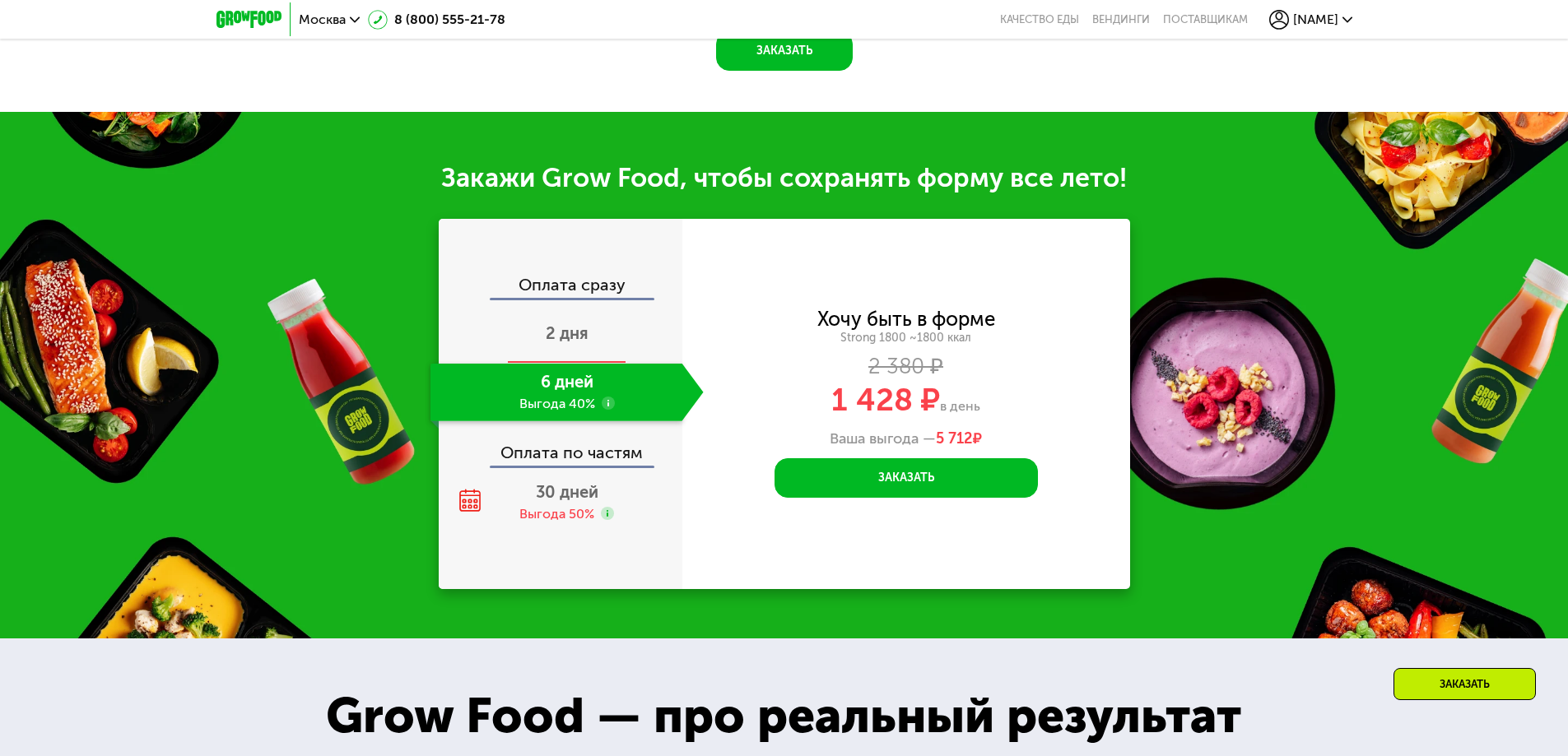 click on "2 дня" at bounding box center [567, 333] 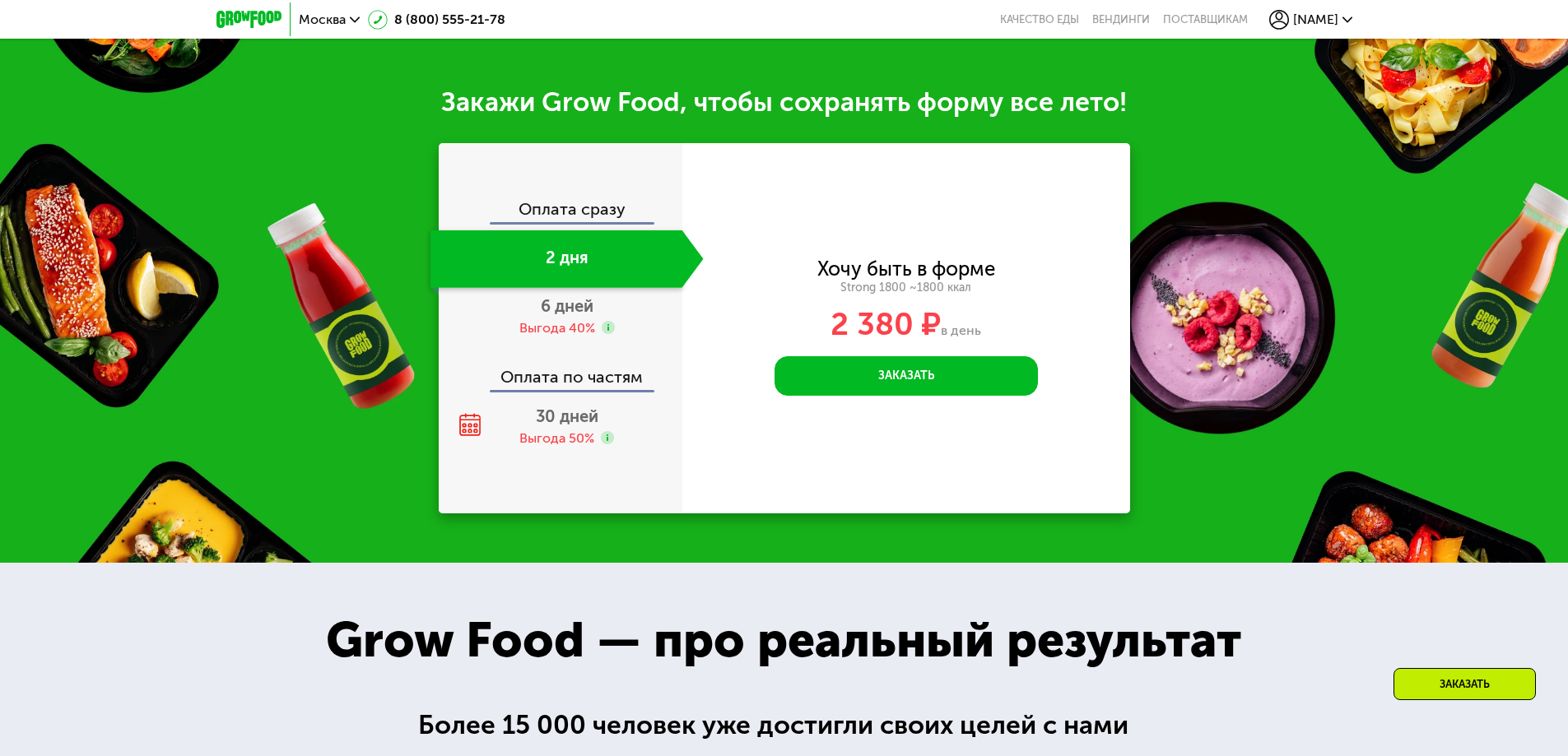 scroll, scrollTop: 1793, scrollLeft: 0, axis: vertical 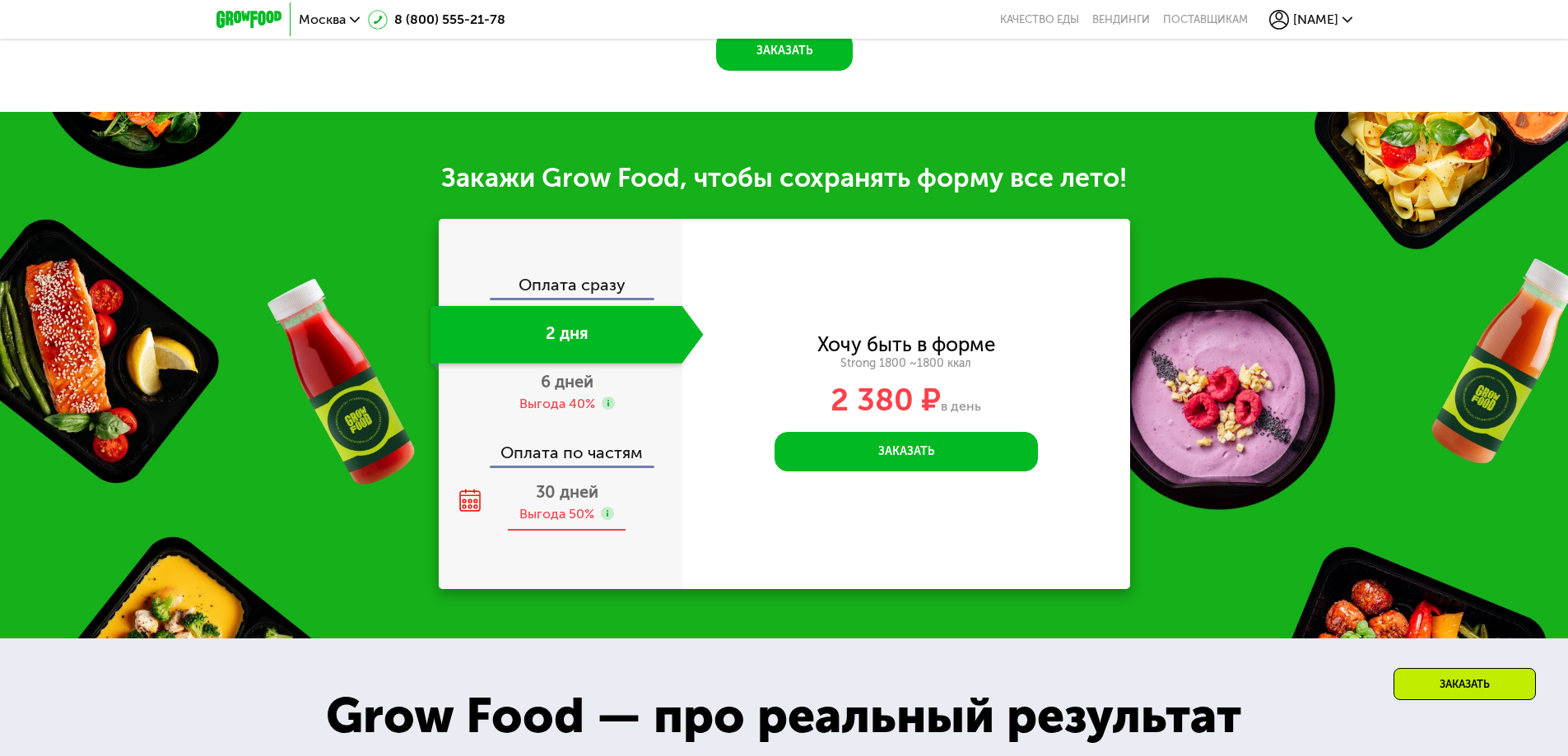 click on "30 дней" at bounding box center (567, 492) 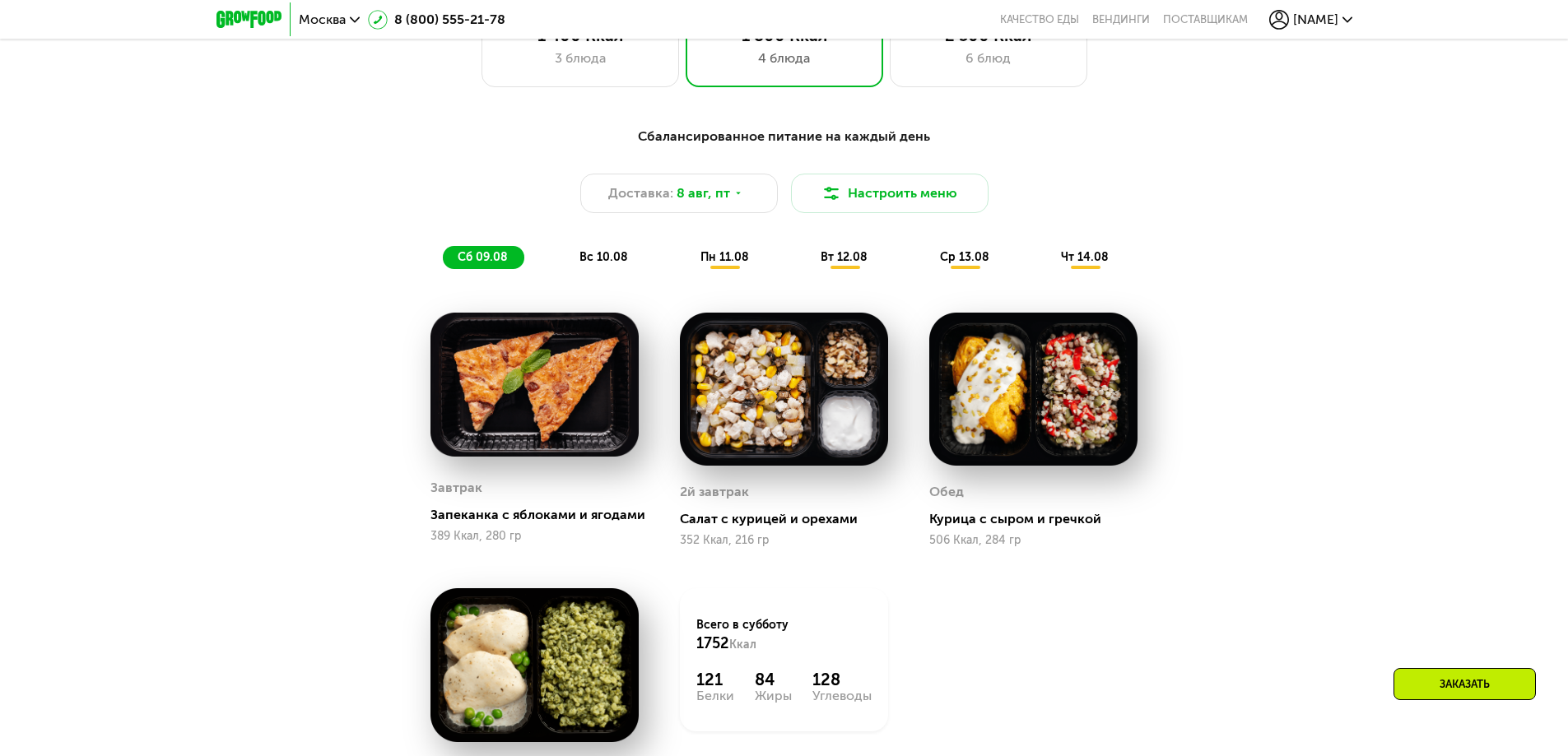 scroll, scrollTop: 971, scrollLeft: 0, axis: vertical 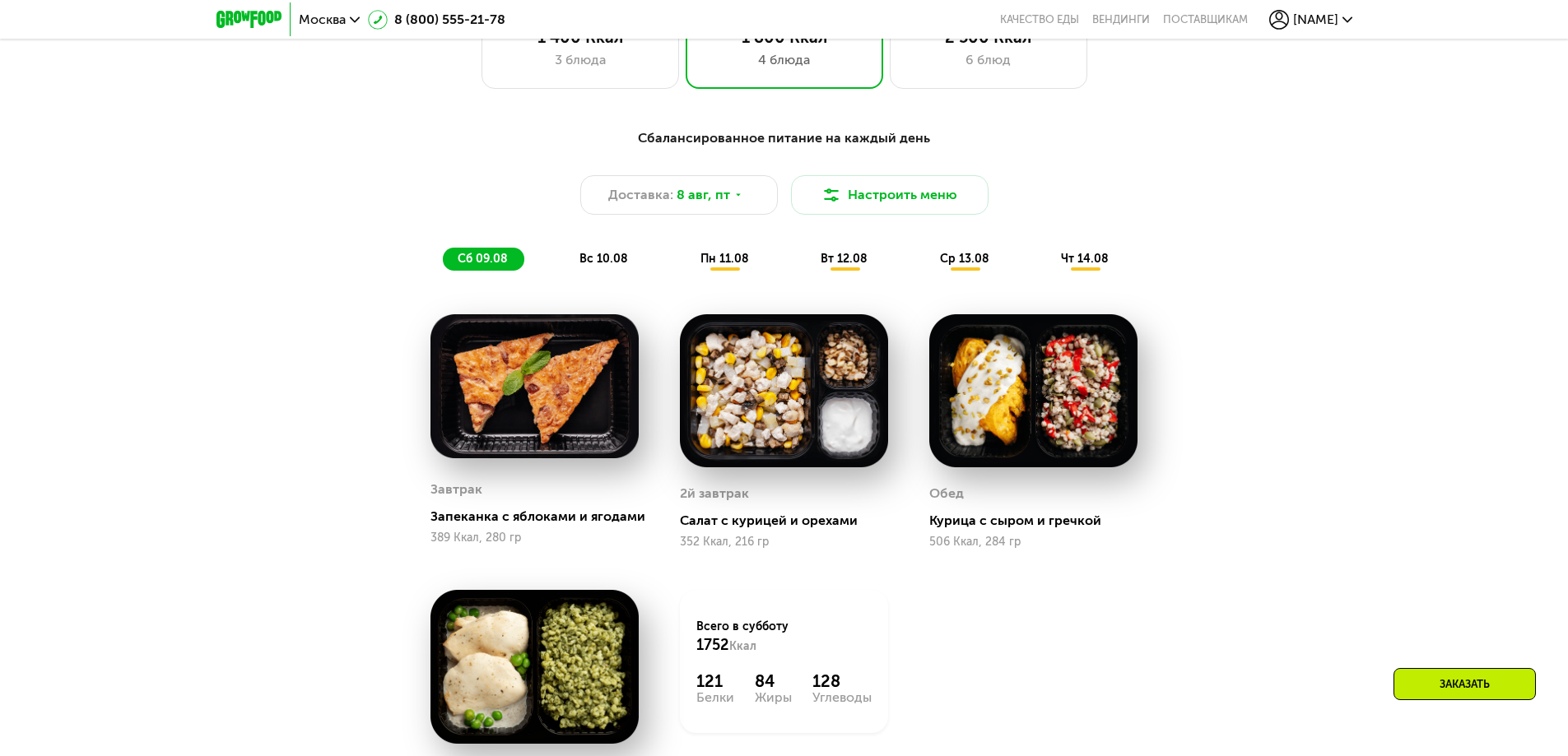 click on "вс 10.08" at bounding box center [603, 258] 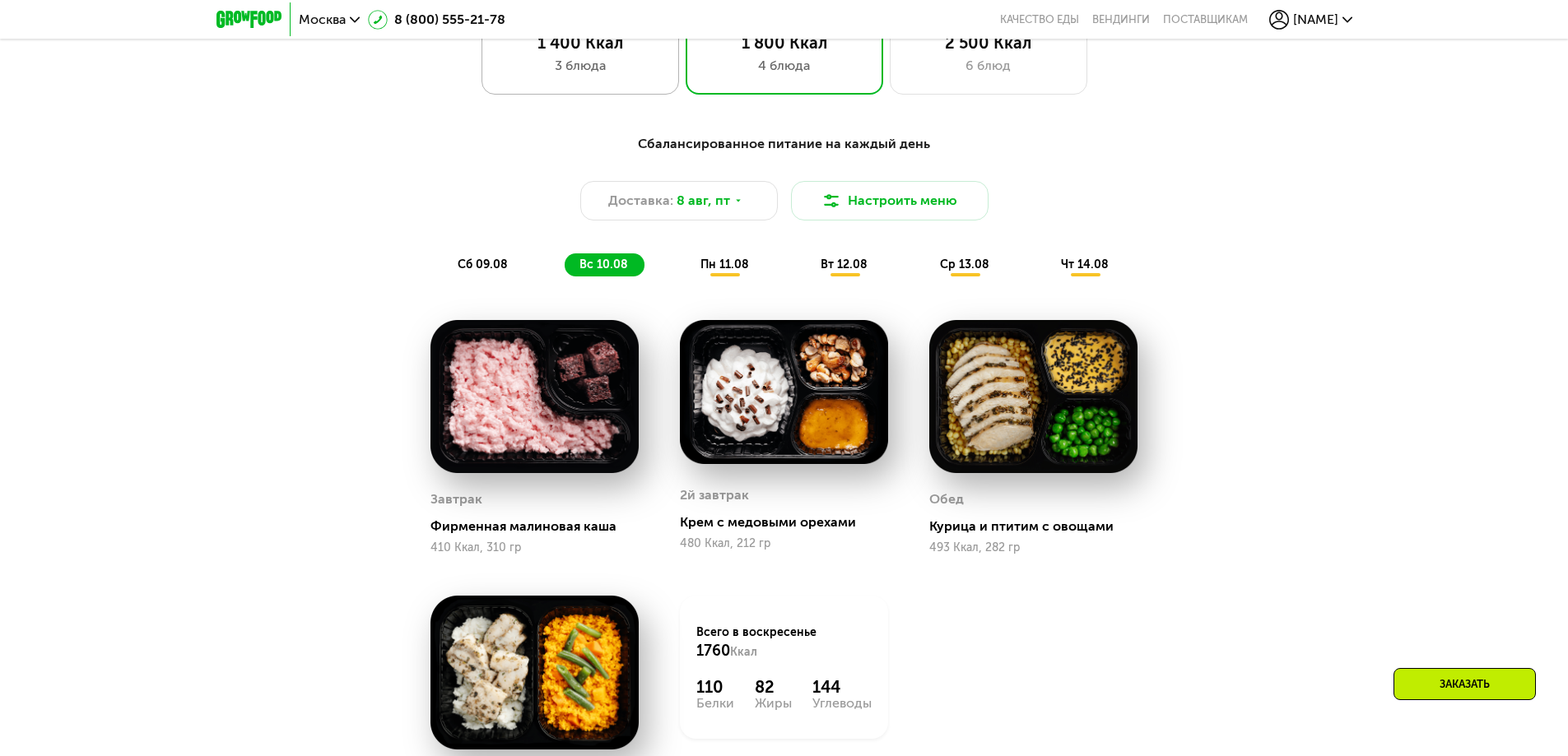 scroll, scrollTop: 724, scrollLeft: 0, axis: vertical 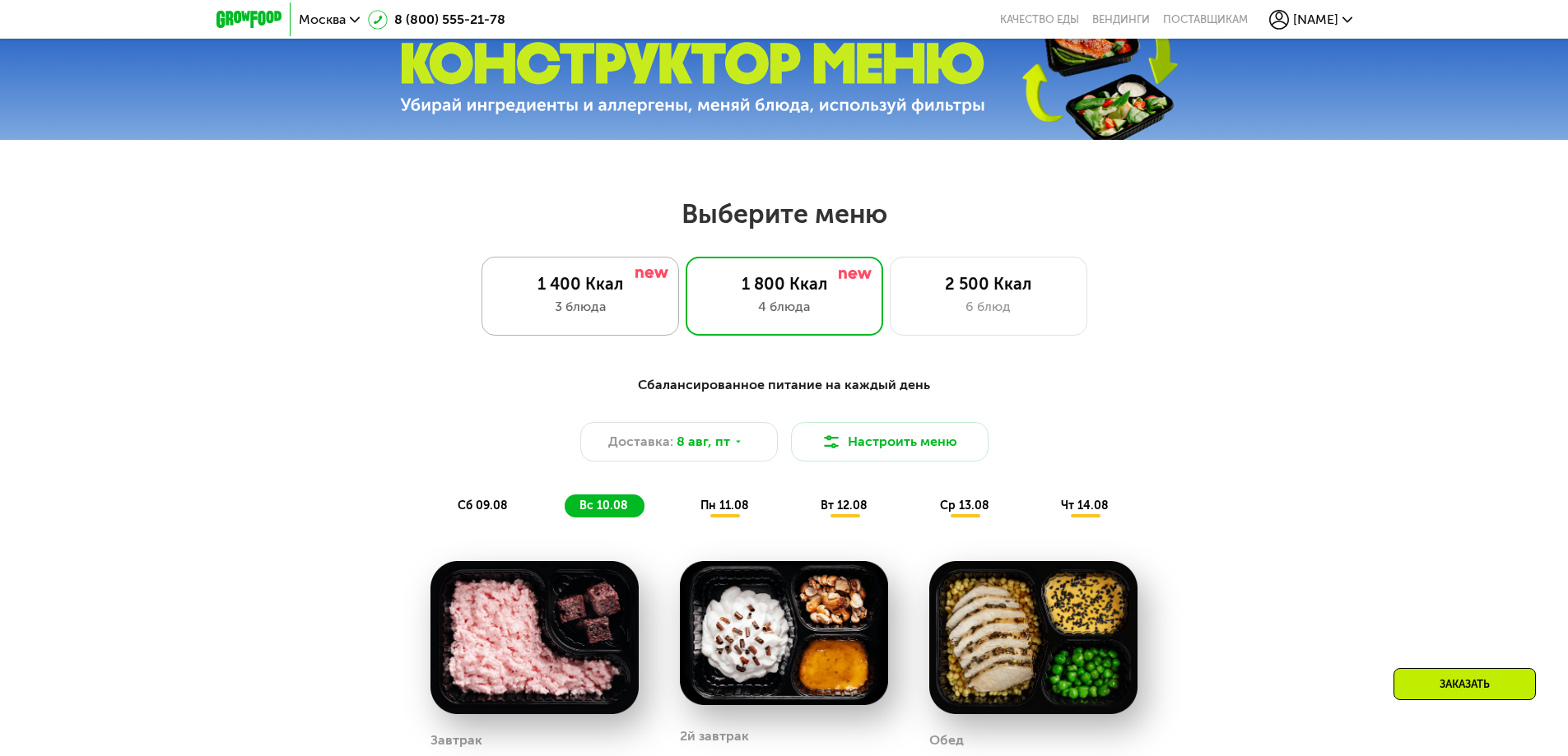 click on "1 400 Ккал" at bounding box center [580, 284] 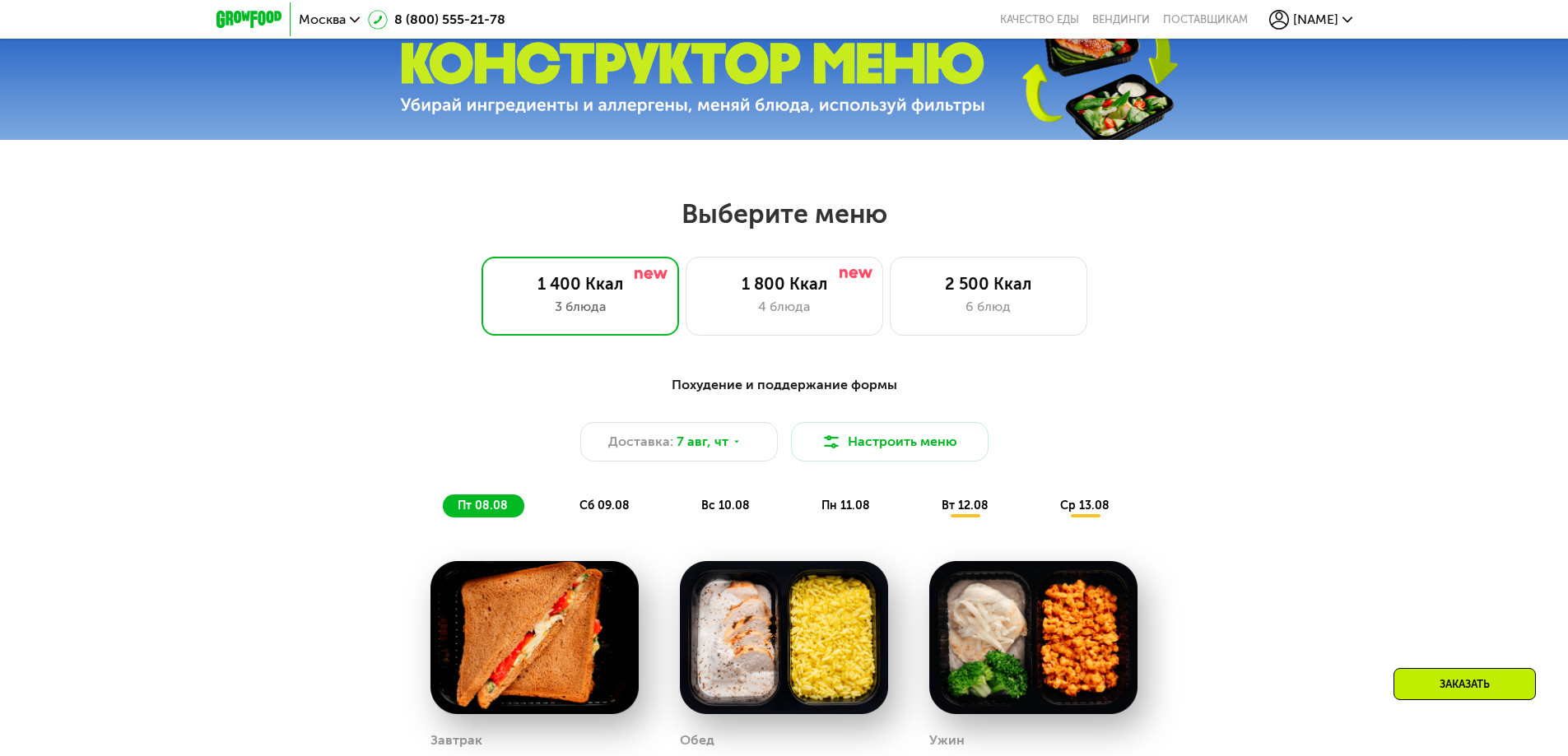 click on "ср 13.08" at bounding box center [1085, 505] 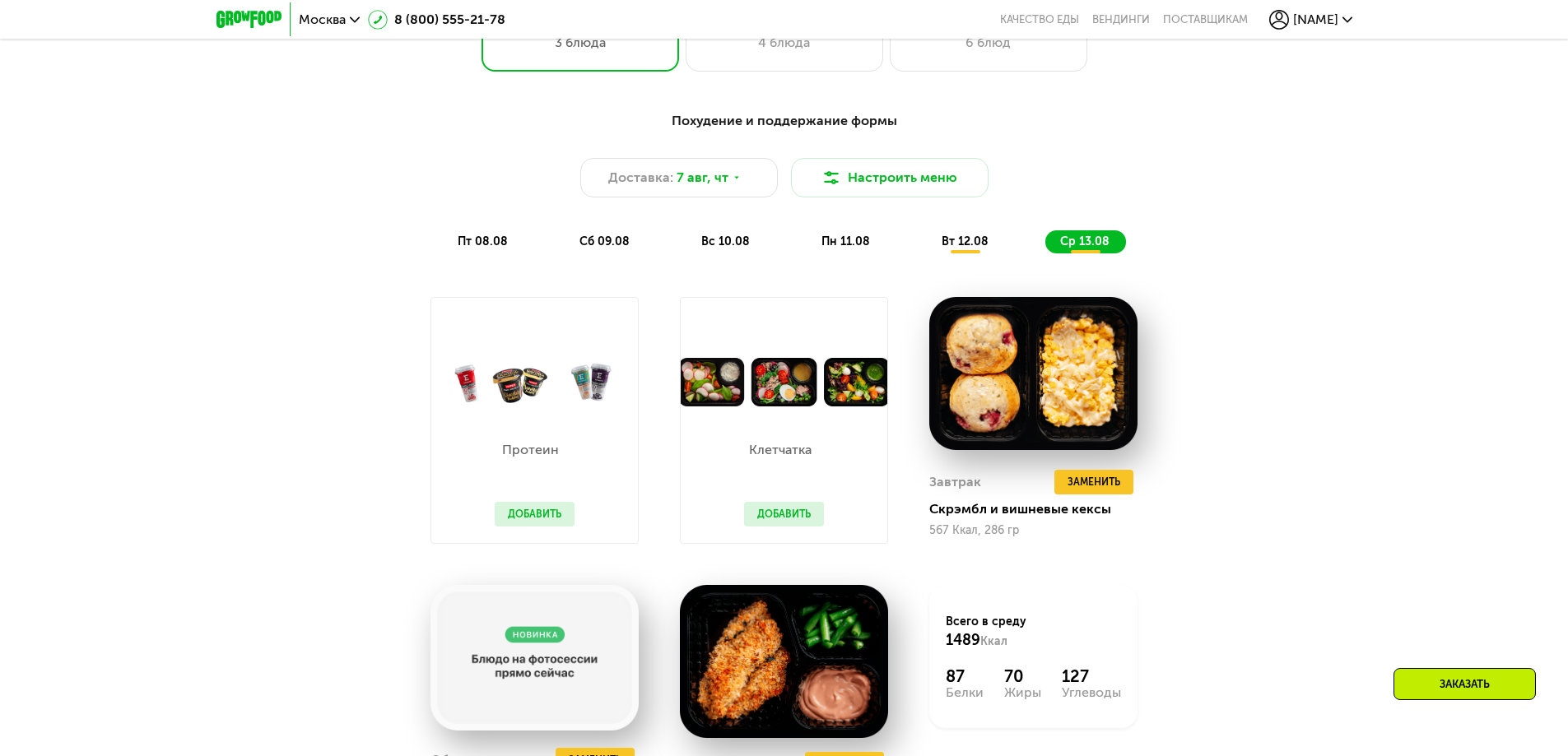 scroll, scrollTop: 1053, scrollLeft: 0, axis: vertical 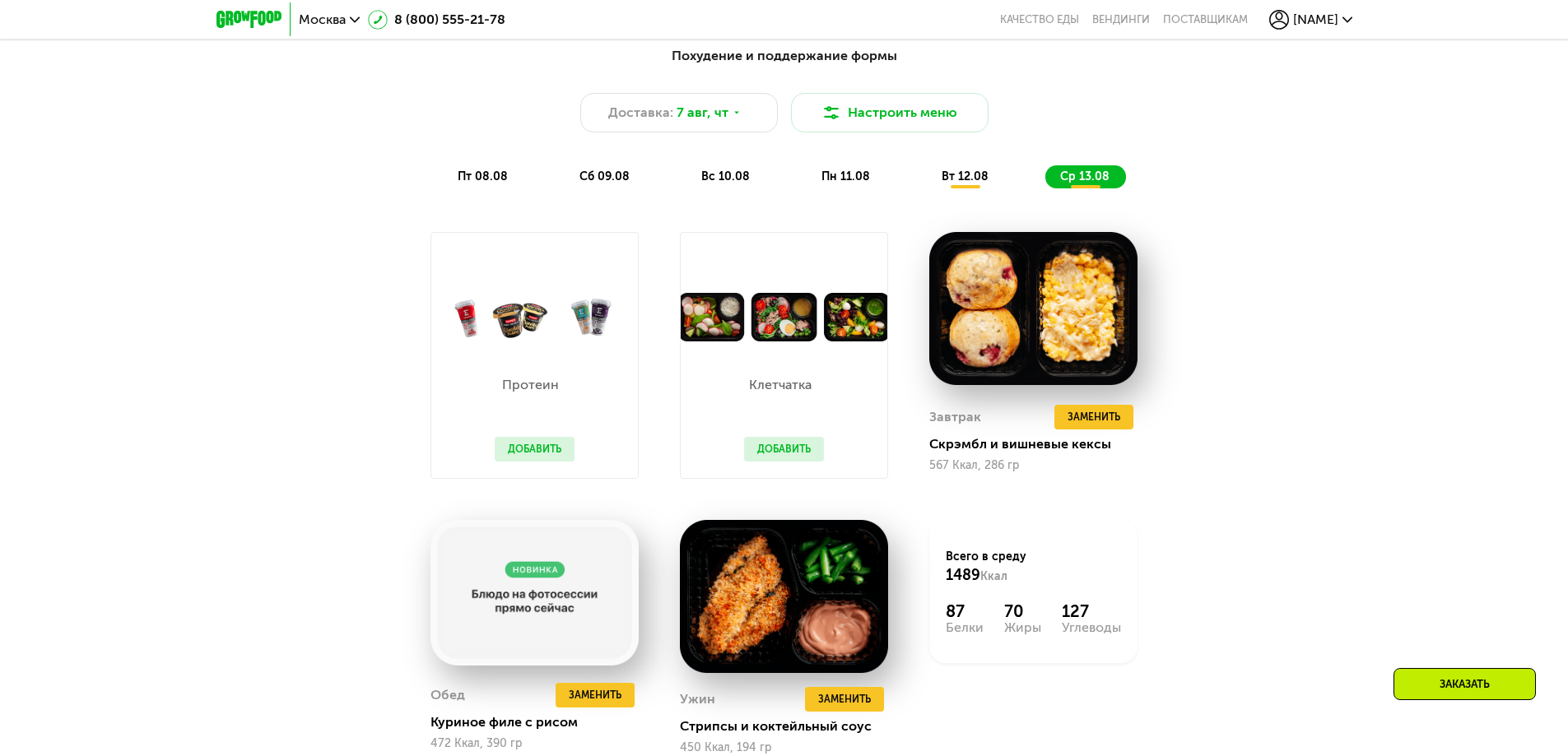click on "пт 08.08" 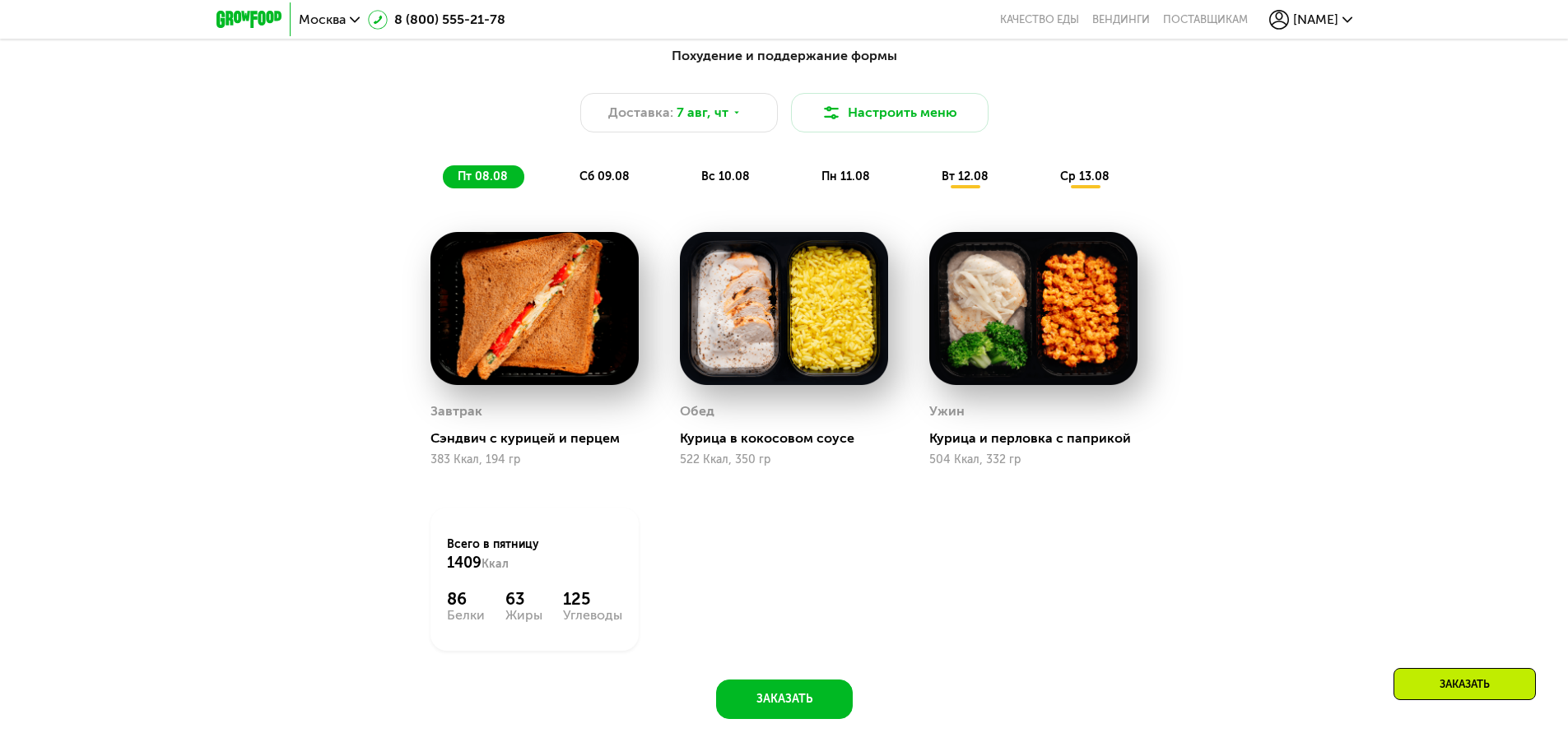click on "сб 09.08" at bounding box center (604, 176) 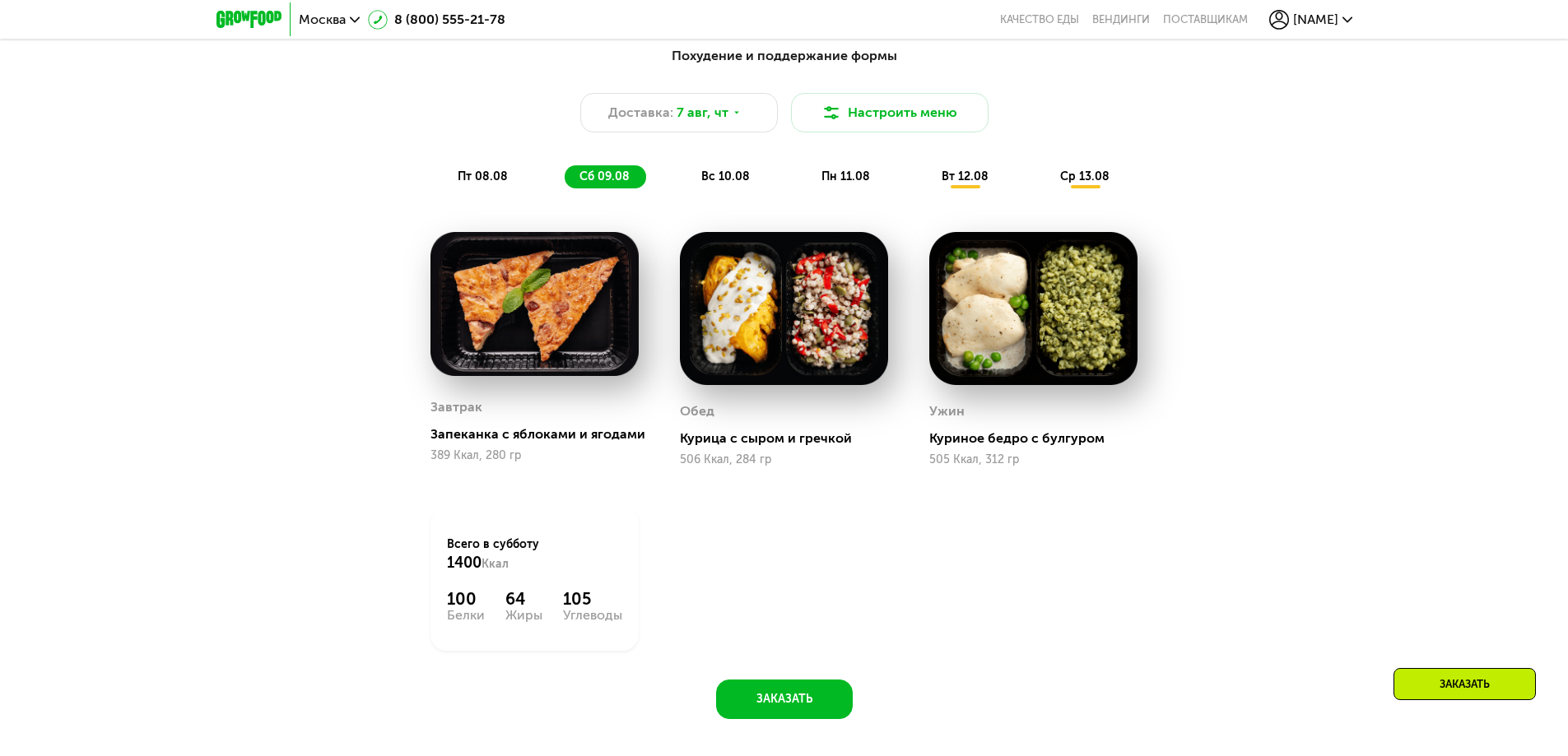 click on "вс 10.08" at bounding box center (725, 176) 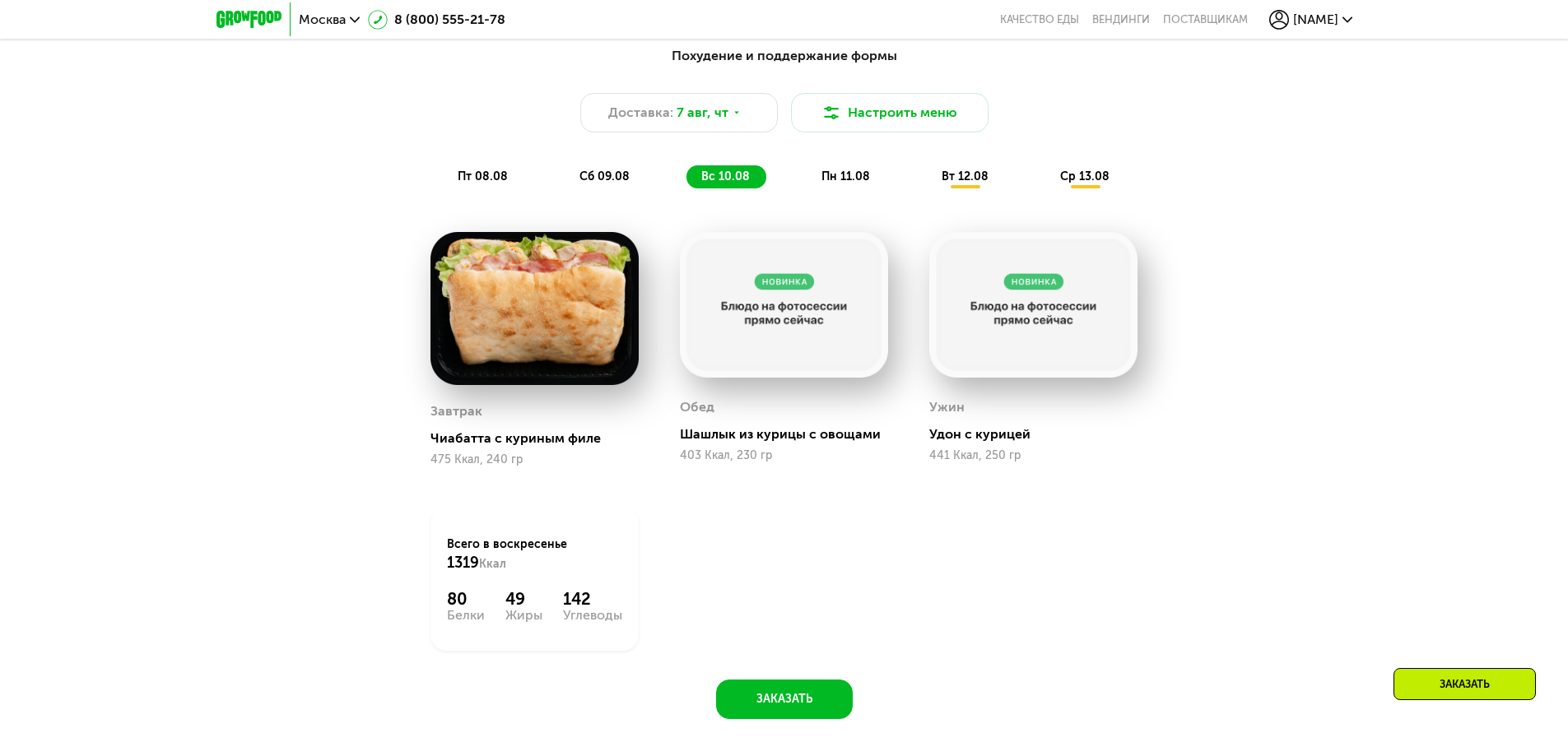 click on "пн 11.08" at bounding box center (845, 176) 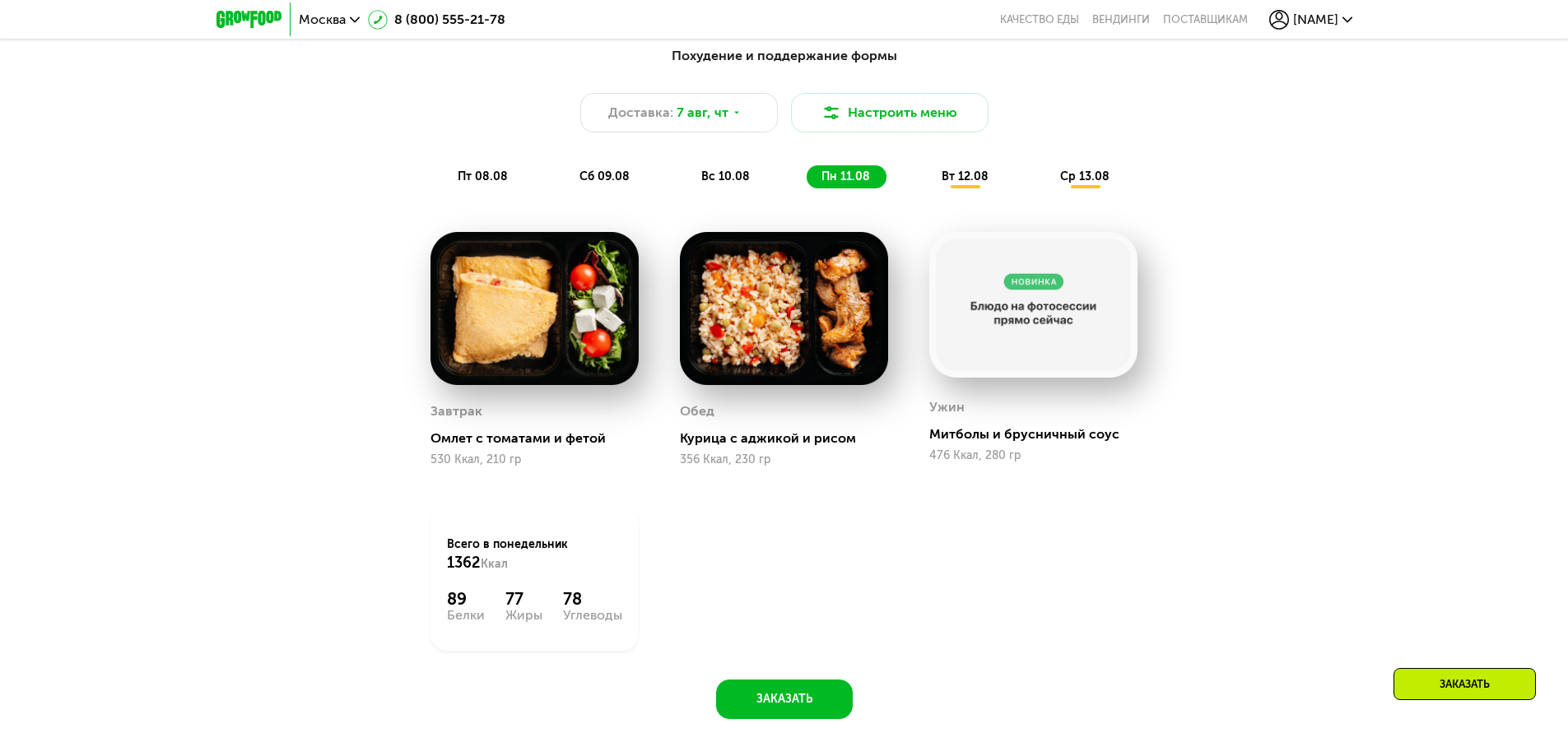 click on "вт 12.08" at bounding box center (965, 176) 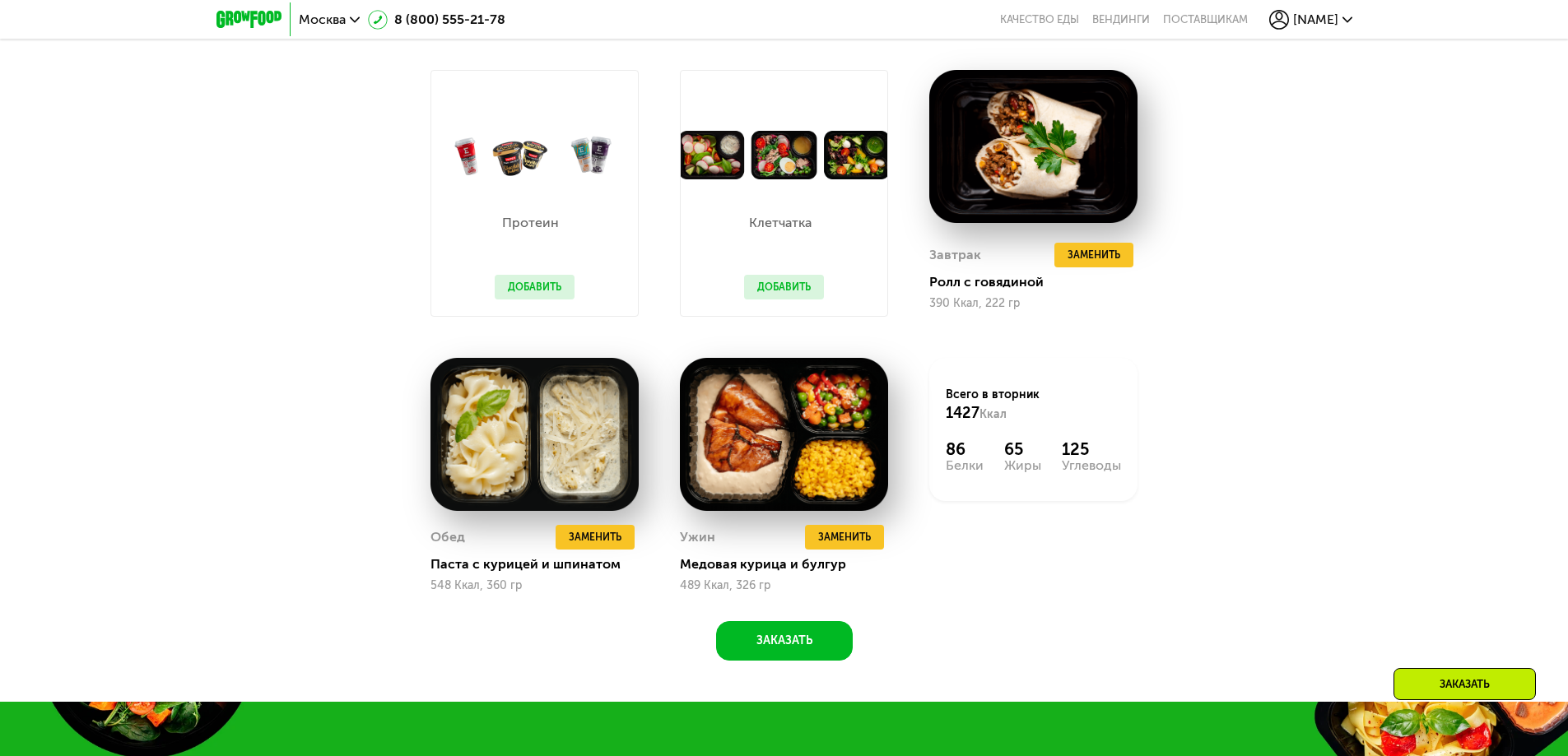 scroll, scrollTop: 1217, scrollLeft: 0, axis: vertical 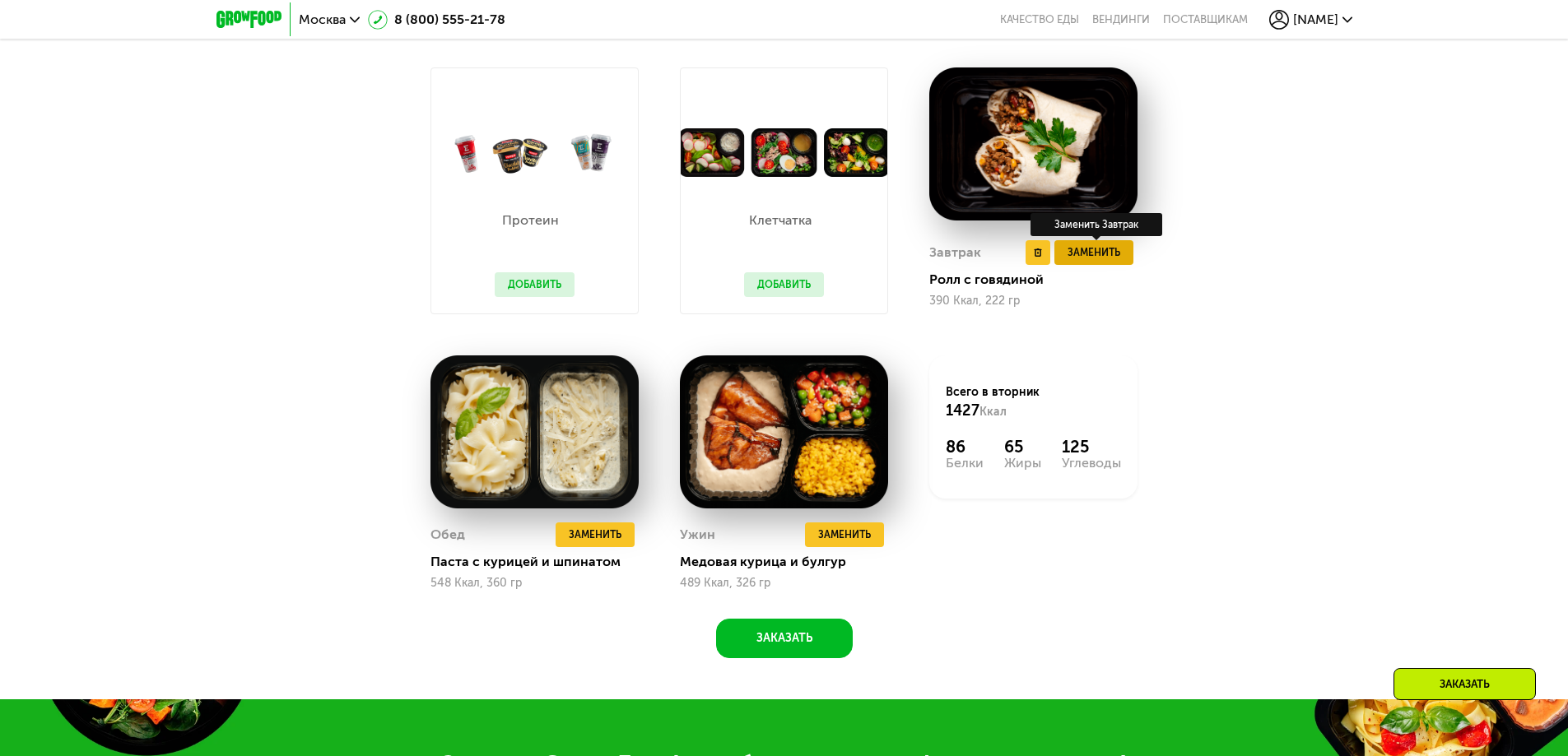 click on "Заменить" at bounding box center (1094, 253) 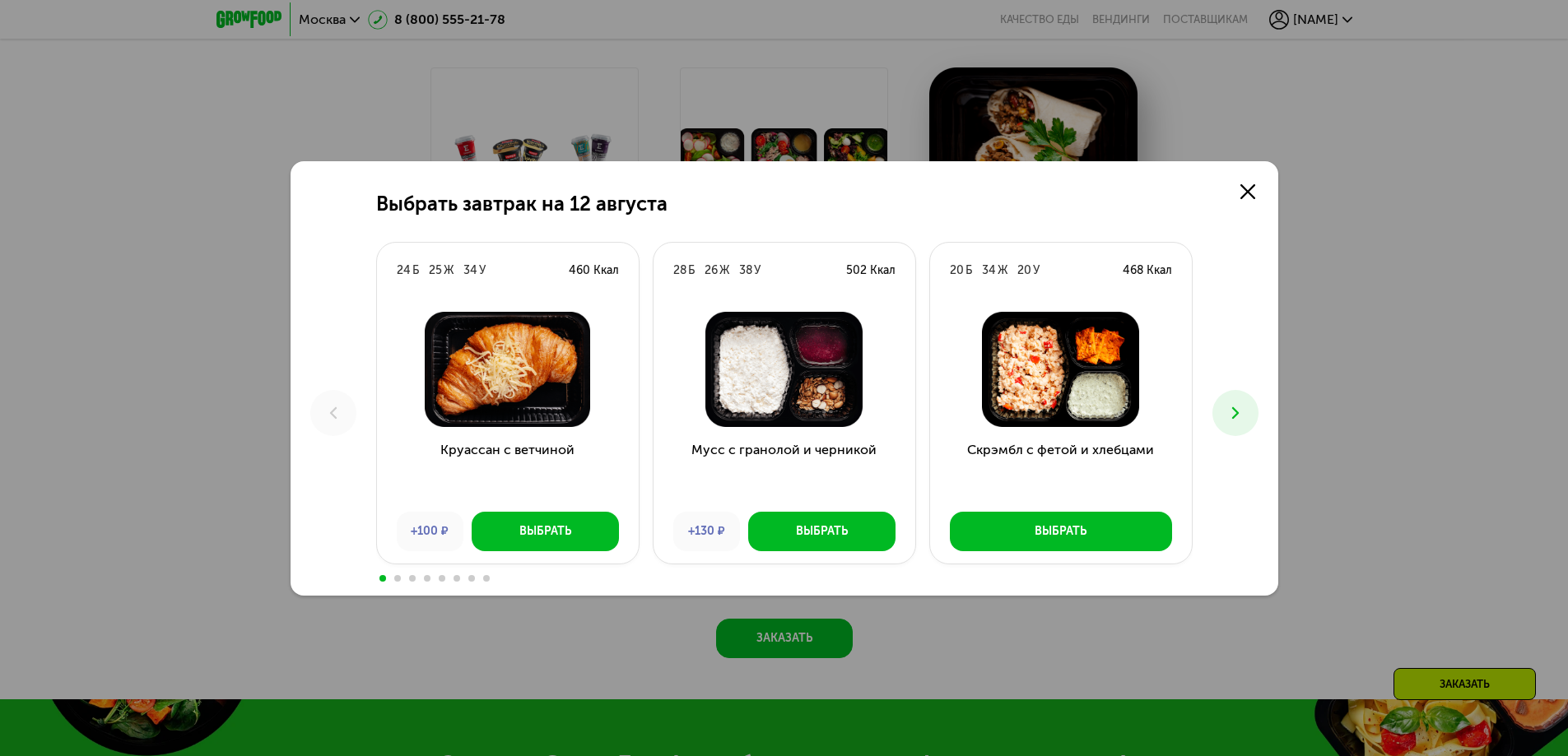 click 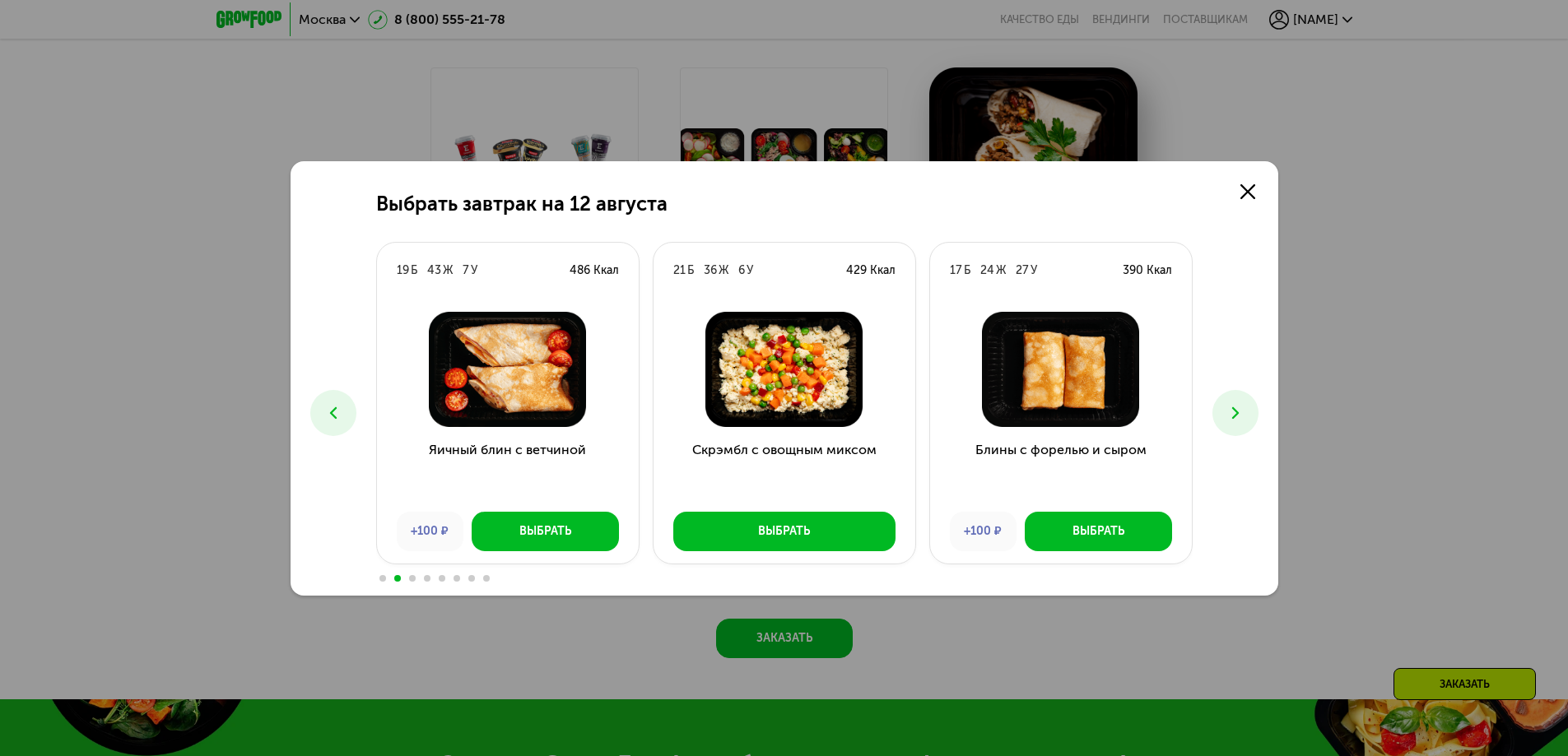 click 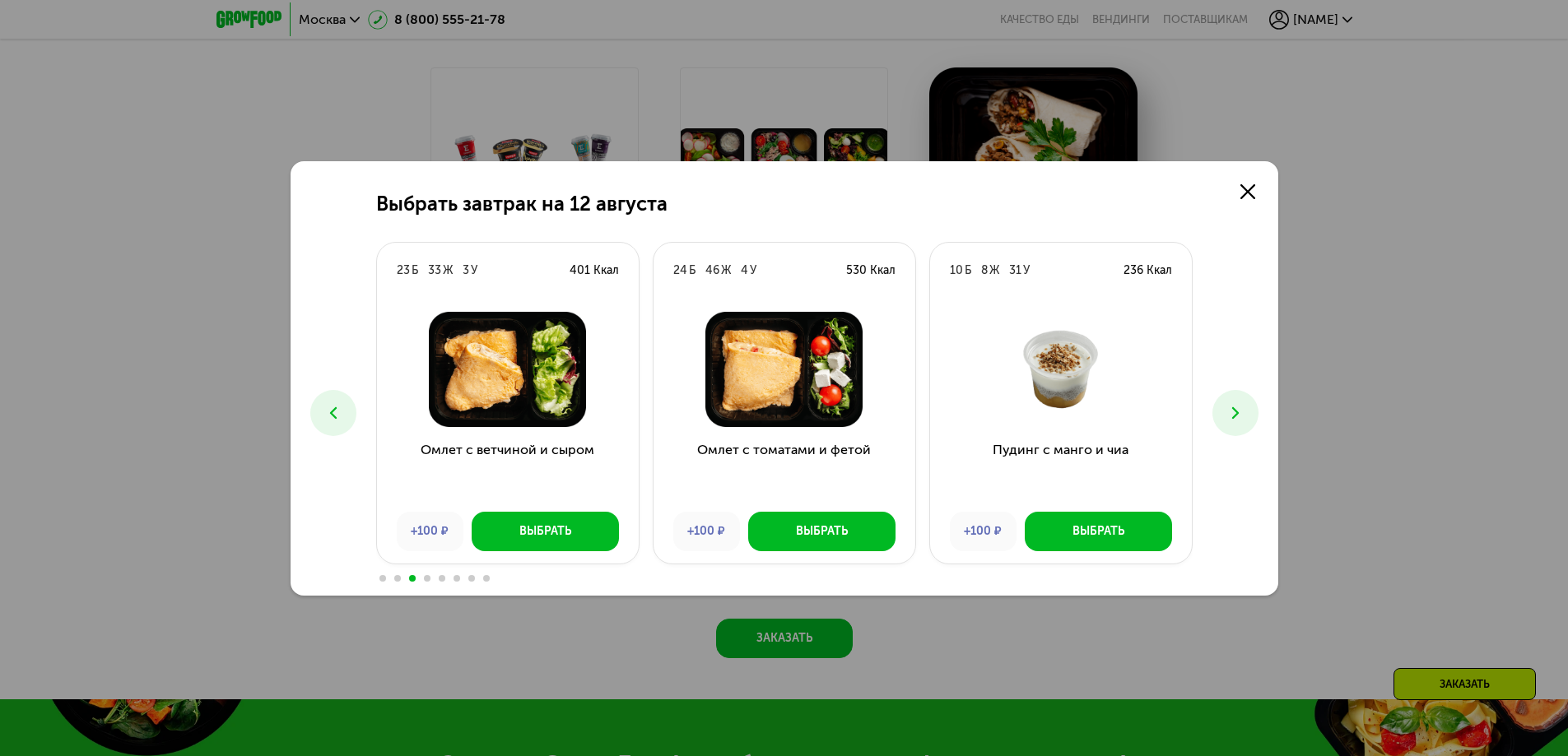 click 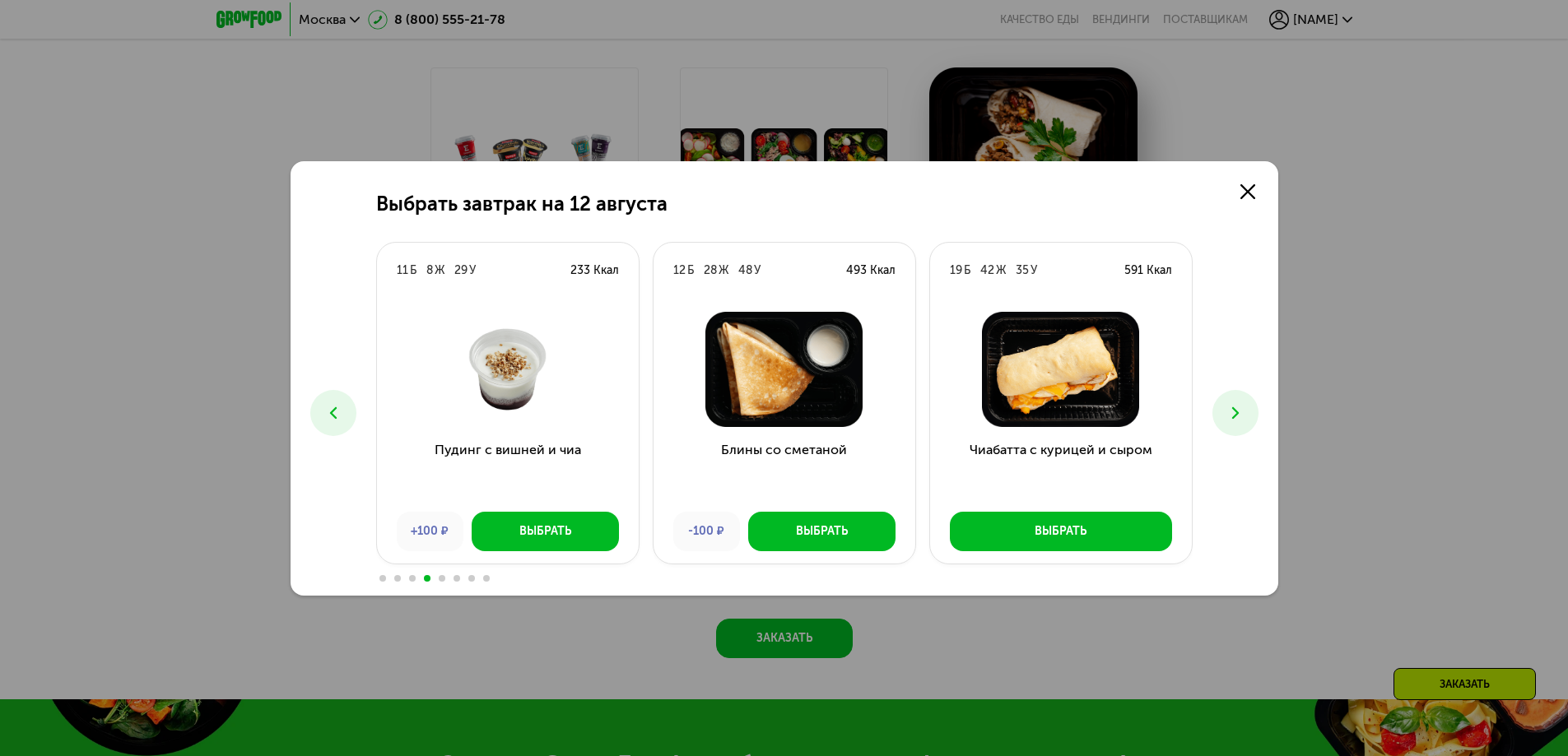 click 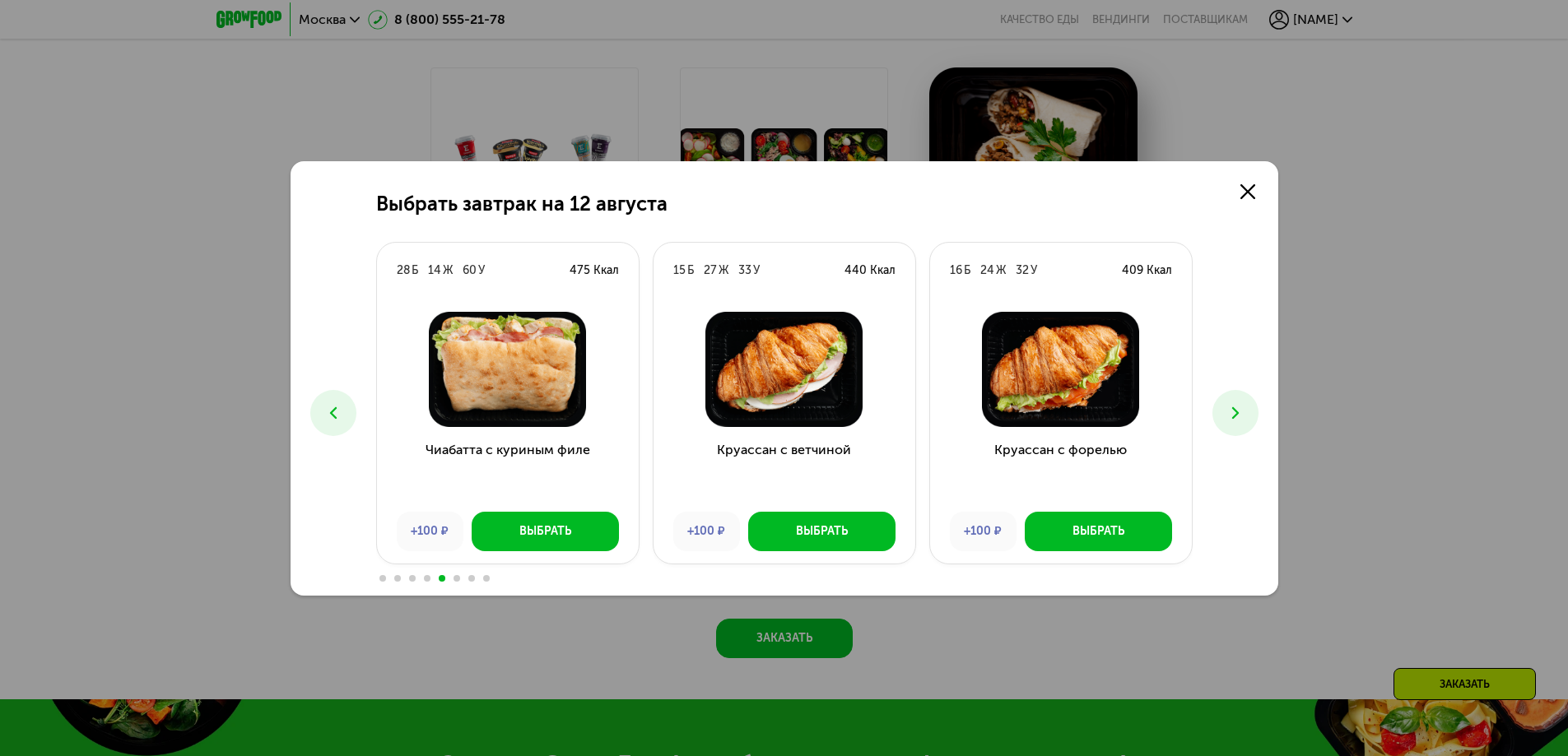 click 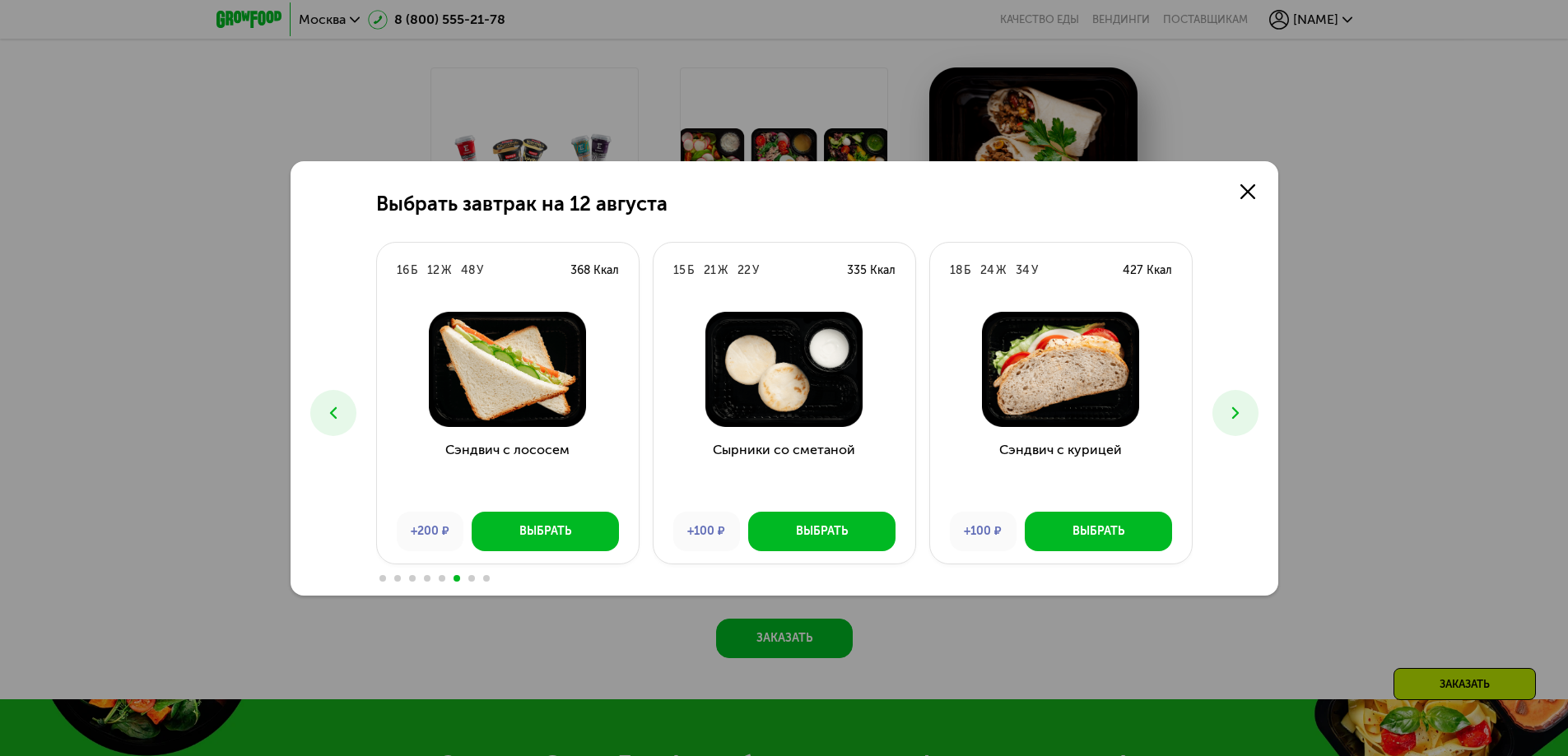 click 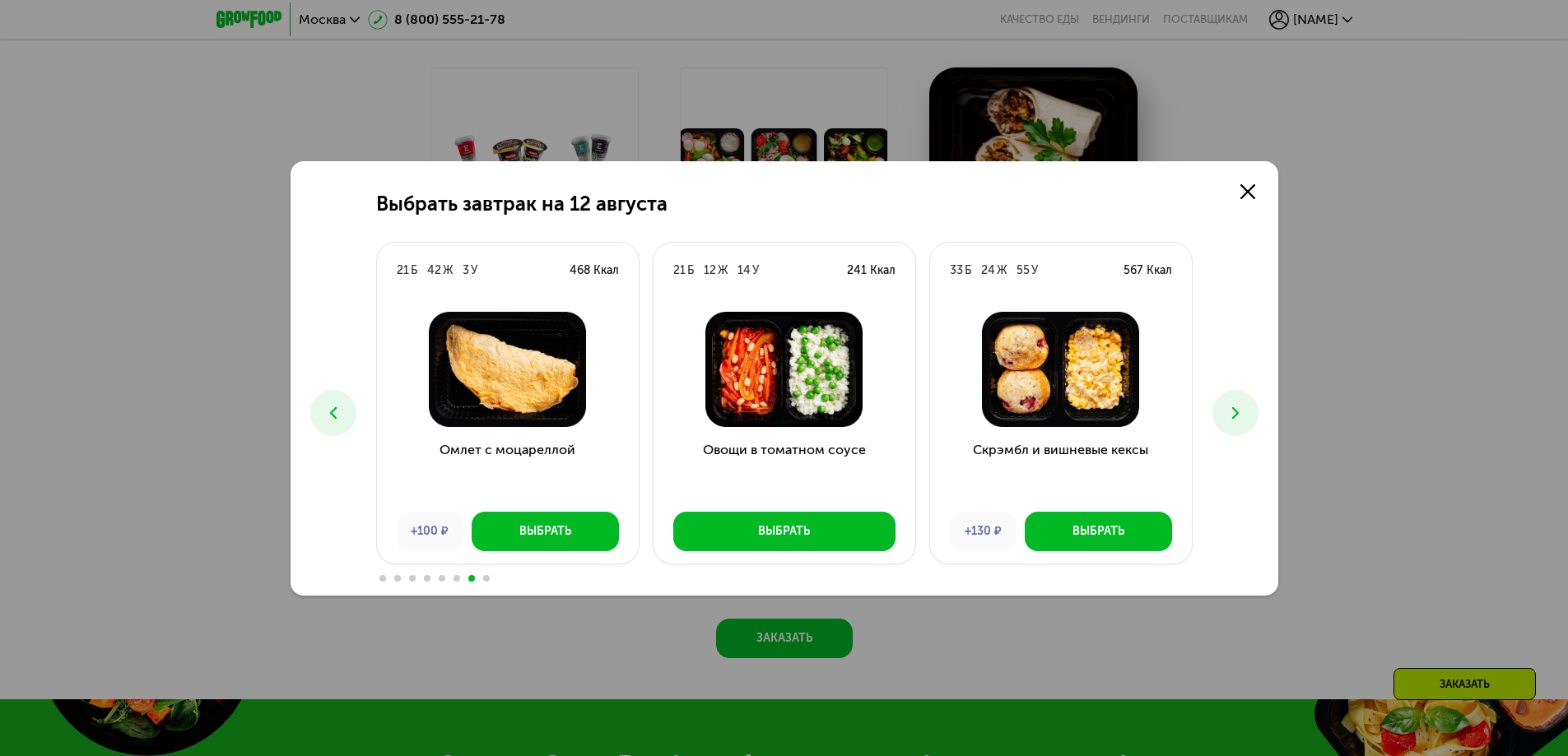 click 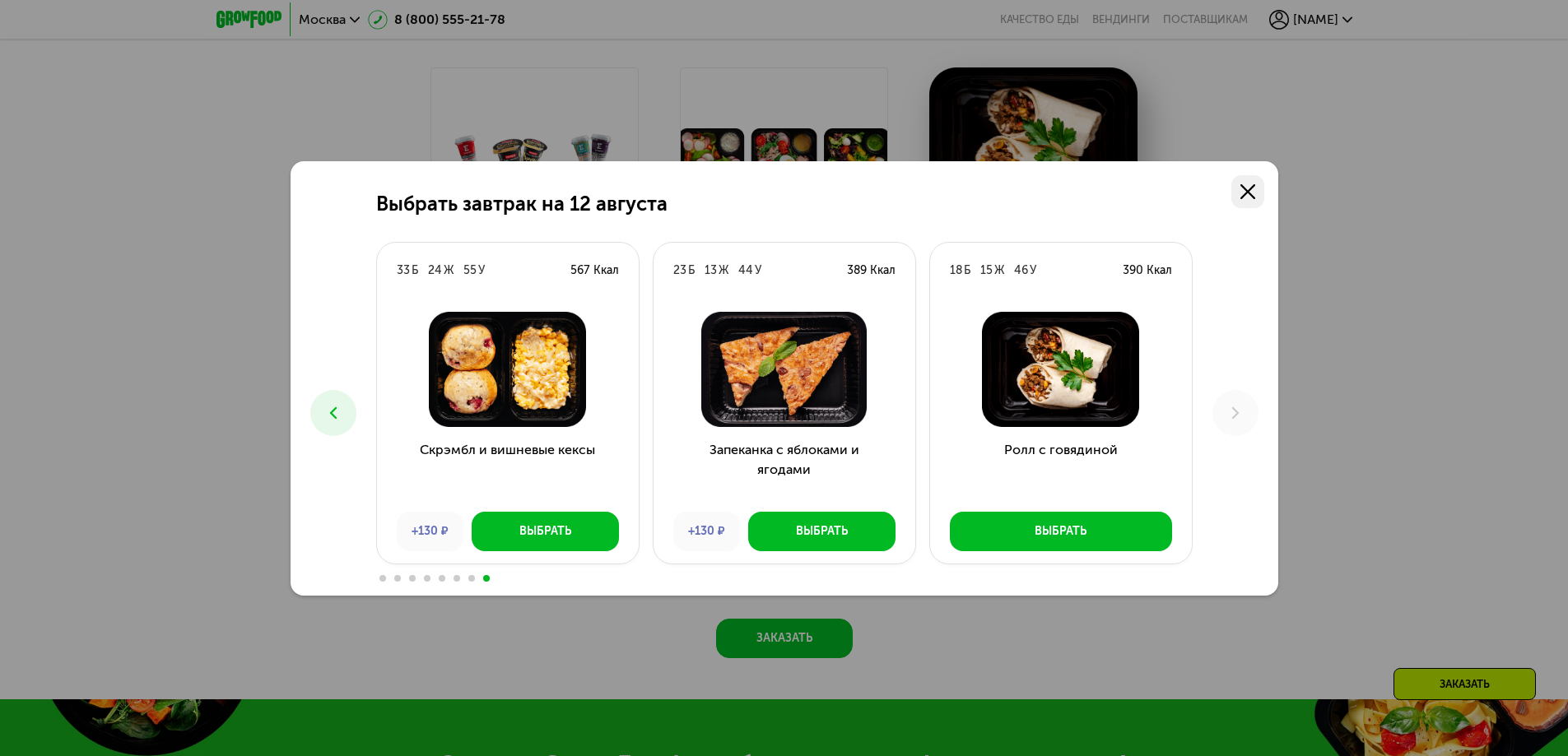 click at bounding box center [1248, 192] 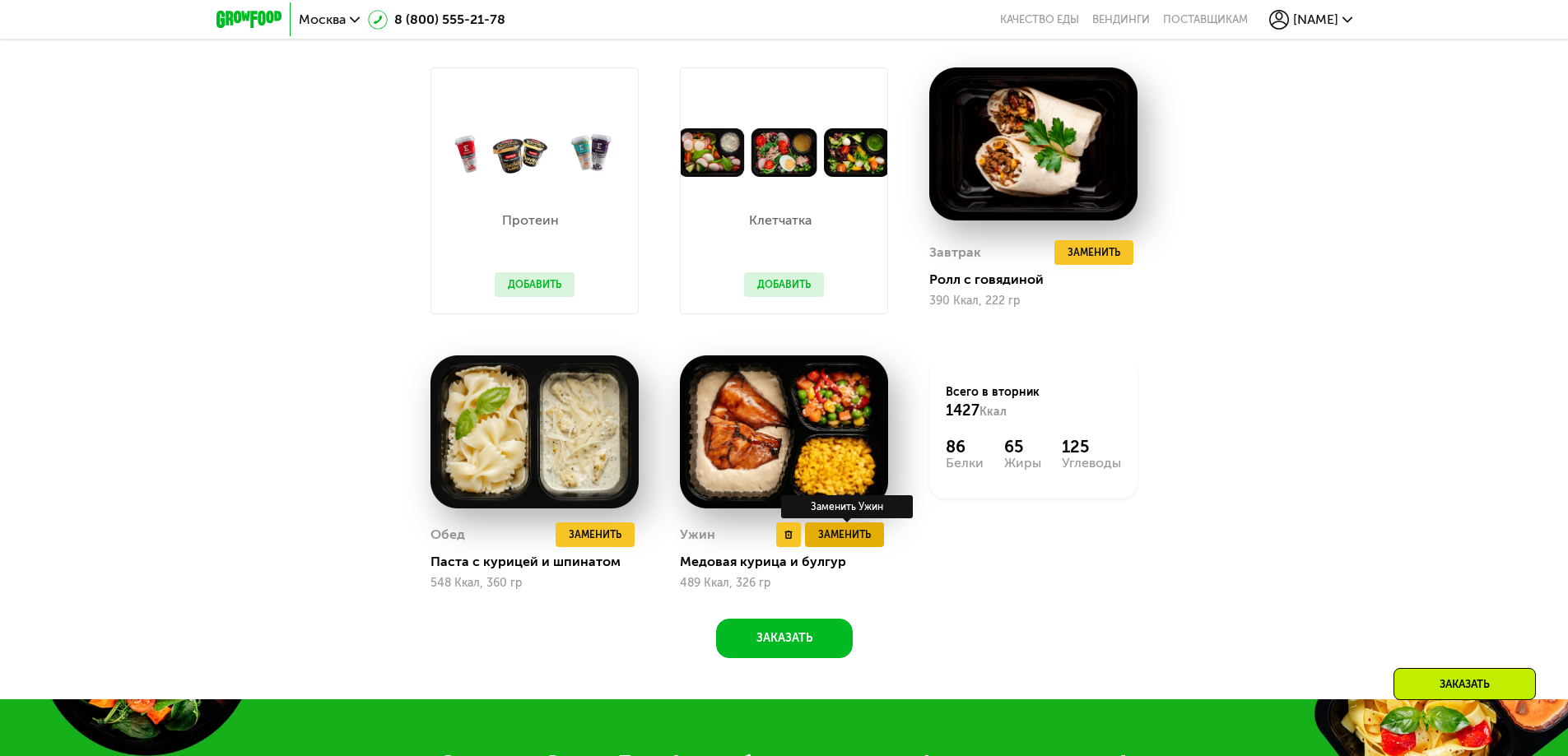 click on "Заменить" at bounding box center [844, 535] 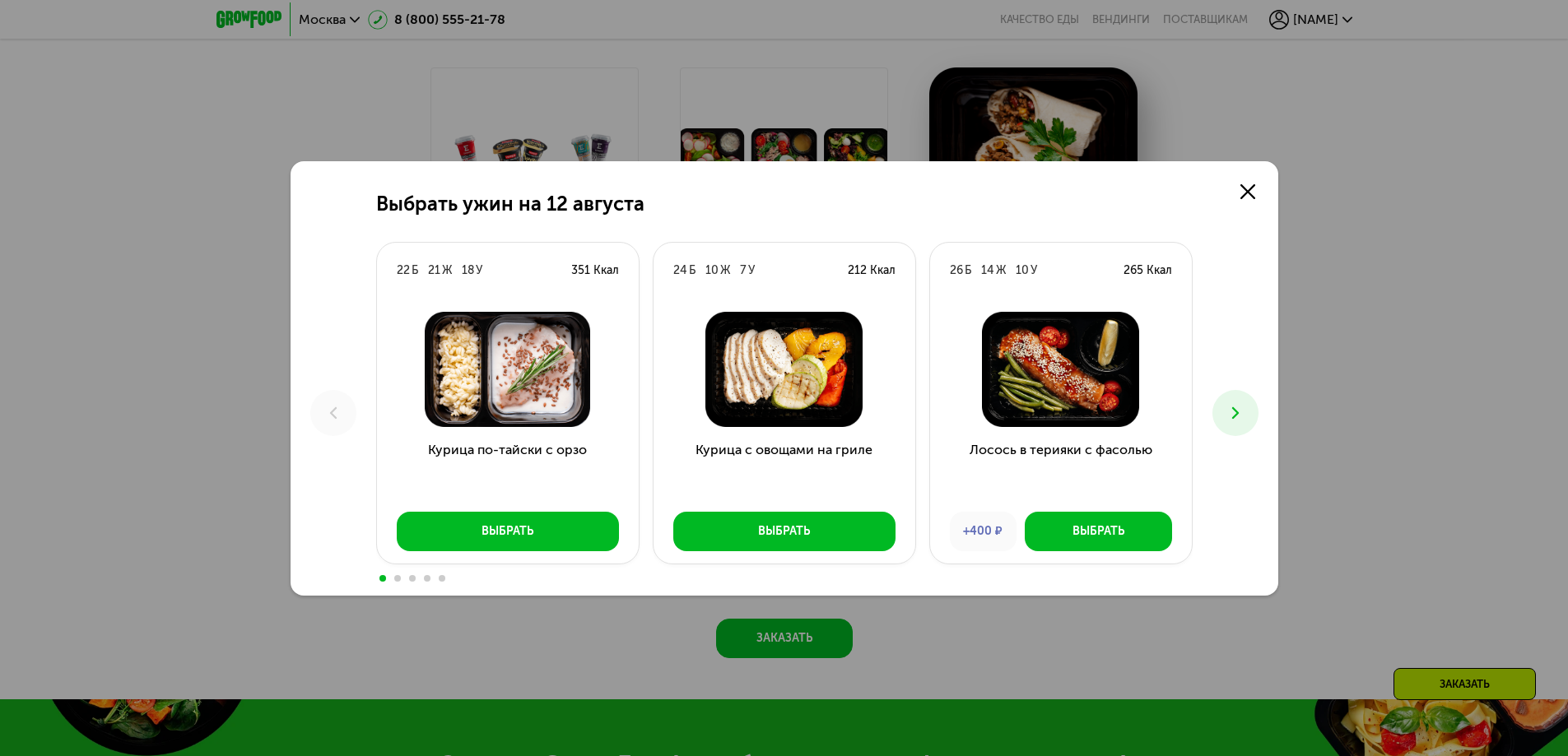 click 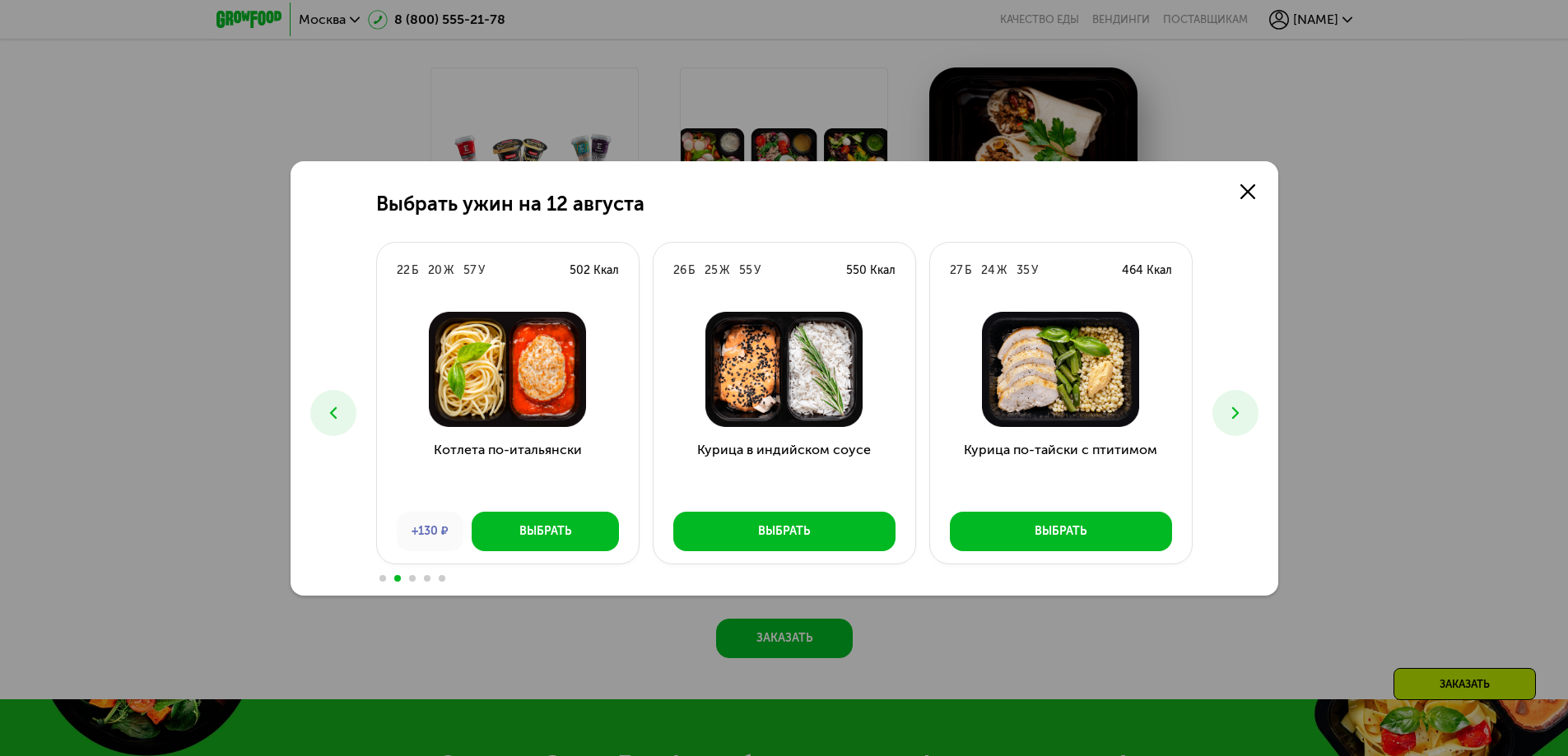 click 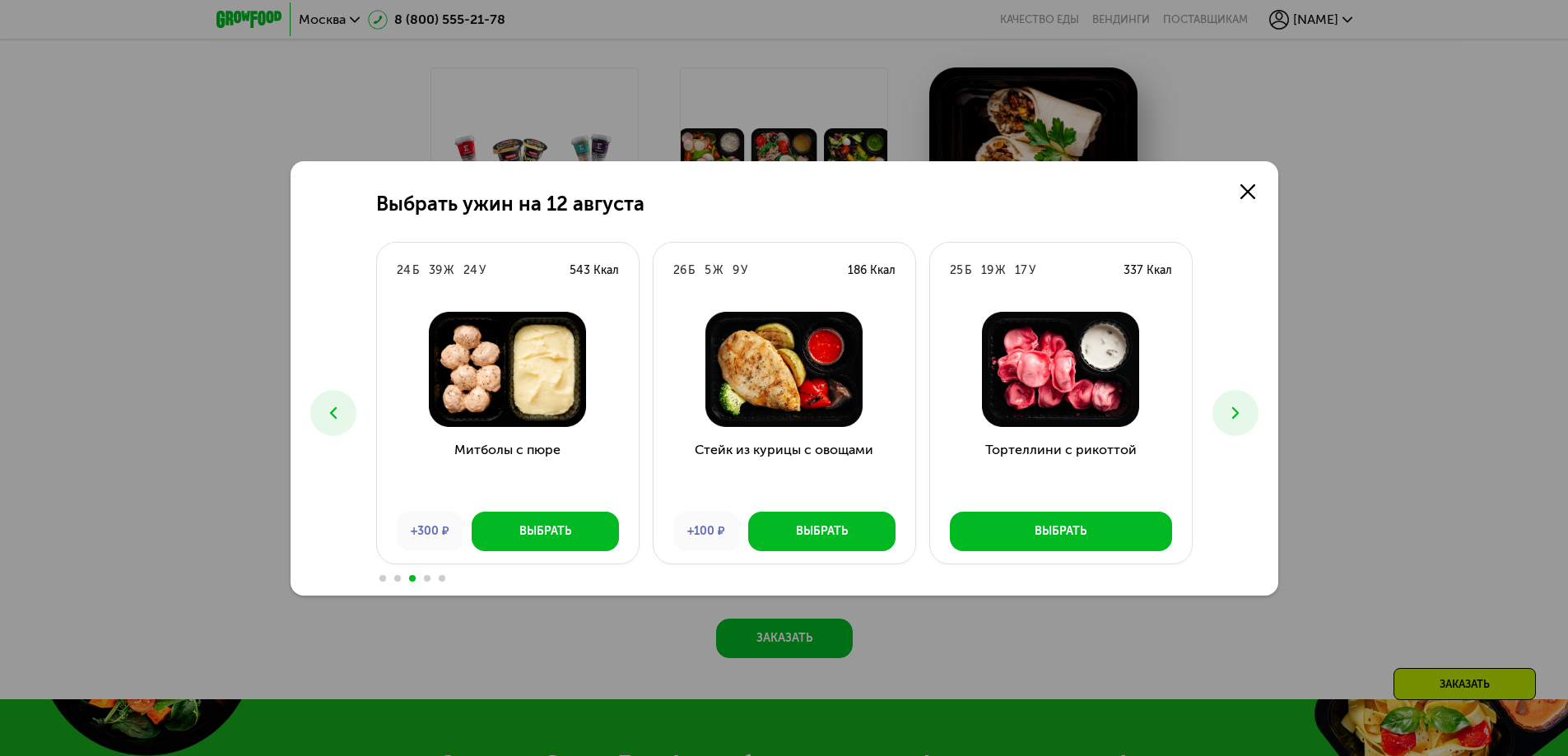 click 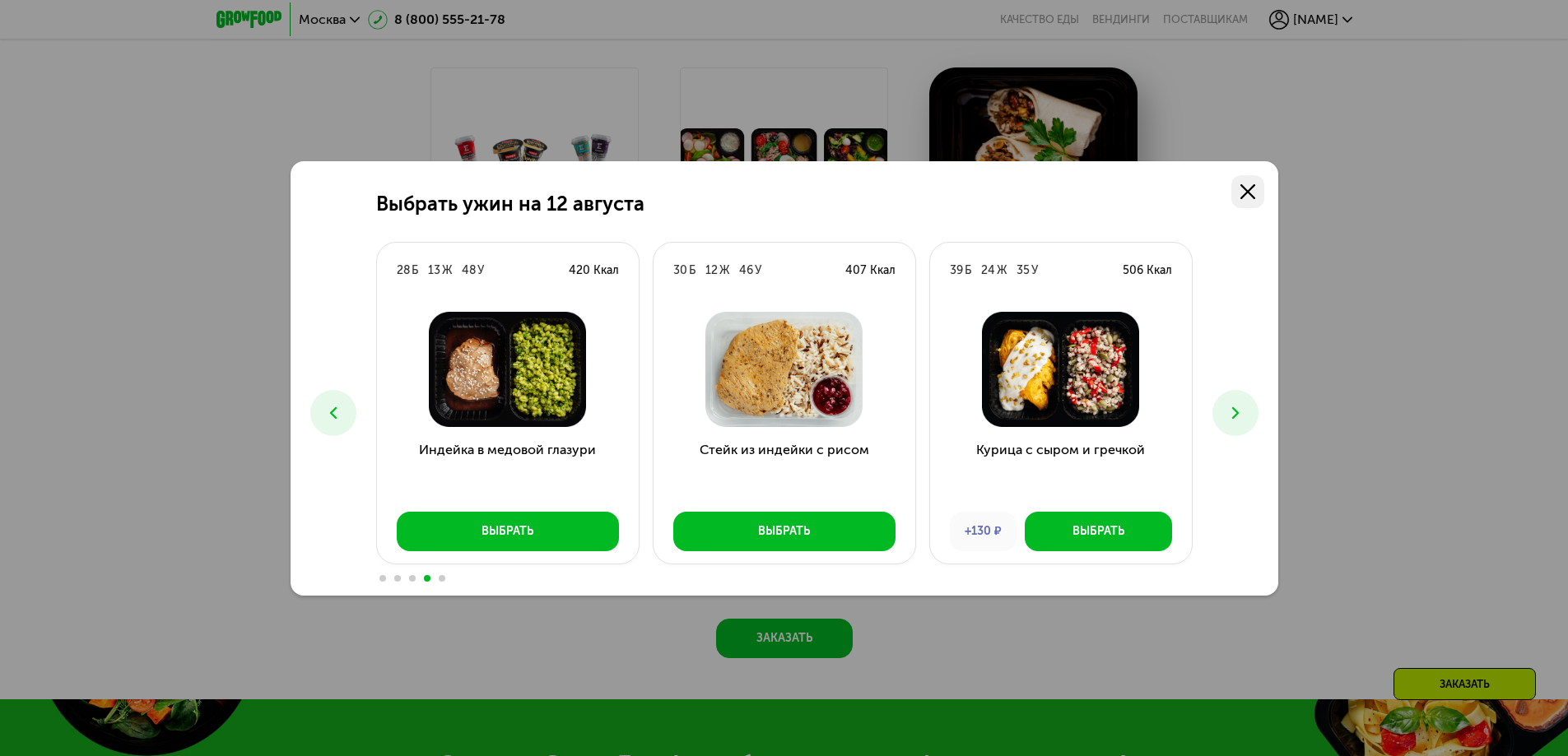 click at bounding box center [1248, 192] 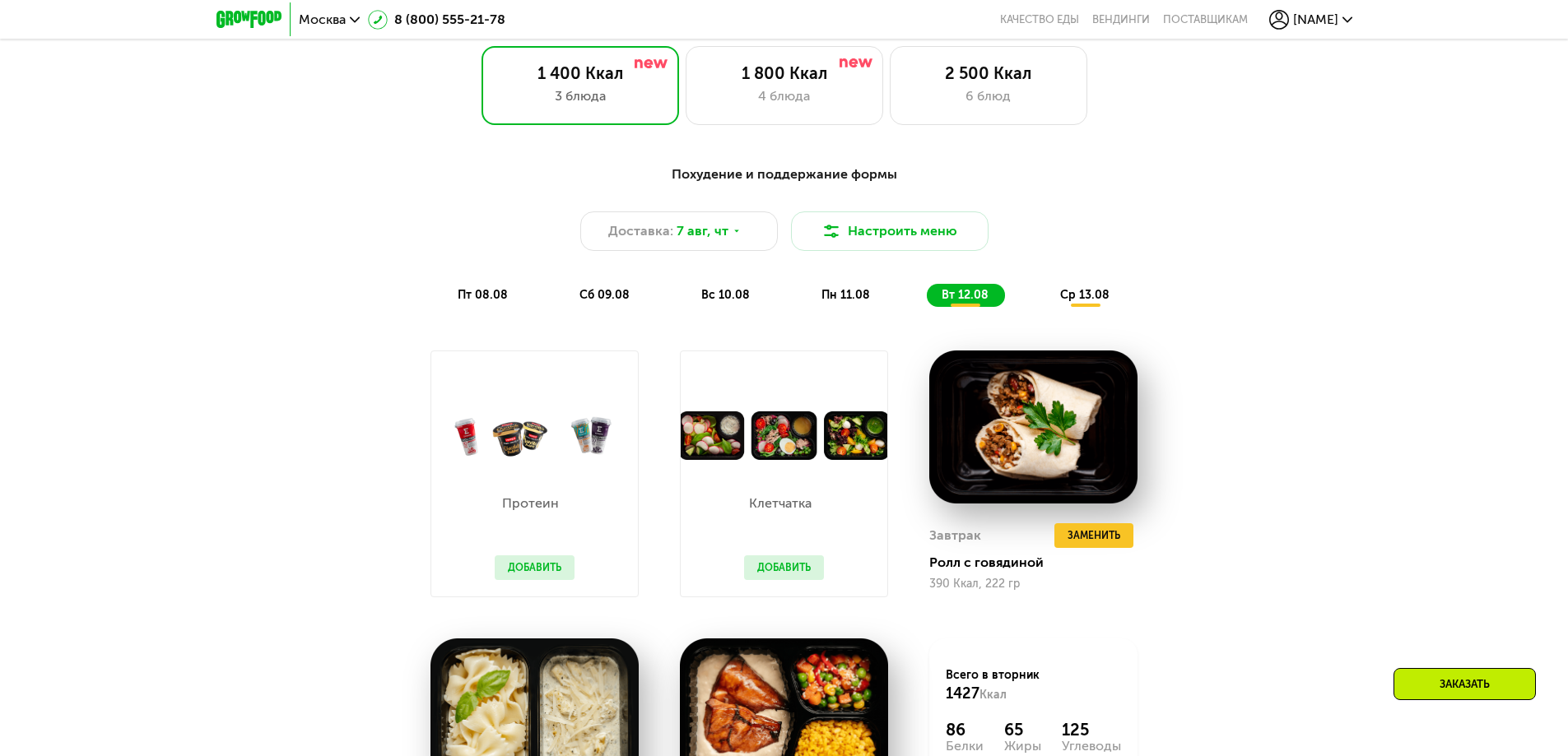 scroll, scrollTop: 888, scrollLeft: 0, axis: vertical 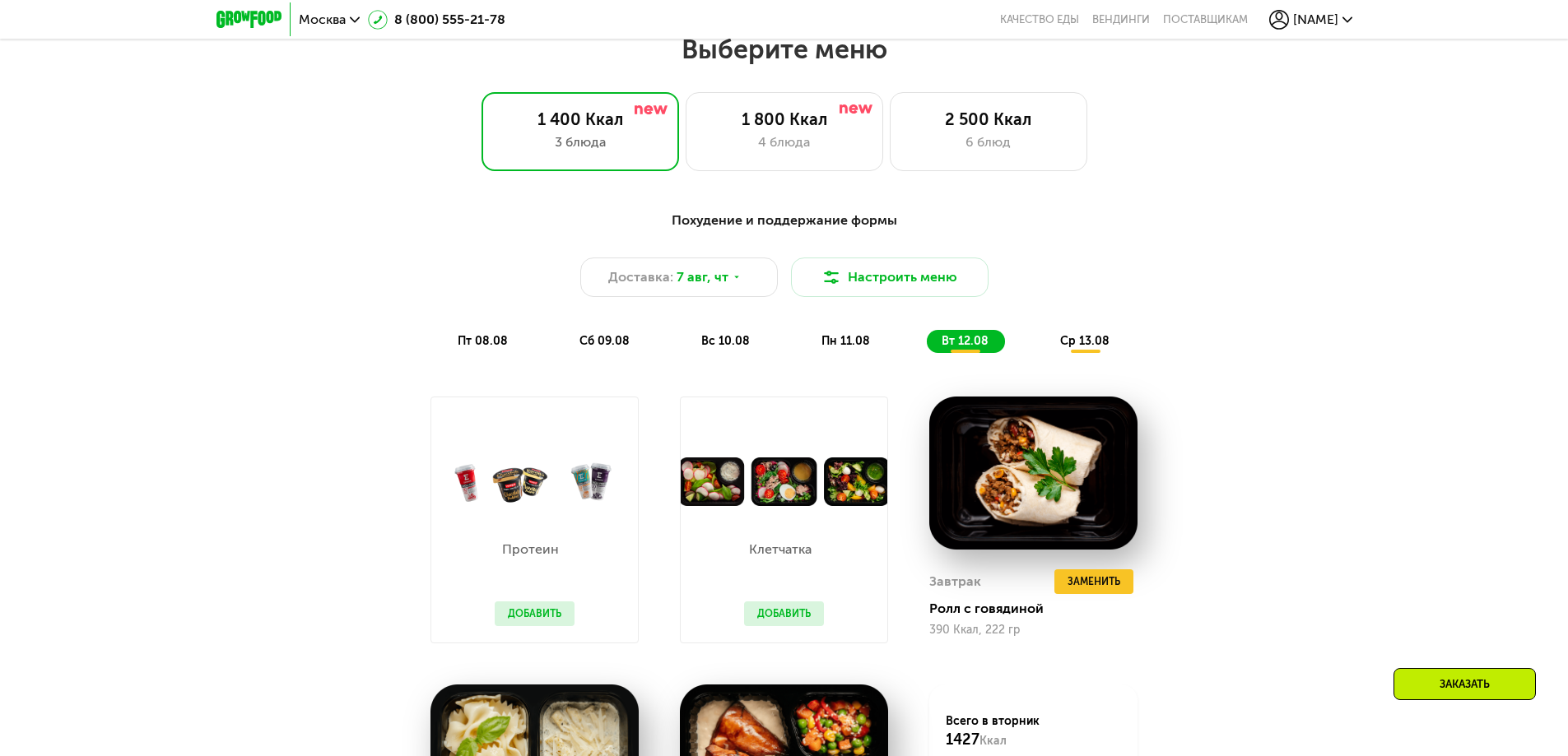 drag, startPoint x: 1069, startPoint y: 347, endPoint x: 1083, endPoint y: 350, distance: 14.317821 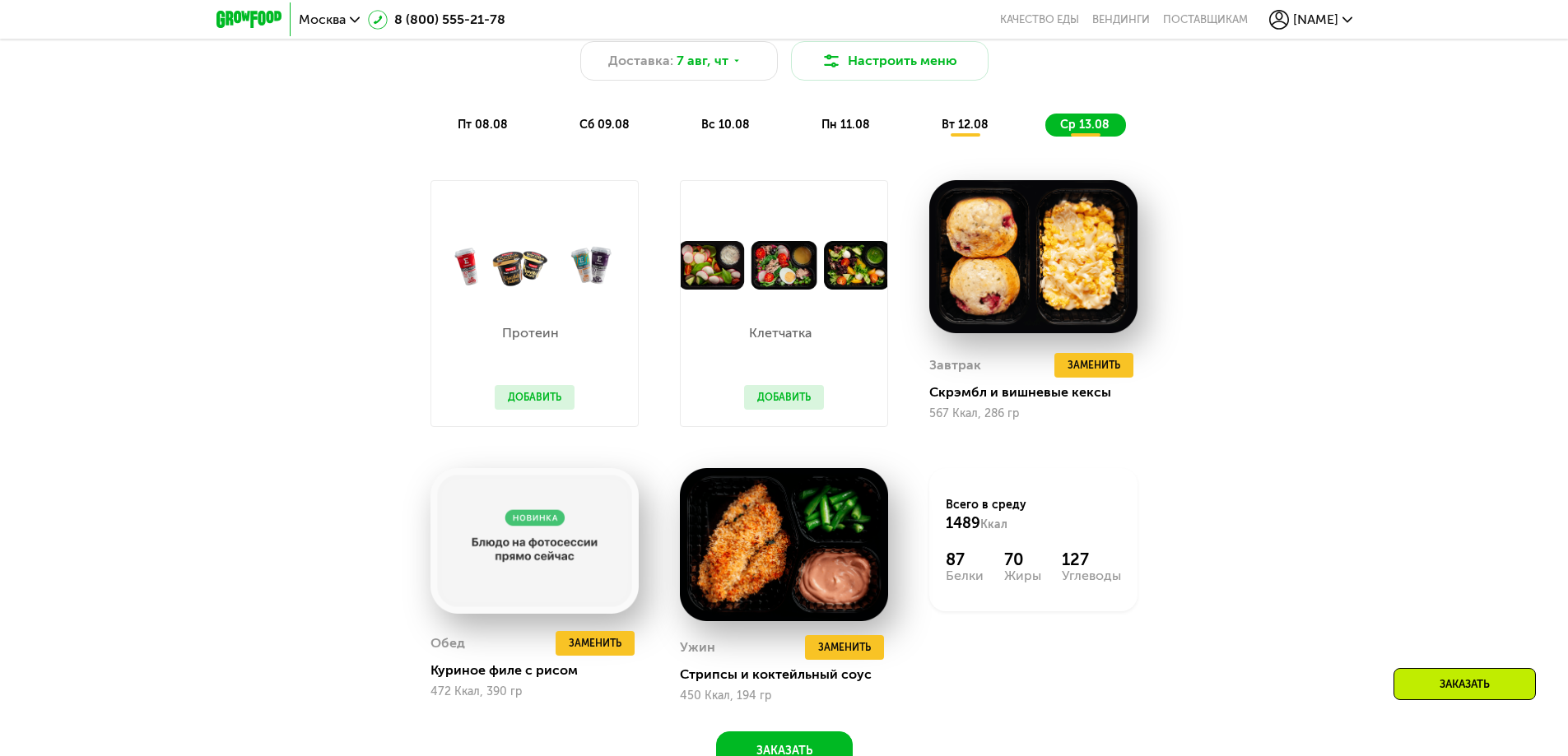 scroll, scrollTop: 1135, scrollLeft: 0, axis: vertical 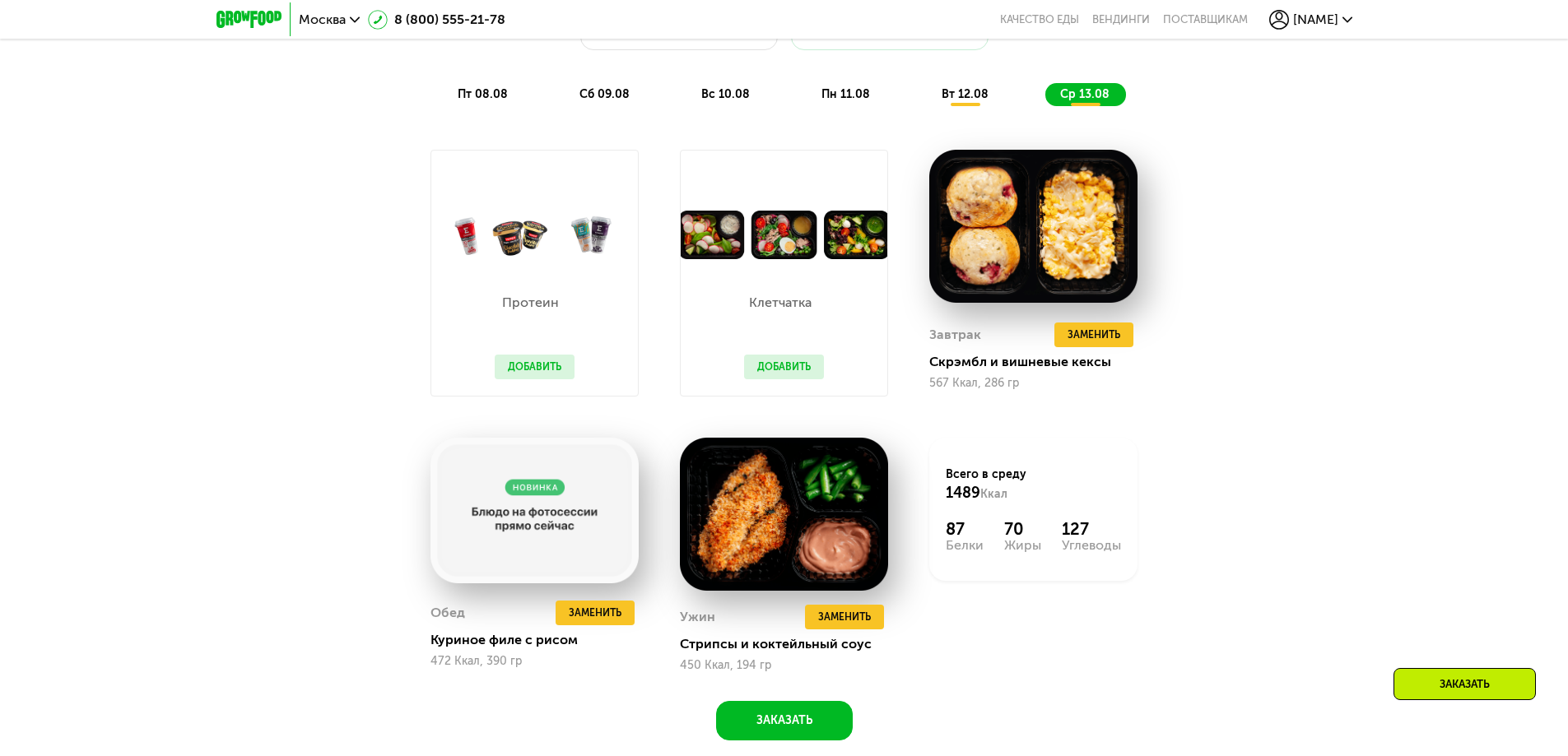 click on "Добавить" at bounding box center (784, 367) 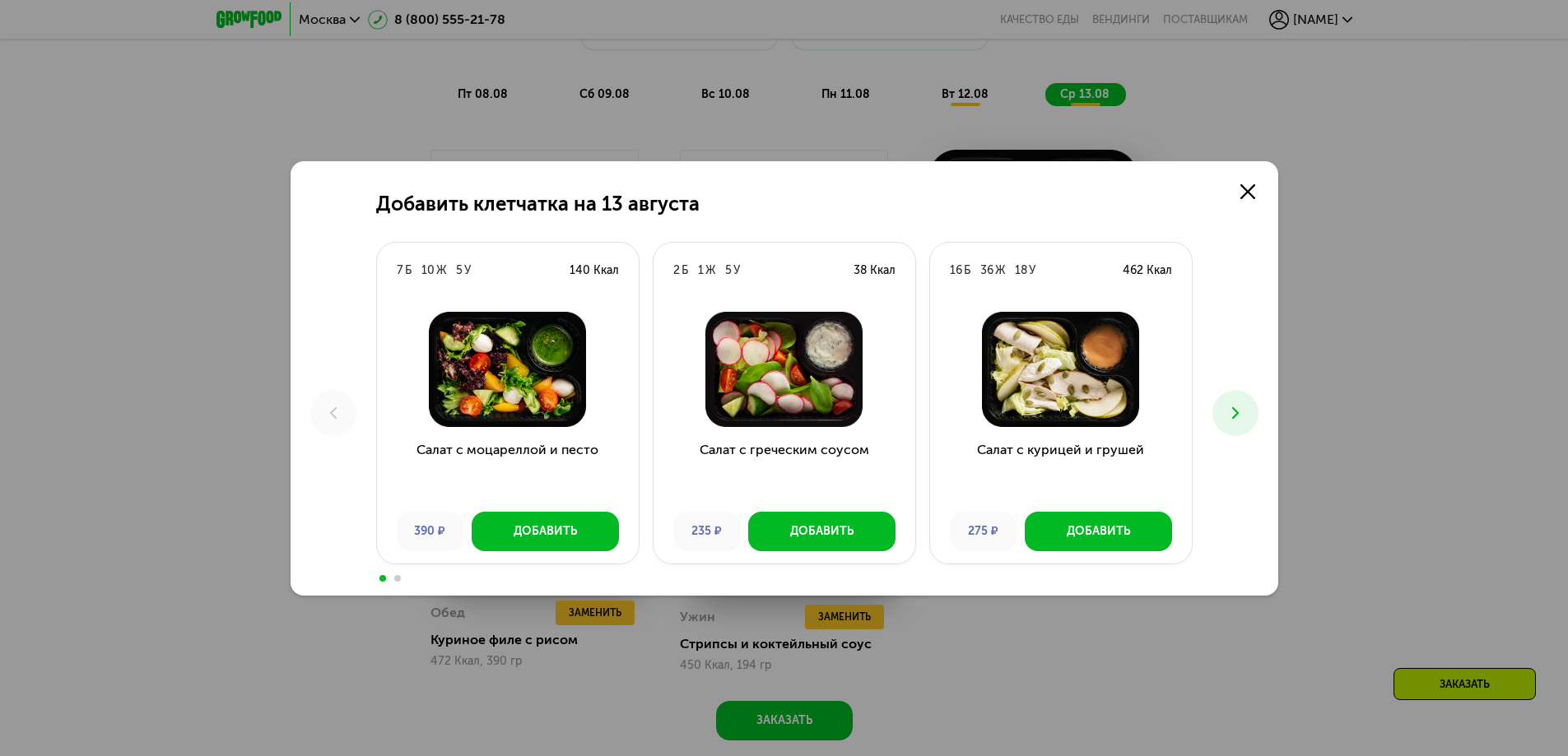 click 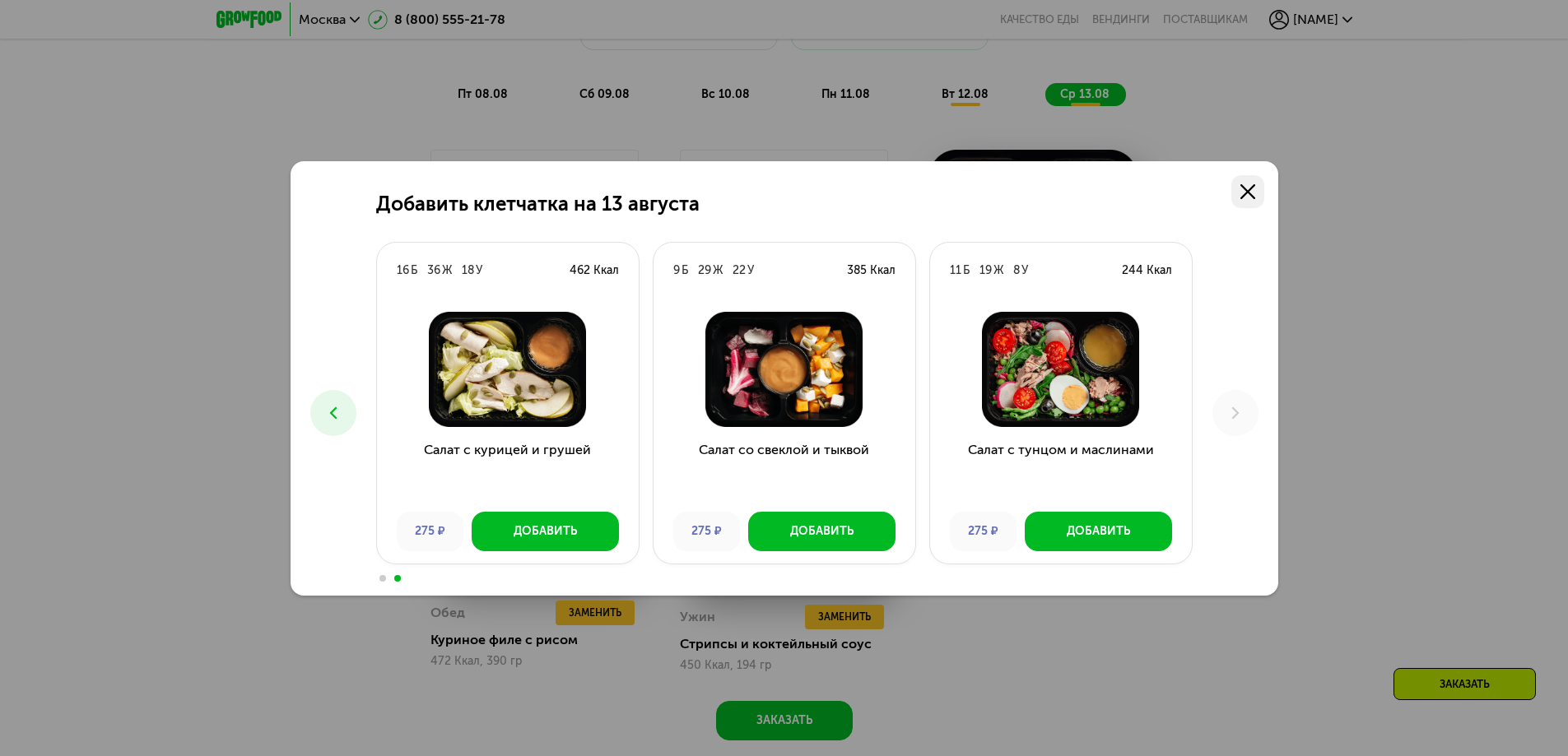 click 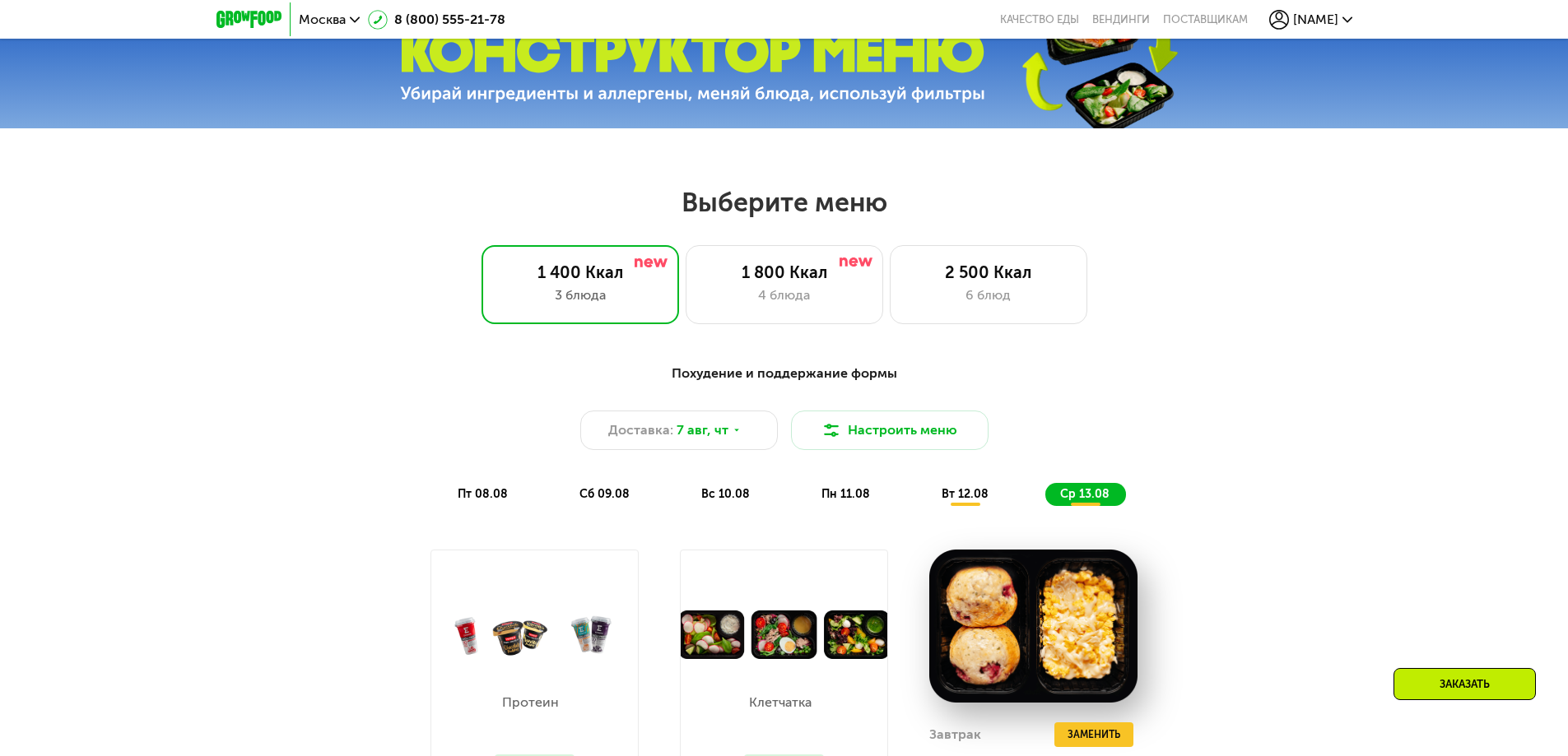 scroll, scrollTop: 724, scrollLeft: 0, axis: vertical 